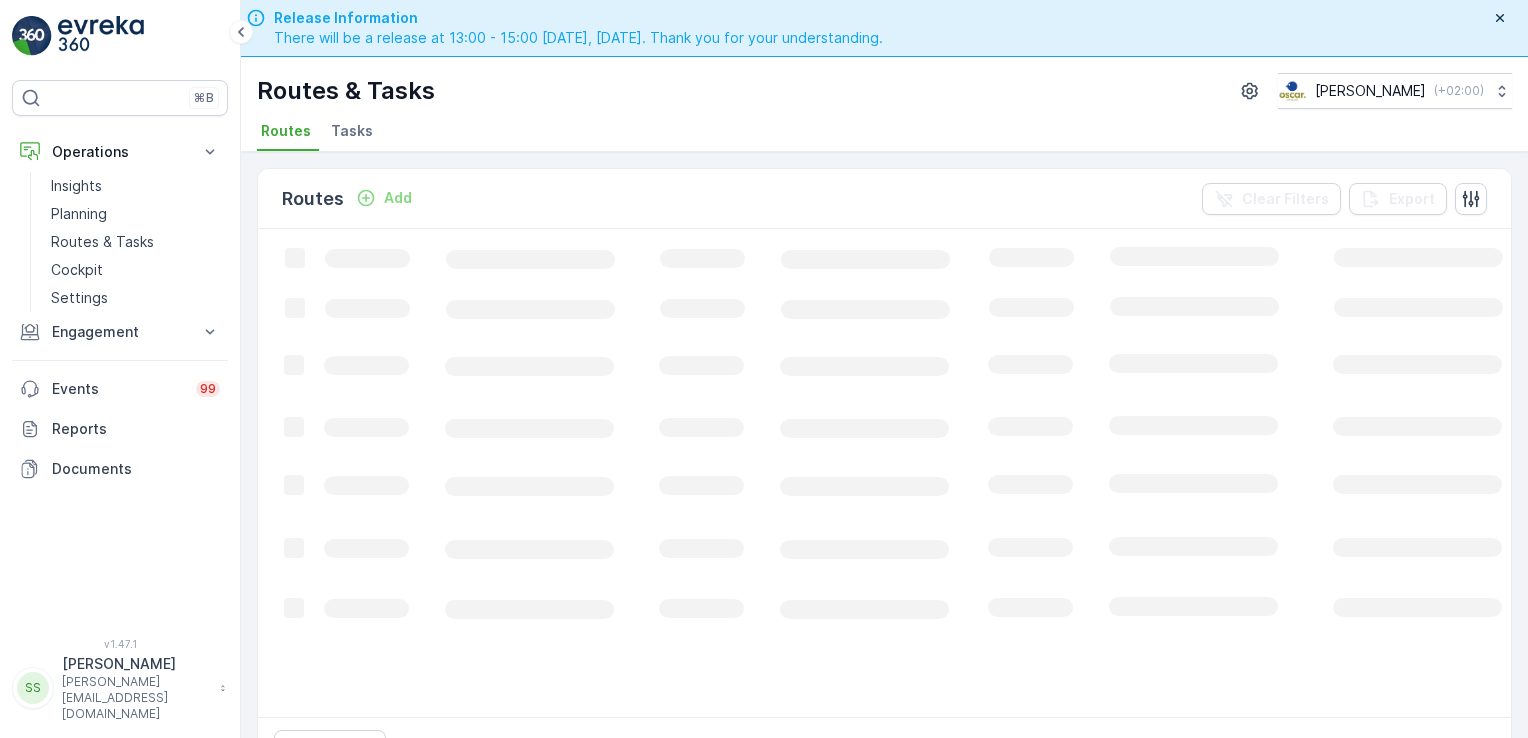 scroll, scrollTop: 0, scrollLeft: 0, axis: both 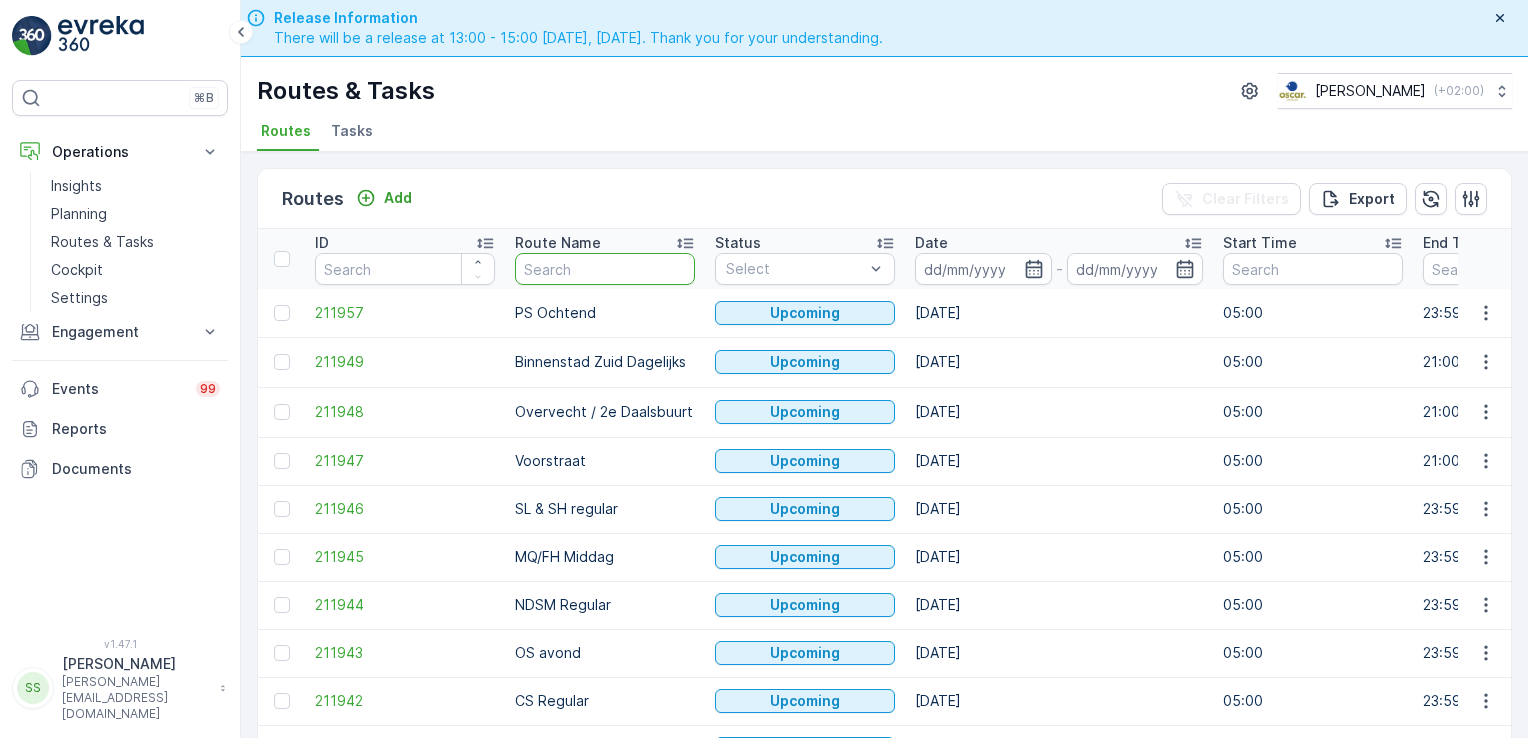 click at bounding box center [605, 269] 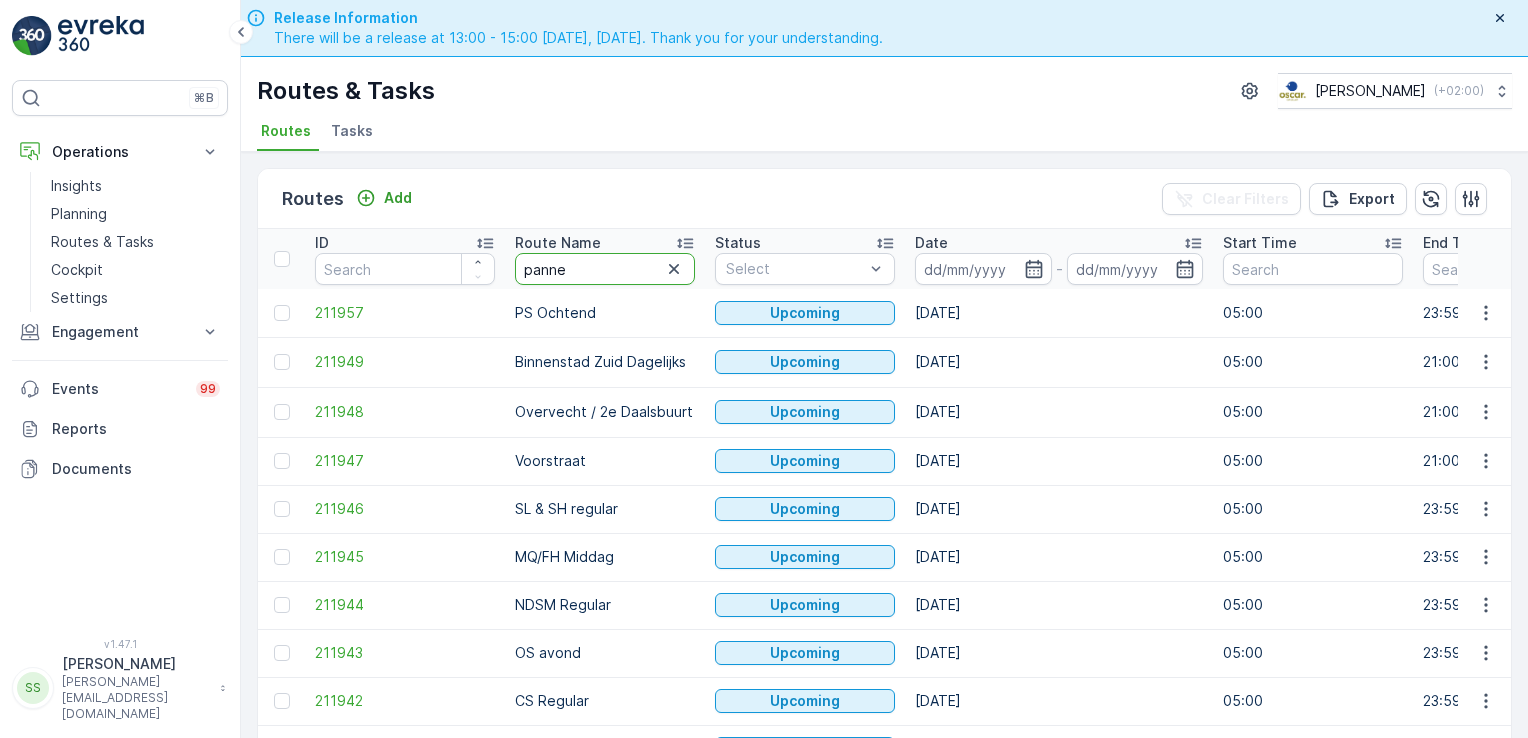 type on "pannen" 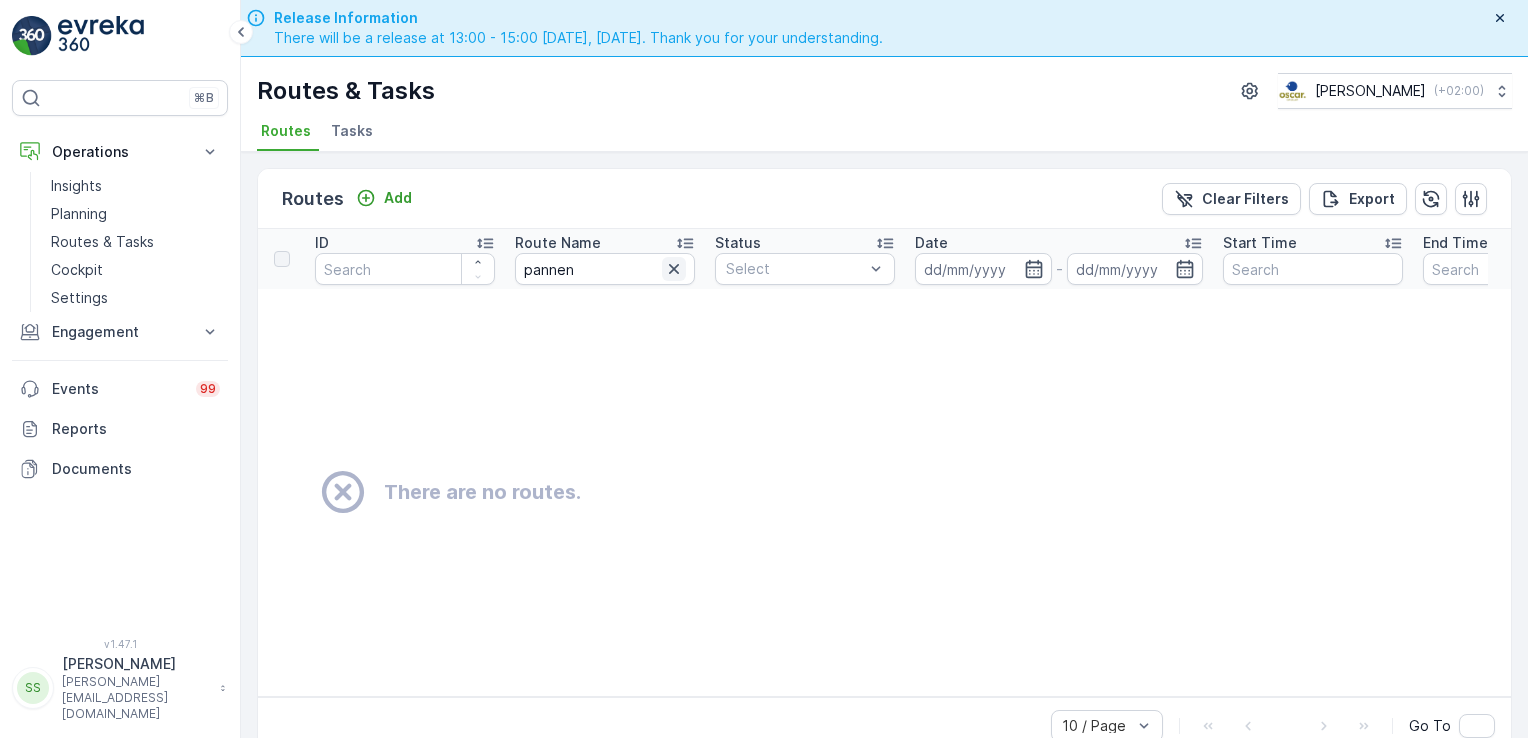 click 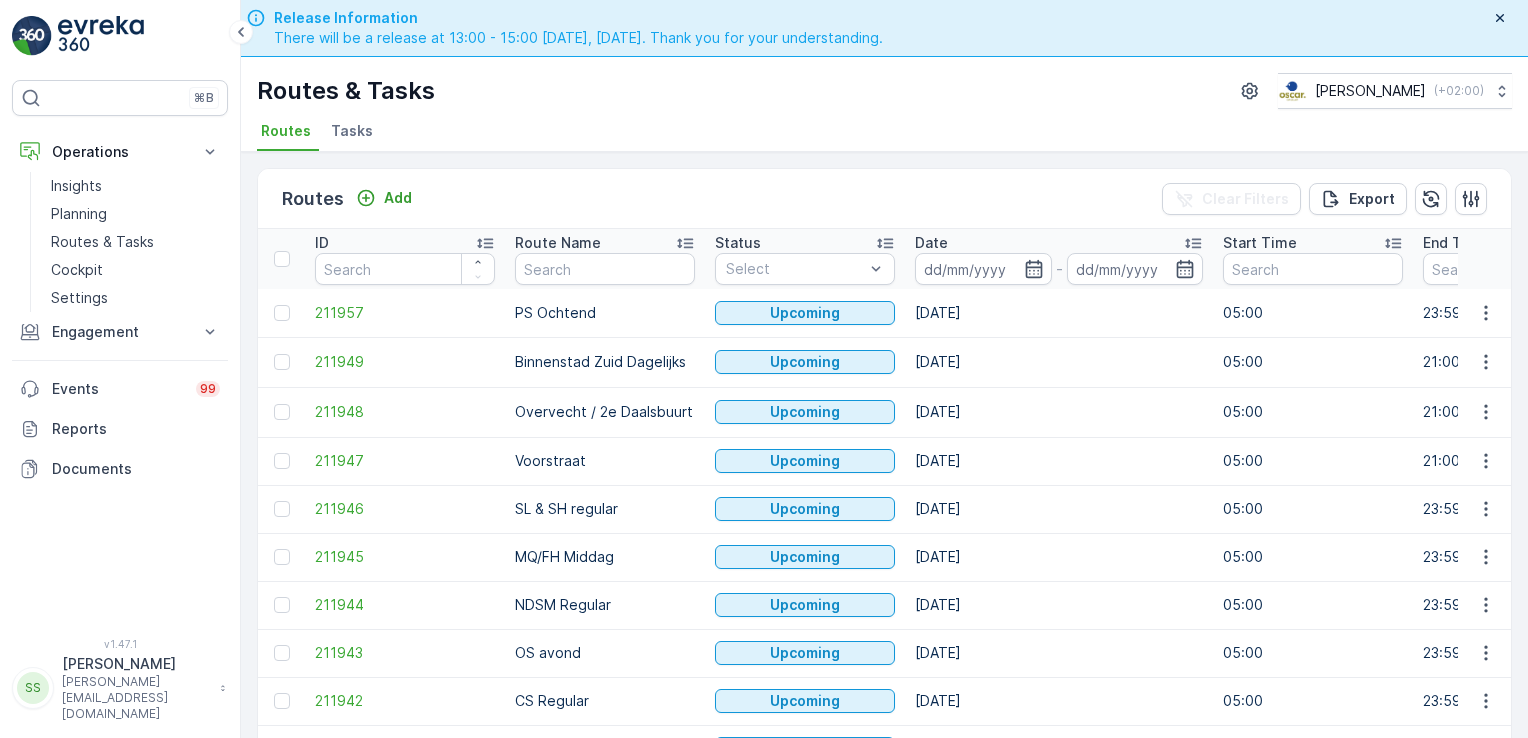 click on "Routes Add Clear Filters Export ID Route Name Status Select Date - Start Time End Time Operation Select Performance Shift Select Assignee Select Route Plan Regions Select Geomaps Select Crew Member(s) Select Start Location Select End Location Select Disposal Location Select Fuel Station Select 211957 PS Ochtend Upcoming 28.09.2025 05:00 23:59 Rotterdam Collection 0/0 00:00-23:59 Rotterdam PS Ochtend Katendrecht, het Park en Scheepvaartkwartier - Hub Katendrecht Hub Katendrecht 211949 Binnenstad Zuid Dagelijks  Upcoming 28.09.2025 05:00 21:00 Utrecht Collection 0/0 00:00-23:59 Utrecht Binnenstad Zuid Dagelijks  - Hub Utrecht Hub Utrecht 211948 Overvecht / 2e Daalsbuurt Upcoming 28.09.2025 05:00 21:00 Utrecht Collection 0/0 00:00-23:59 Utrecht Overvecht / 2e Daalsbuurt - Hub Utrecht Hub Utrecht 211947 Voorstraat Upcoming 28.09.2025 05:00 21:00 Utrecht Collection 0/0 00:00-23:59 Utrecht Voorstraat - Hub Utrecht Hub Utrecht 211946 SL & SH regular Upcoming 28.09.2025 05:00 23:59 Amsterdam Collection 0/0 Amsterdam" at bounding box center (884, 473) 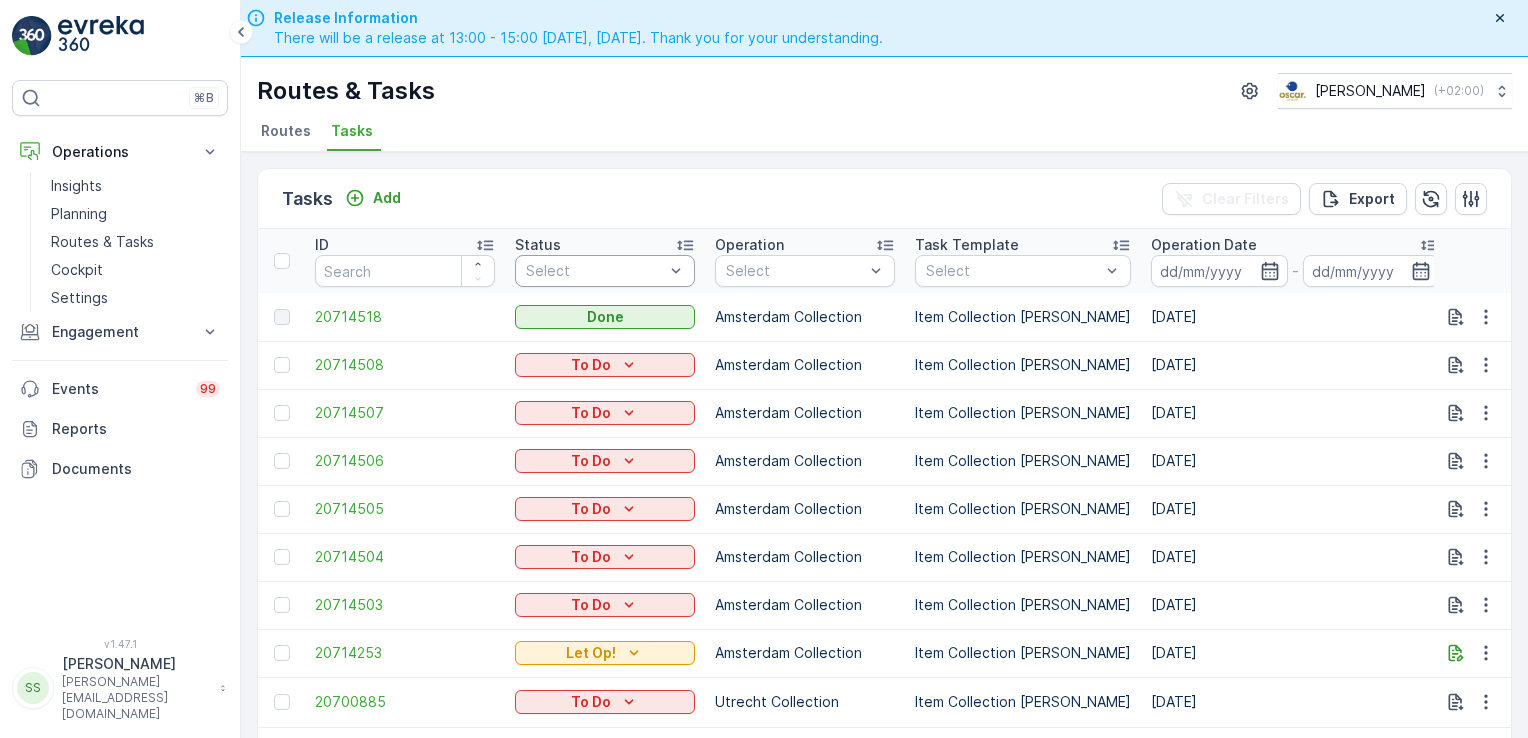 click on "Select" at bounding box center [605, 271] 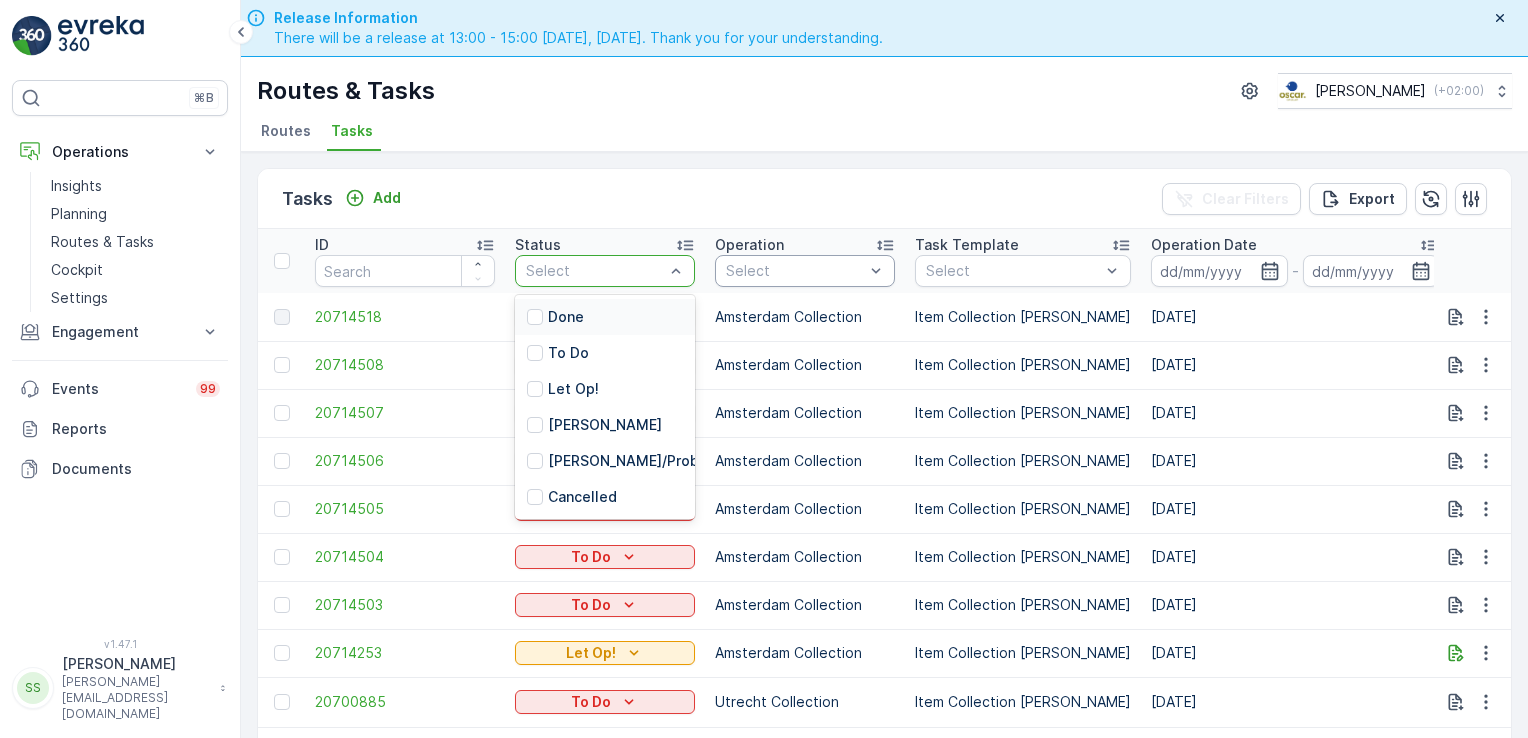 scroll, scrollTop: 16, scrollLeft: 0, axis: vertical 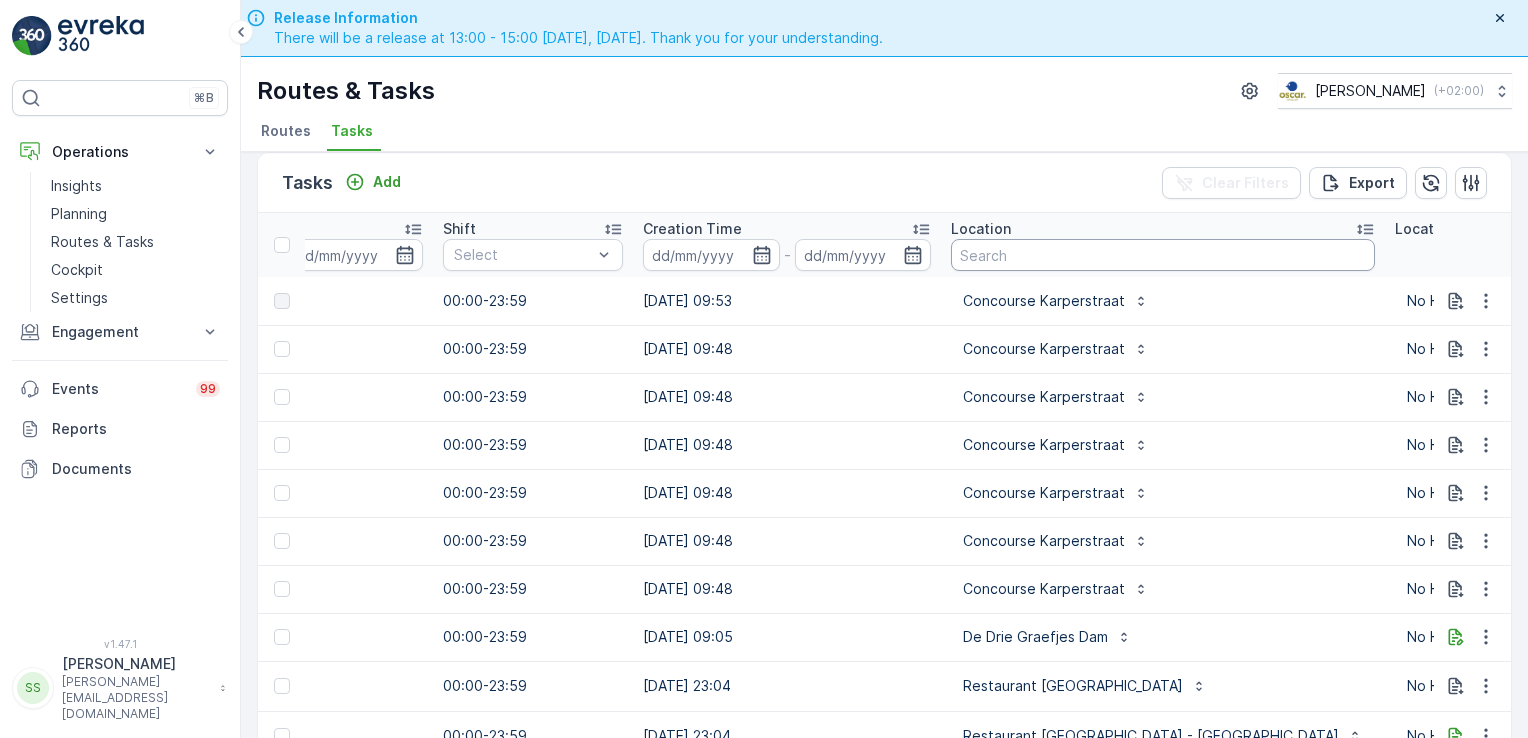 click at bounding box center (1163, 255) 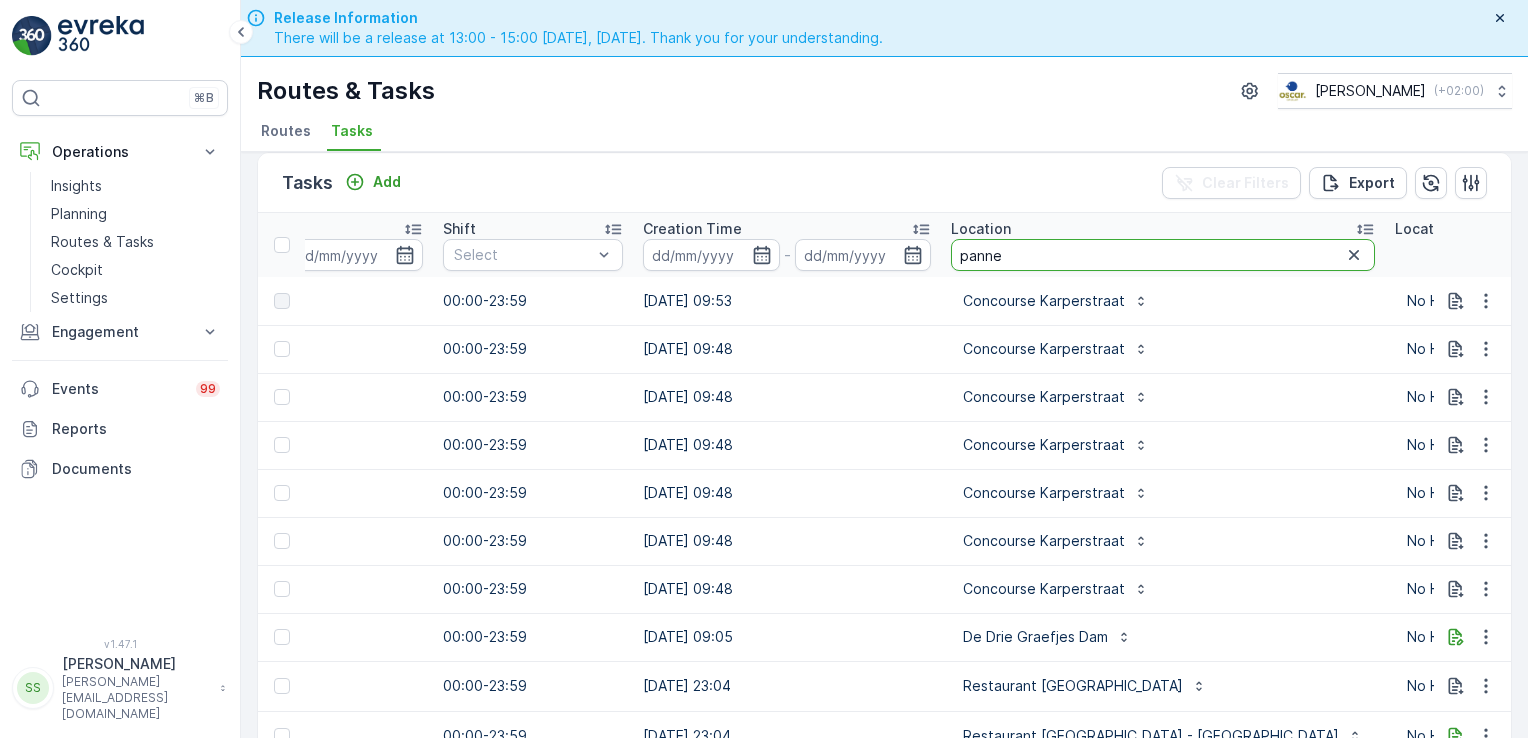 type on "pannen" 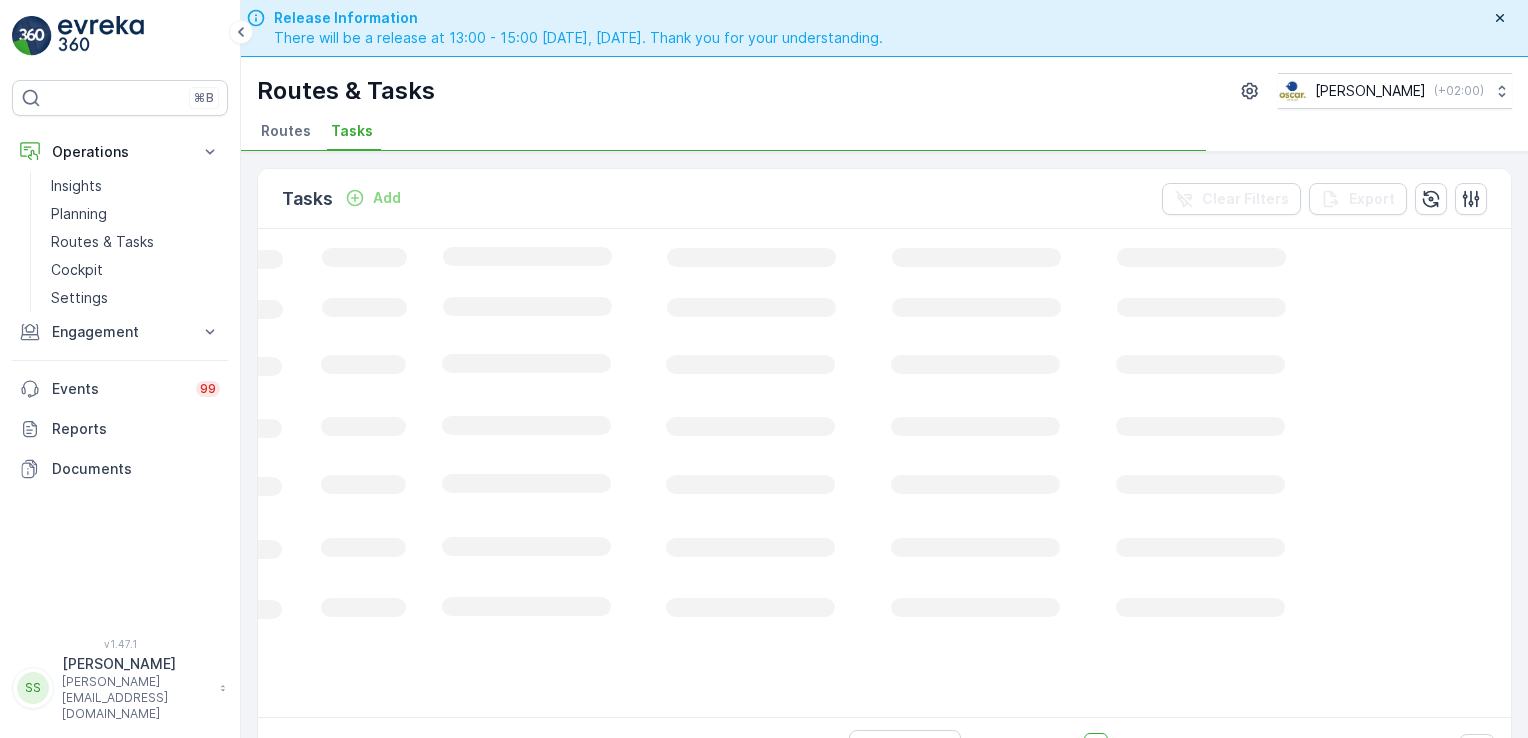 scroll, scrollTop: 0, scrollLeft: 666, axis: horizontal 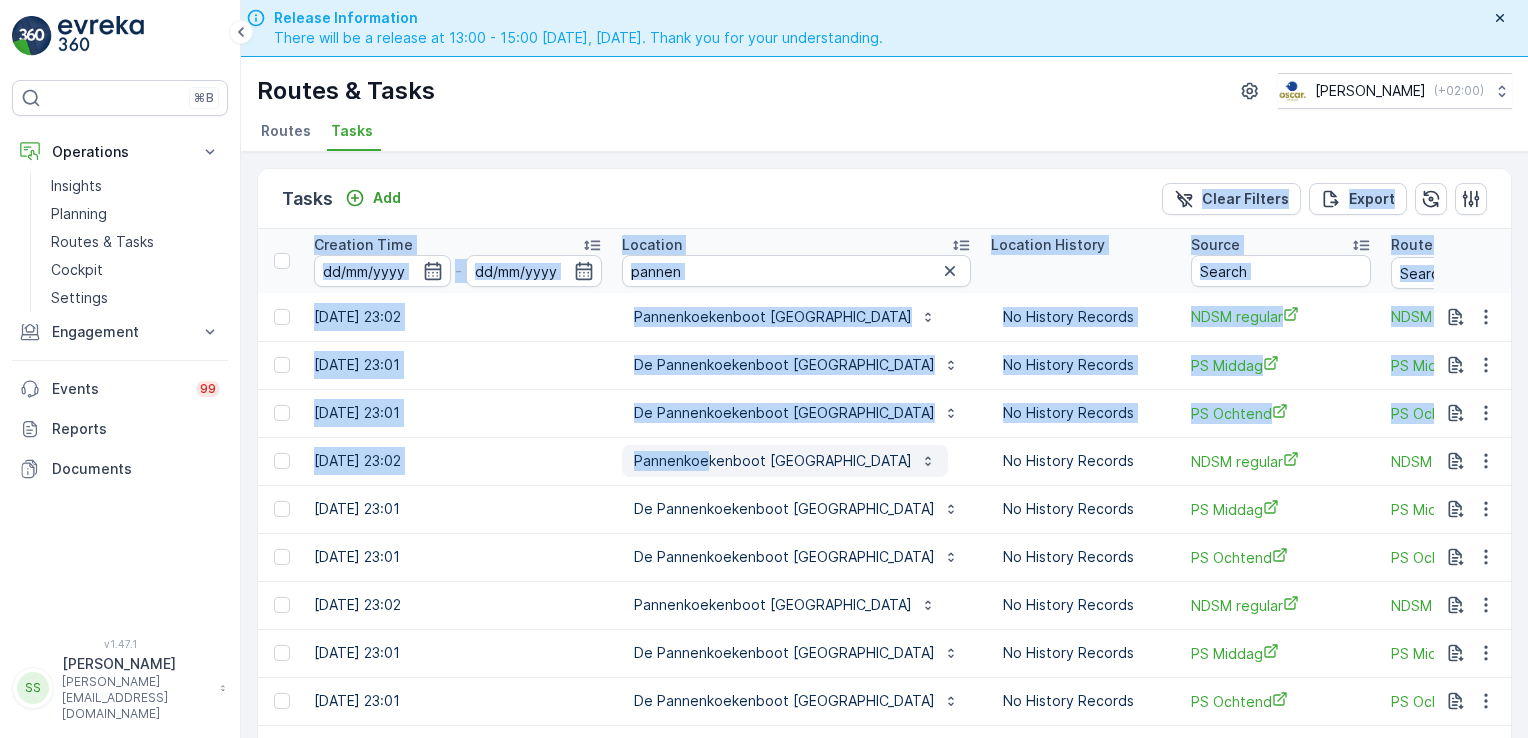 drag, startPoint x: 717, startPoint y: 210, endPoint x: 688, endPoint y: 448, distance: 239.7603 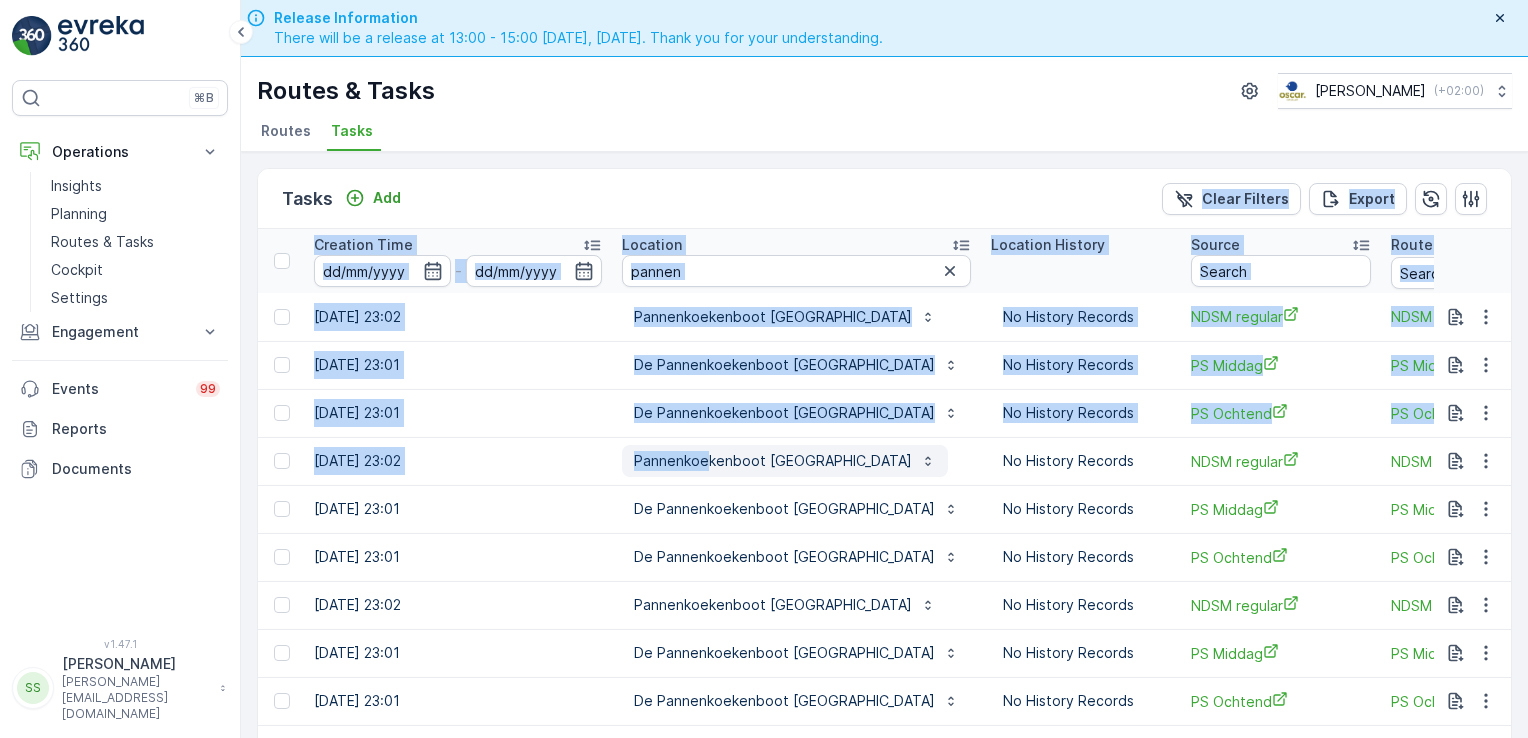 click on "Tasks Add Clear Filters Export ID Status Select Operation Select Task Template Select Operation Date - Due Date - Shift Select Creation Time - Location pannen Location History Source Route Region 20700734 To Do Amsterdam Collection Item Collection Oscar Regulier 06.08.2025 06.08.2025 00:00-23:59 29.07.2025 23:02   Pannenkoekenboot Amsterdam No History Records NDSM regular NDSM Regular - 20700615 To Do Rotterdam Collection Item Collection Oscar Regulier 06.08.2025 06.08.2025 00:00-23:59 29.07.2025 23:01   De Pannenkoekenboot Rotterdam No History Records PS Middag PS Middag - 20700614 To Do Rotterdam Collection Item Collection Oscar Regulier 06.08.2025 06.08.2025 00:00-23:59 29.07.2025 23:01   De Pannenkoekenboot Rotterdam No History Records PS Ochtend PS Ochtend - 20671430 To Do Amsterdam Collection Item Collection Oscar Regulier 05.08.2025 05.08.2025 00:00-23:59 28.07.2025 23:02   Pannenkoekenboot Amsterdam No History Records NDSM regular NDSM Regular - 20671331 To Do Rotterdam Collection 05.08.2025   - To Do" at bounding box center [884, 500] 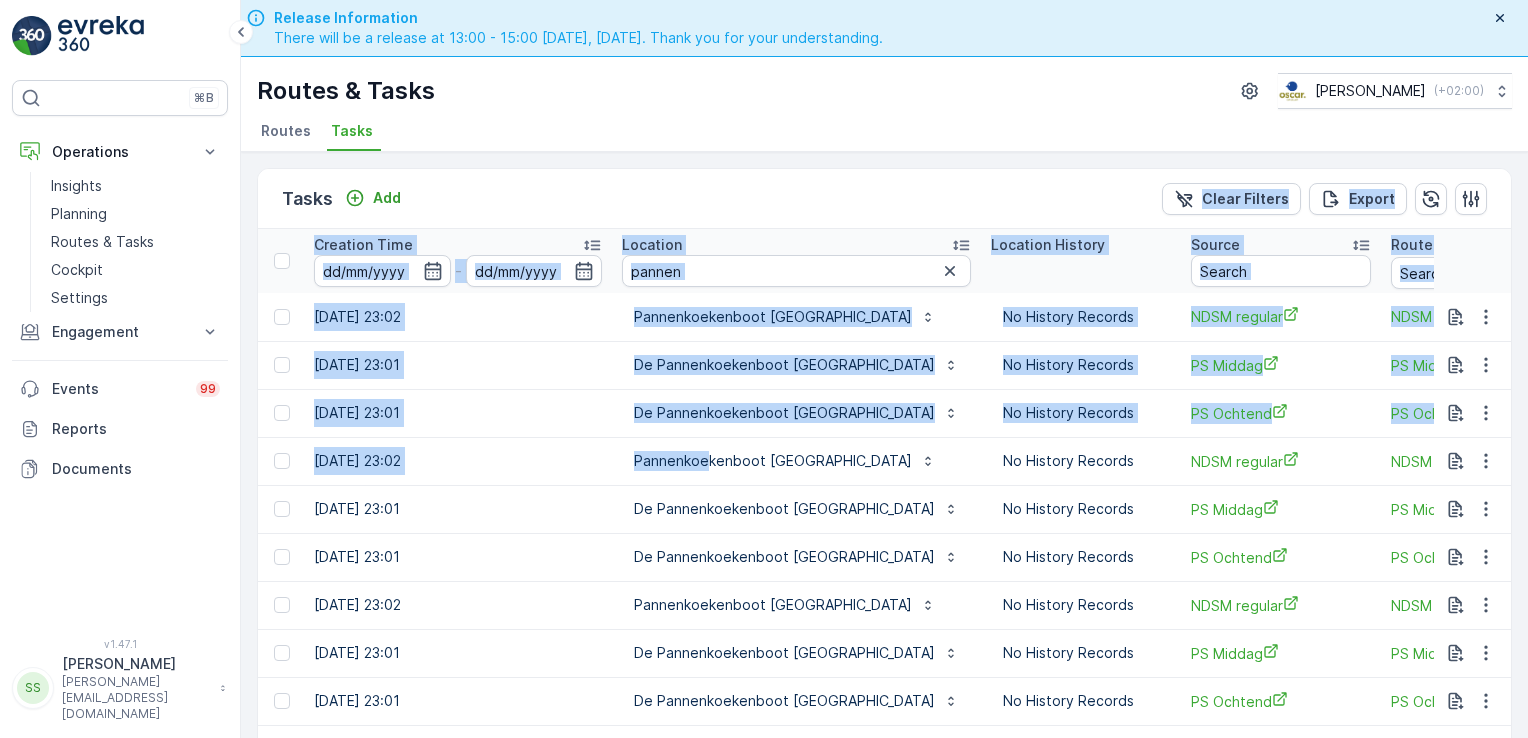 drag, startPoint x: 688, startPoint y: 448, endPoint x: 724, endPoint y: 202, distance: 248.6202 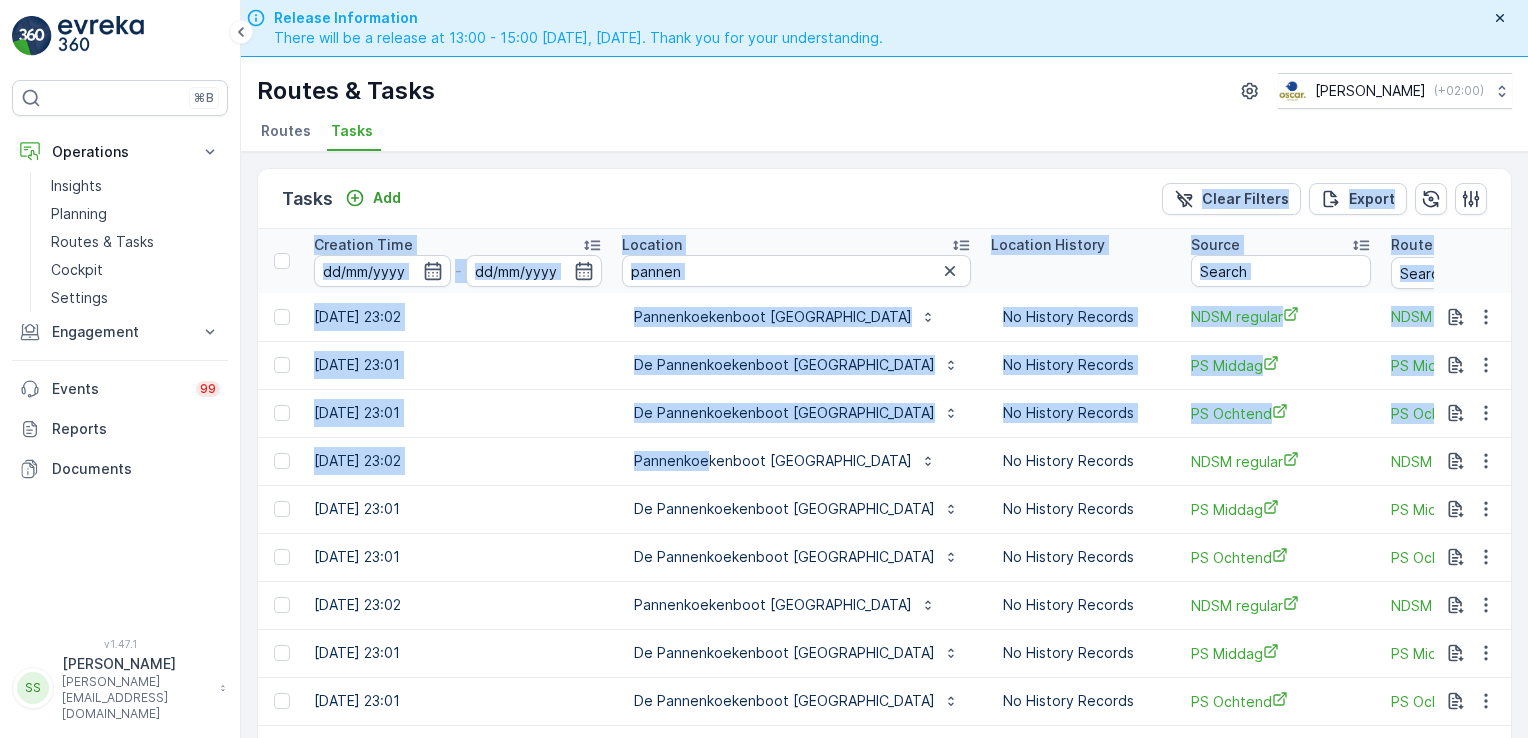 click on "Tasks Add Clear Filters Export" at bounding box center [884, 199] 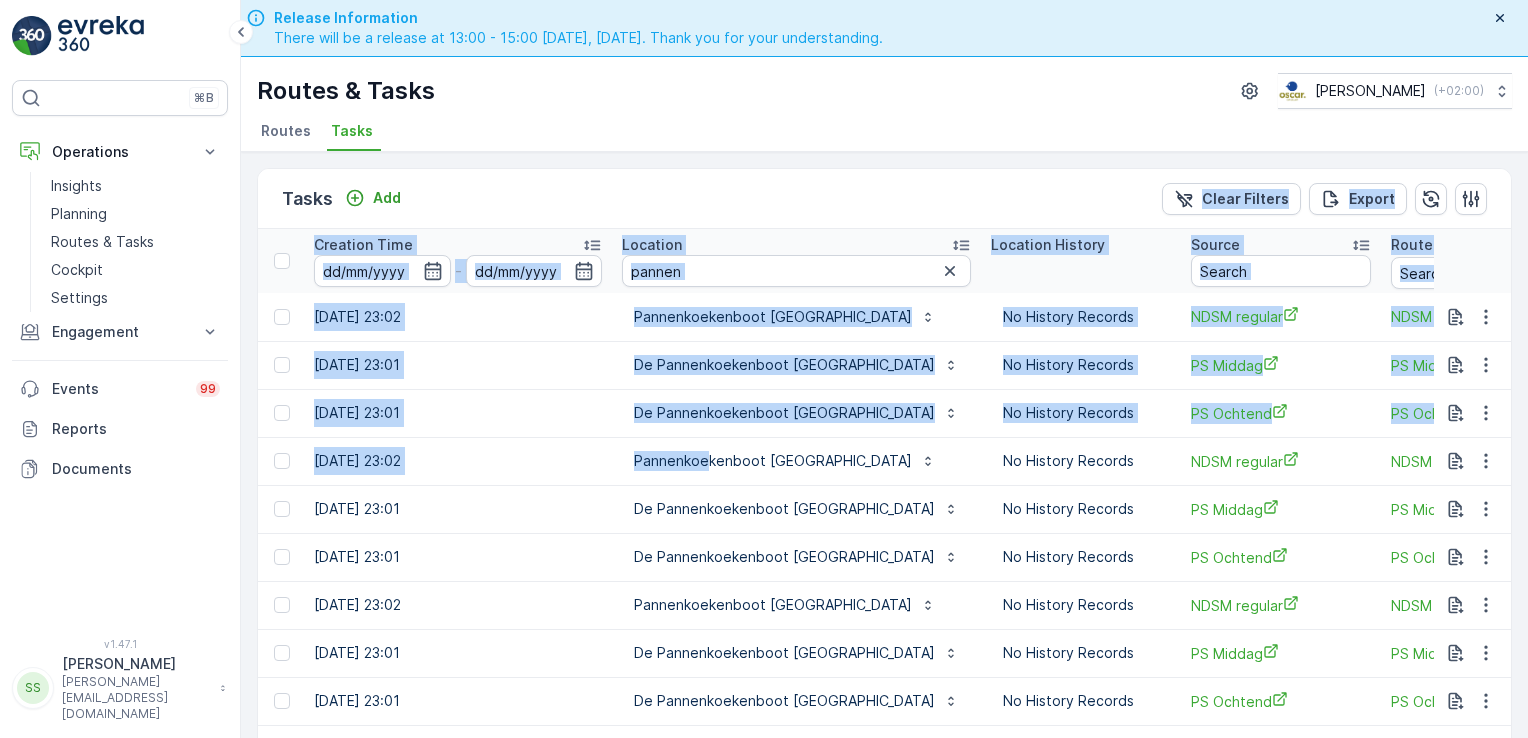 click on "Tasks Add Clear Filters Export" at bounding box center [884, 199] 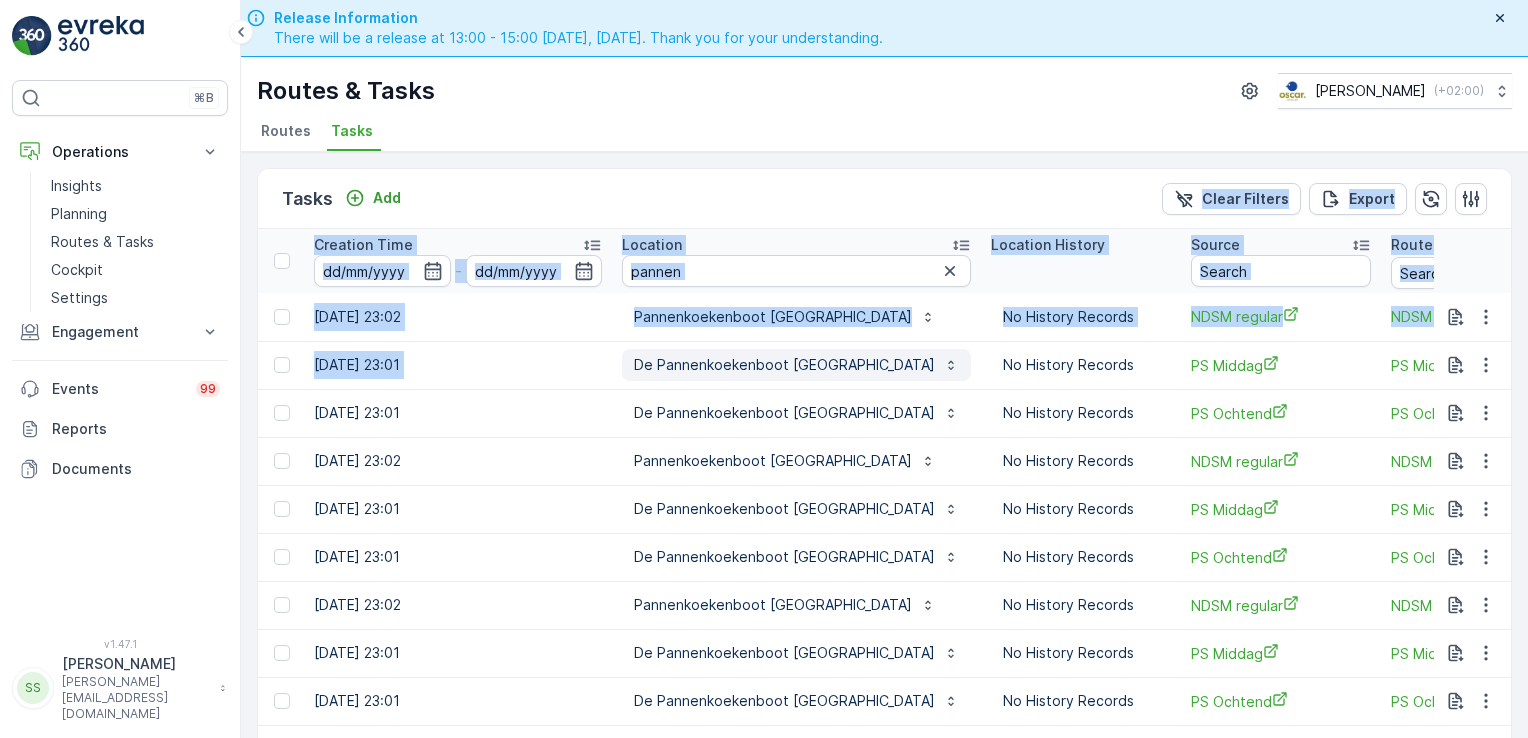 drag, startPoint x: 724, startPoint y: 202, endPoint x: 852, endPoint y: 356, distance: 200.24985 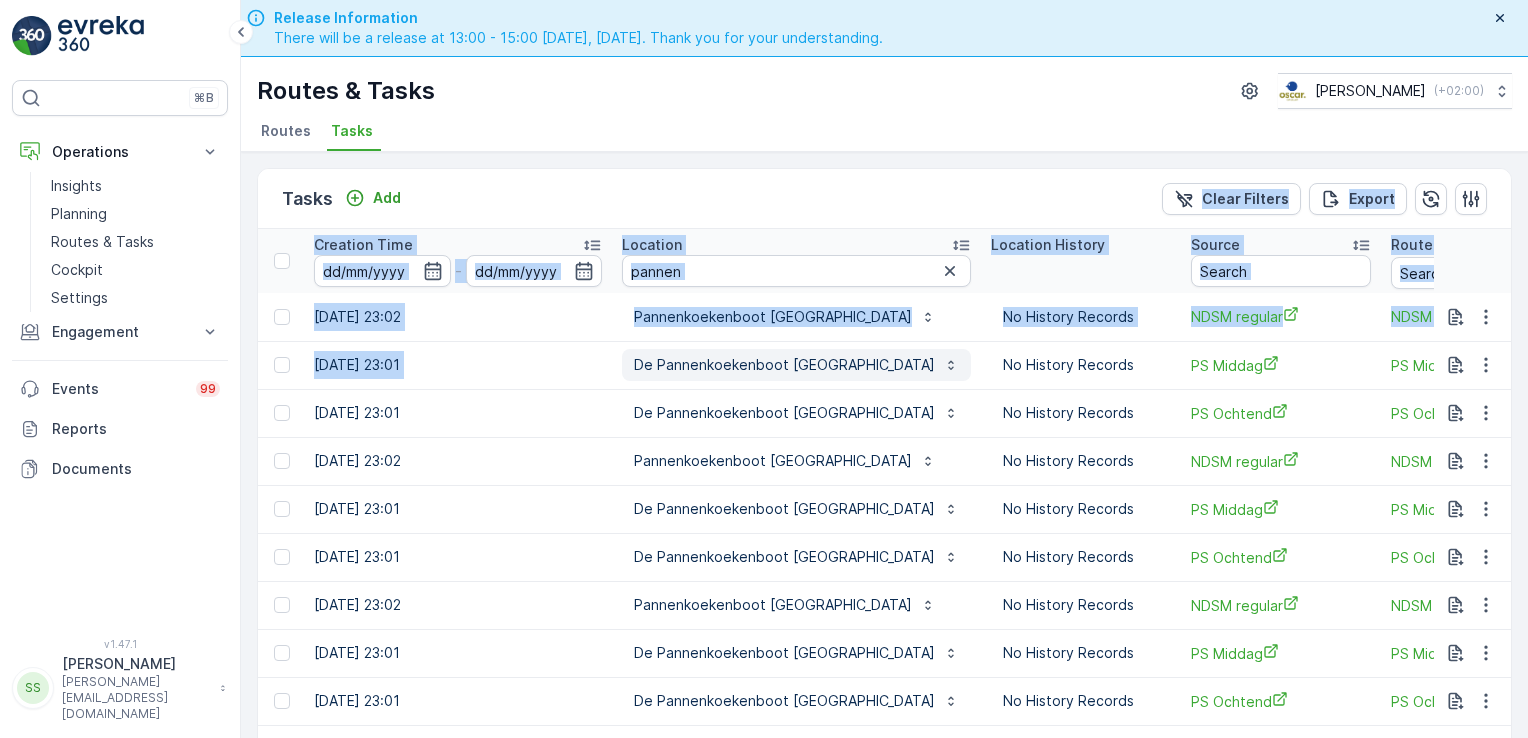 click on "Tasks Add Clear Filters Export ID Status Select Operation Select Task Template Select Operation Date - Due Date - Shift Select Creation Time - Location pannen Location History Source Route Region 20700734 To Do Amsterdam Collection Item Collection Oscar Regulier 06.08.2025 06.08.2025 00:00-23:59 29.07.2025 23:02   Pannenkoekenboot Amsterdam No History Records NDSM regular NDSM Regular - 20700615 To Do Rotterdam Collection Item Collection Oscar Regulier 06.08.2025 06.08.2025 00:00-23:59 29.07.2025 23:01   De Pannenkoekenboot Rotterdam No History Records PS Middag PS Middag - 20700614 To Do Rotterdam Collection Item Collection Oscar Regulier 06.08.2025 06.08.2025 00:00-23:59 29.07.2025 23:01   De Pannenkoekenboot Rotterdam No History Records PS Ochtend PS Ochtend - 20671430 To Do Amsterdam Collection Item Collection Oscar Regulier 05.08.2025 05.08.2025 00:00-23:59 28.07.2025 23:02   Pannenkoekenboot Amsterdam No History Records NDSM regular NDSM Regular - 20671331 To Do Rotterdam Collection 05.08.2025   - To Do" at bounding box center [884, 500] 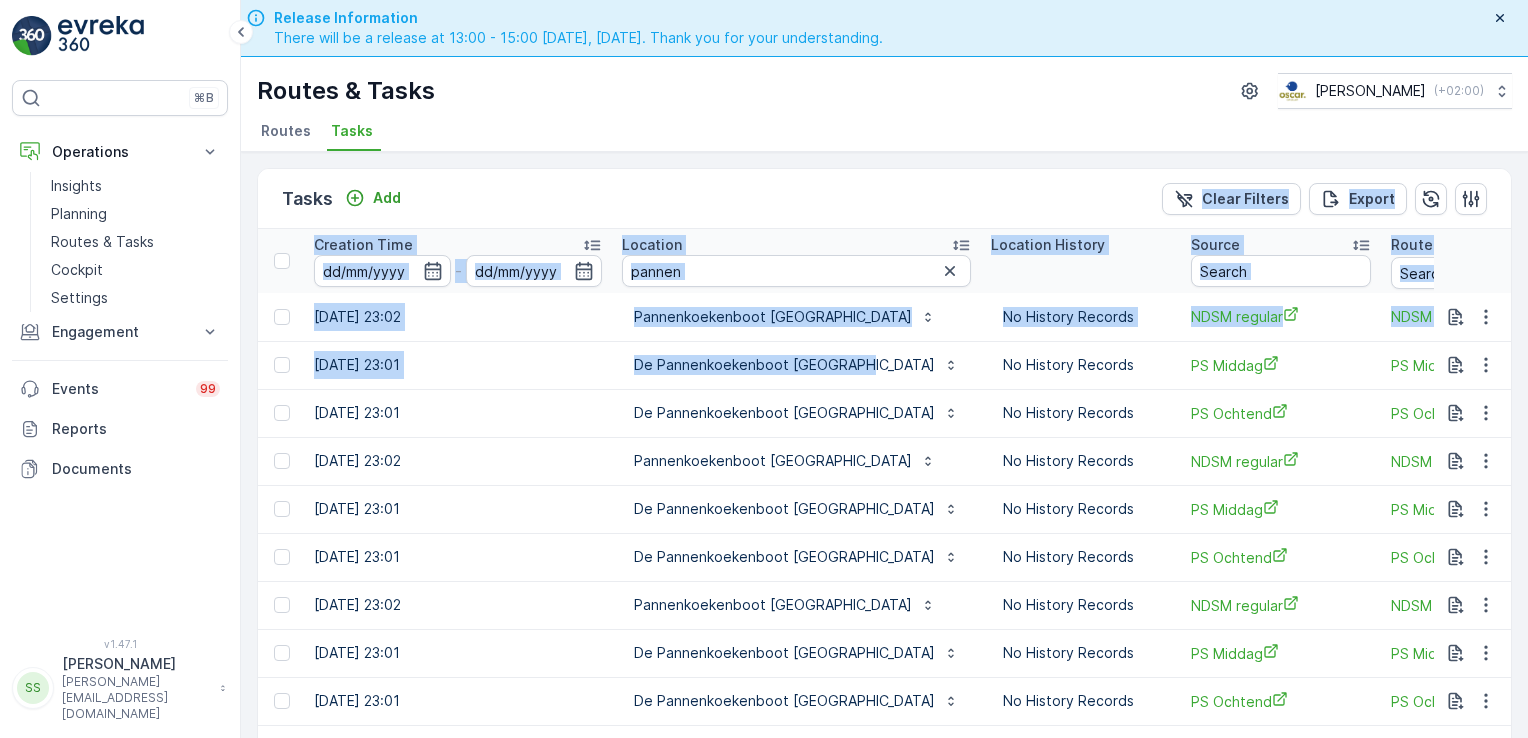 drag, startPoint x: 852, startPoint y: 356, endPoint x: 744, endPoint y: 186, distance: 201.40506 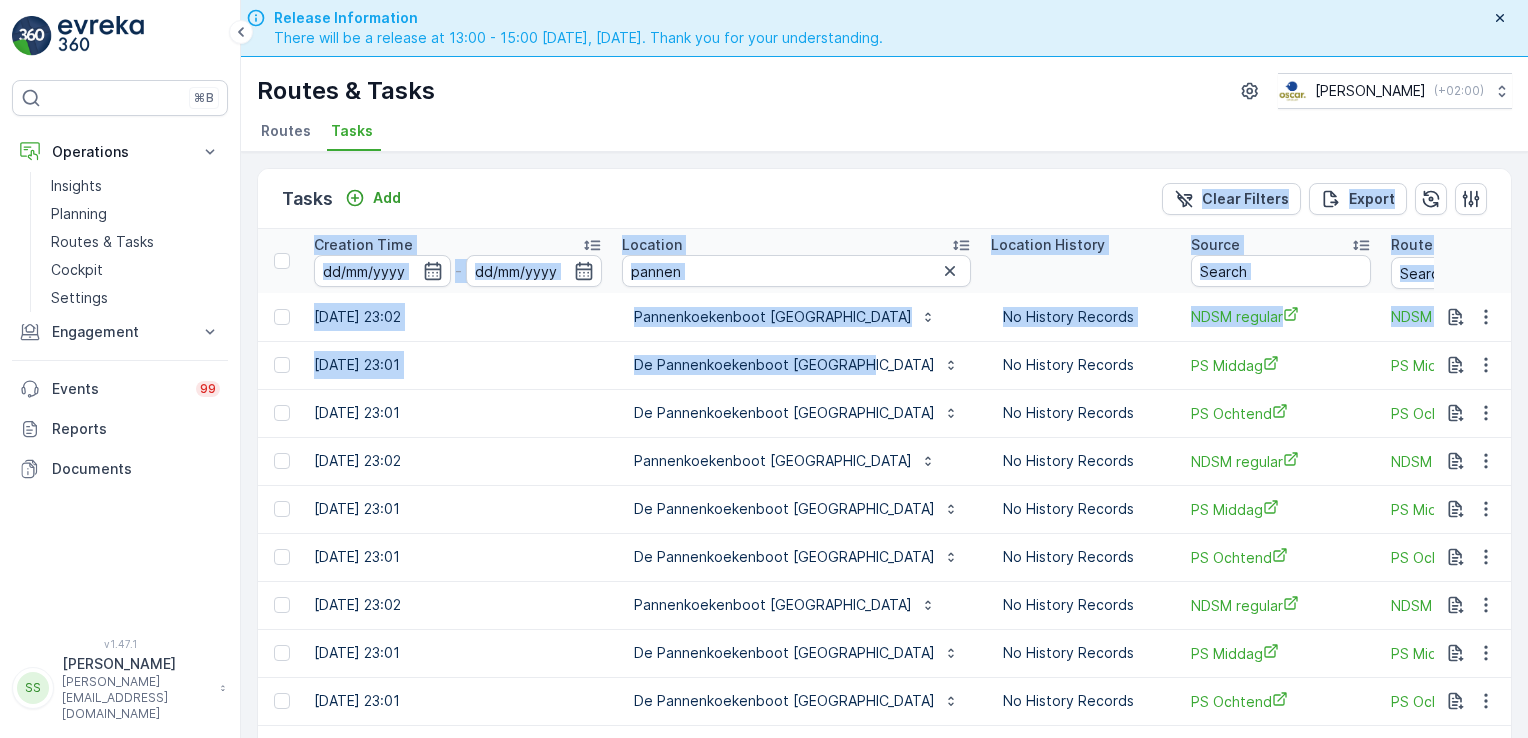 click on "Tasks Add Clear Filters Export" at bounding box center [884, 199] 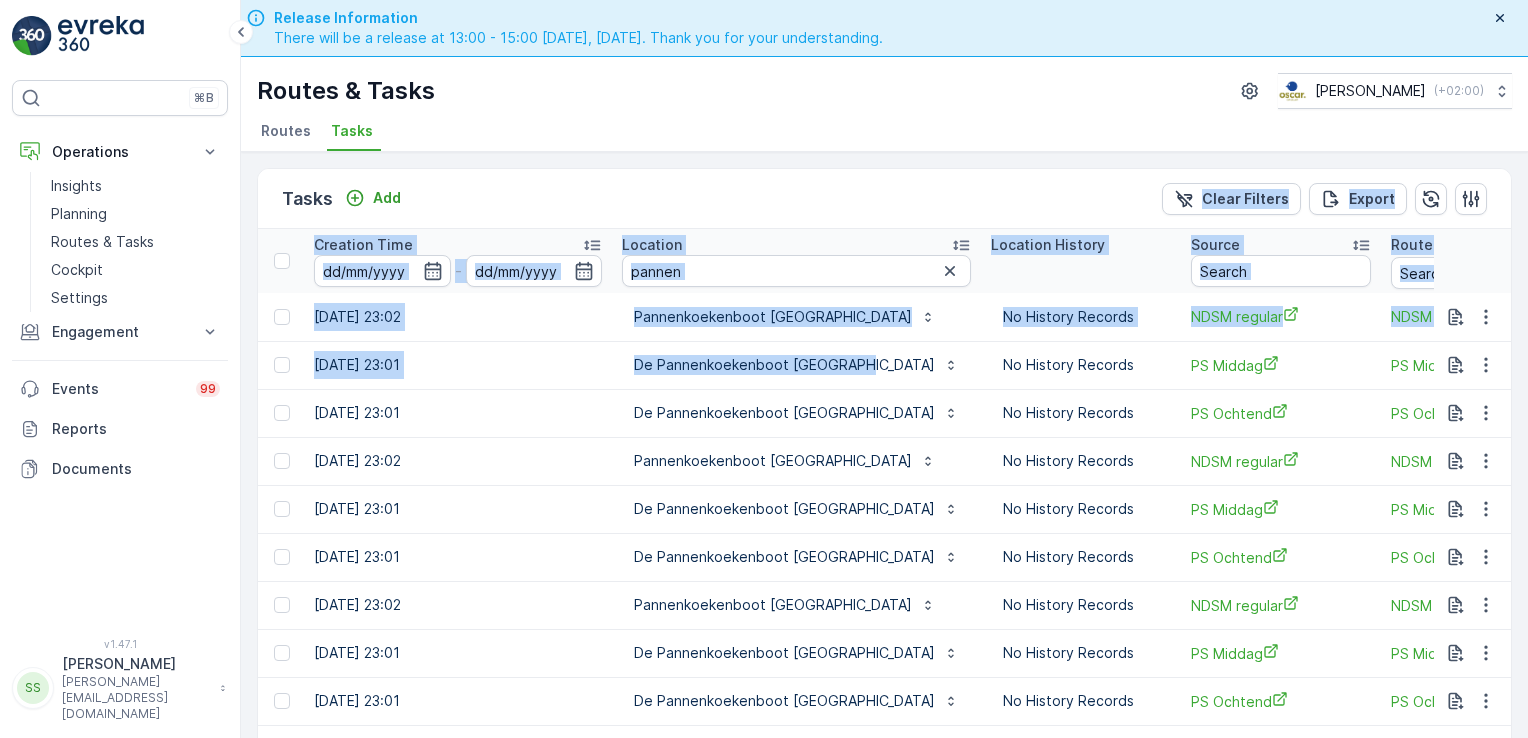click on "Tasks Add Clear Filters Export" at bounding box center (884, 199) 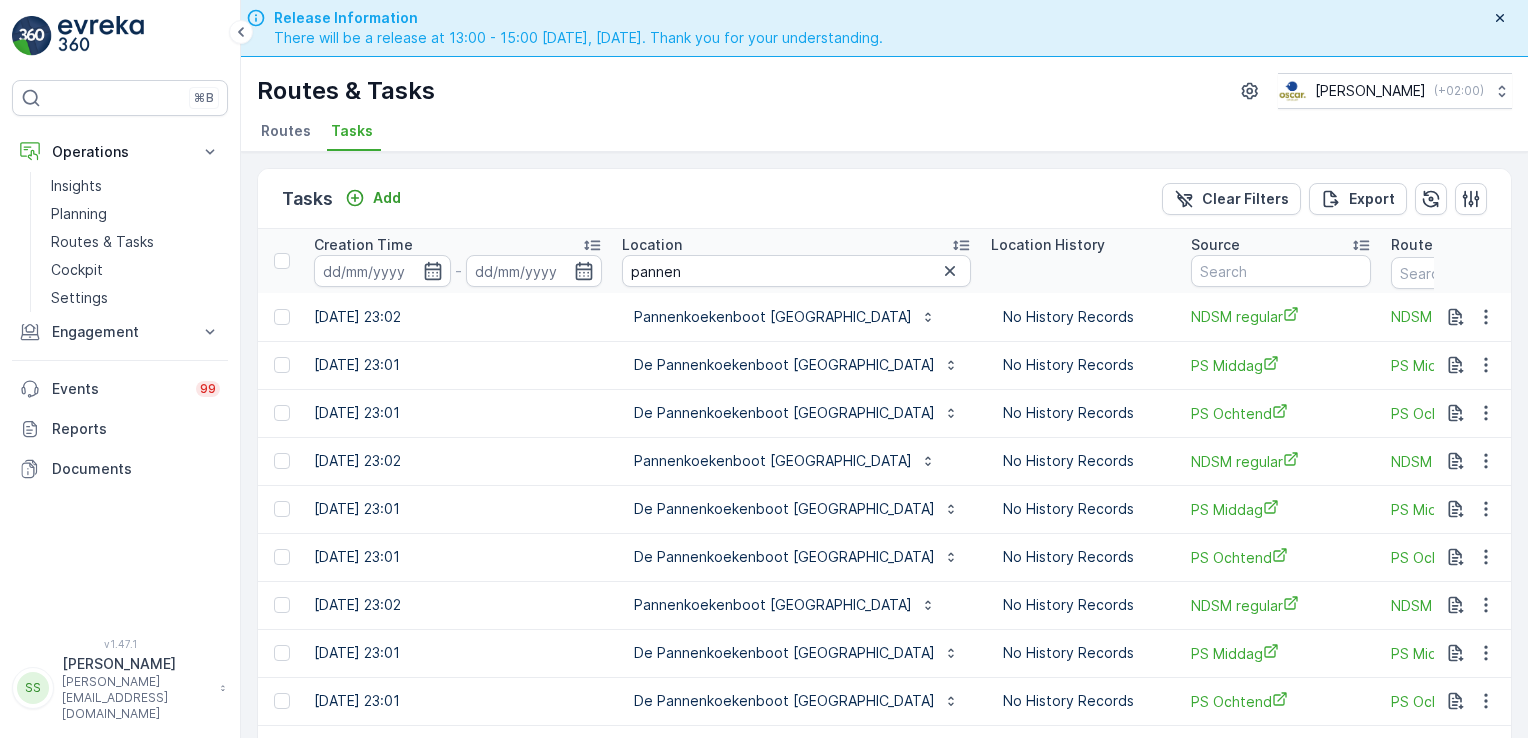 drag, startPoint x: 732, startPoint y: 183, endPoint x: 724, endPoint y: 218, distance: 35.902645 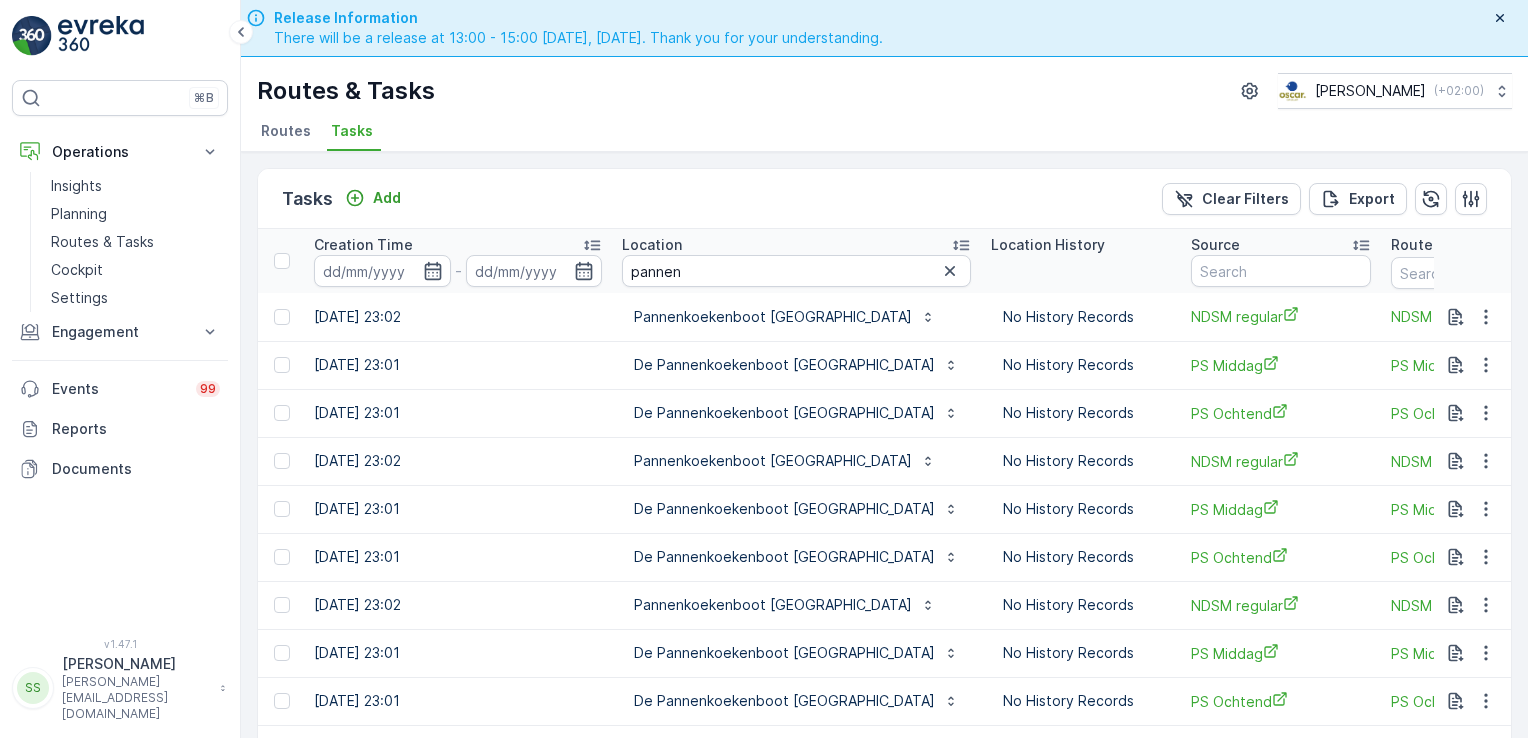 click on "Tasks Add Clear Filters Export" at bounding box center (884, 199) 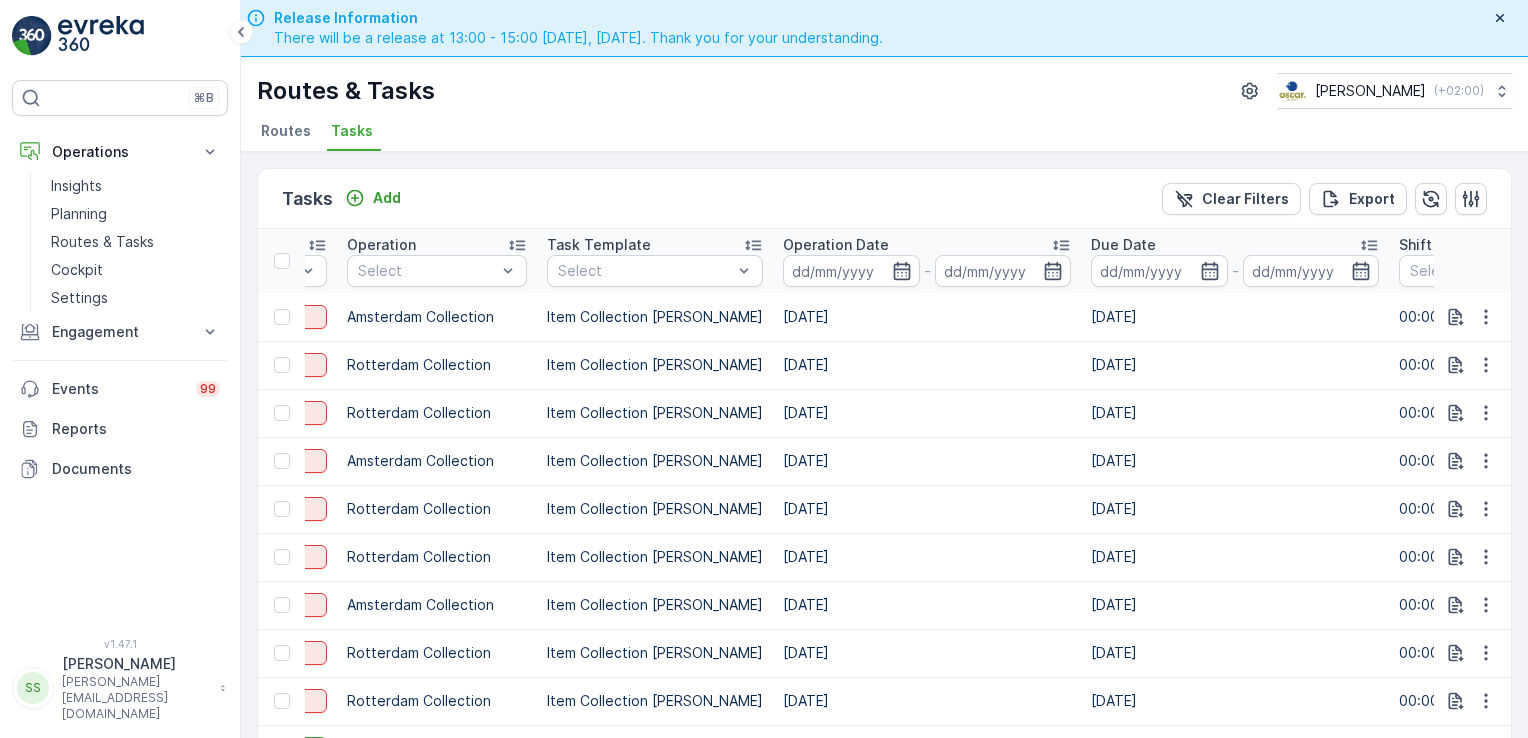 scroll, scrollTop: 0, scrollLeft: 0, axis: both 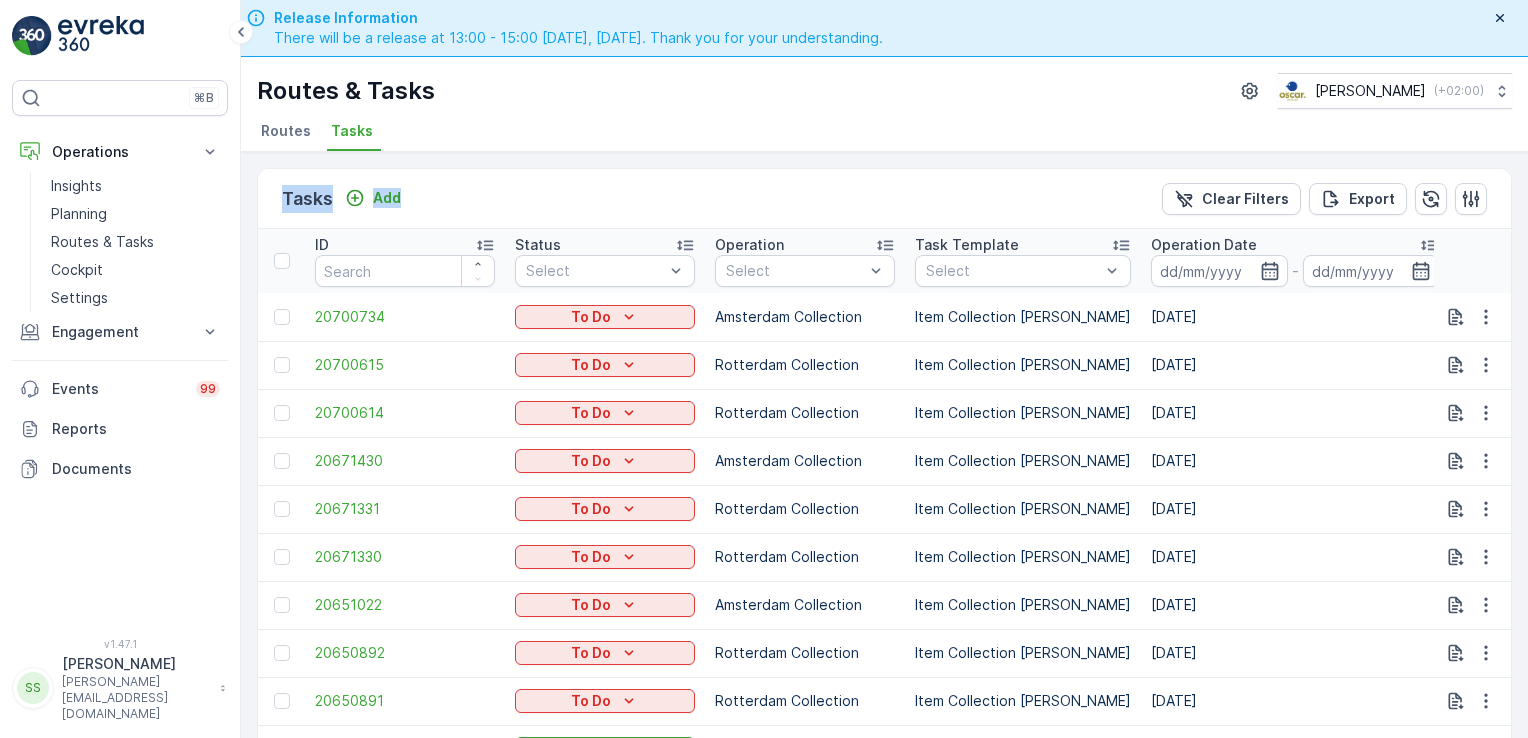 drag, startPoint x: 273, startPoint y: 176, endPoint x: 432, endPoint y: 224, distance: 166.08733 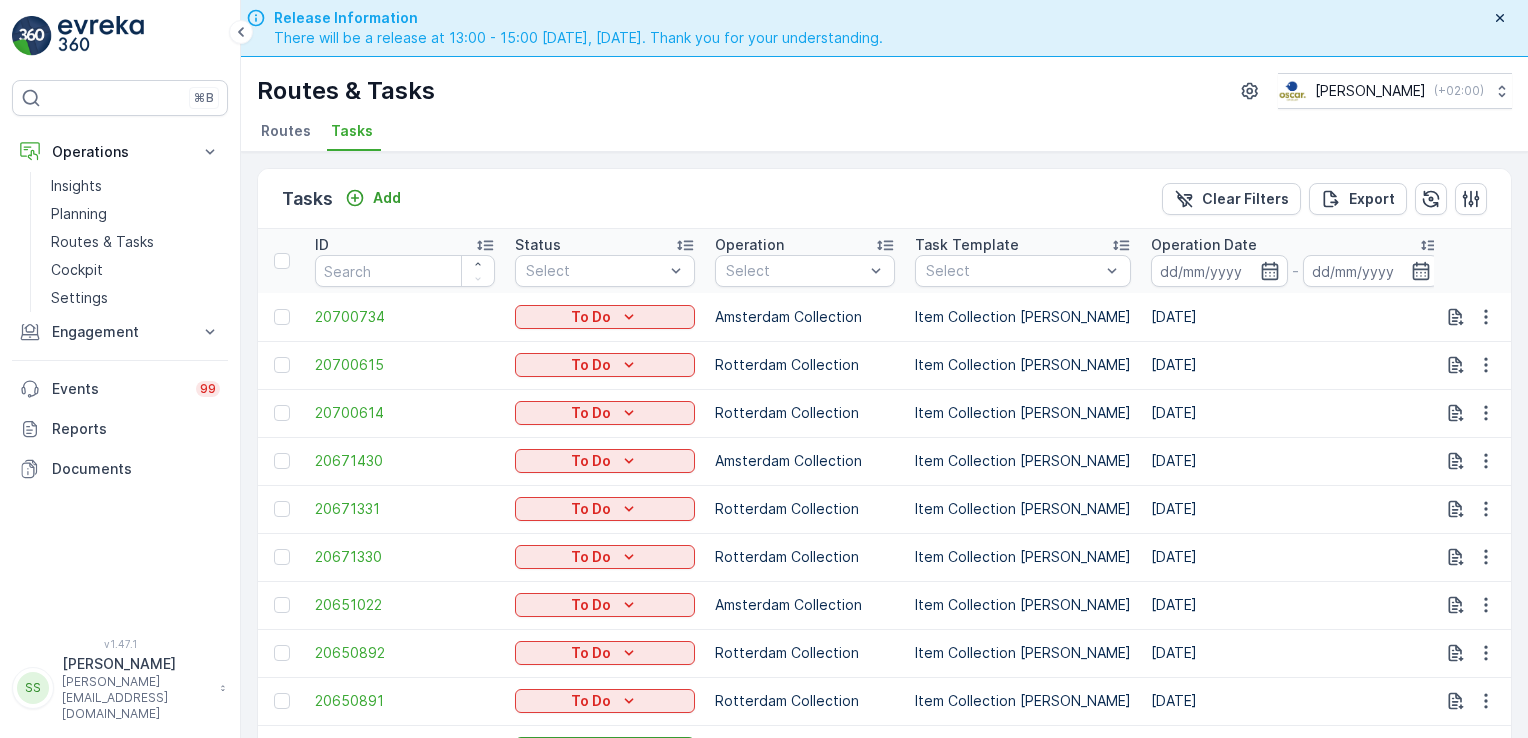 click on "Tasks Add Clear Filters Export" at bounding box center [884, 199] 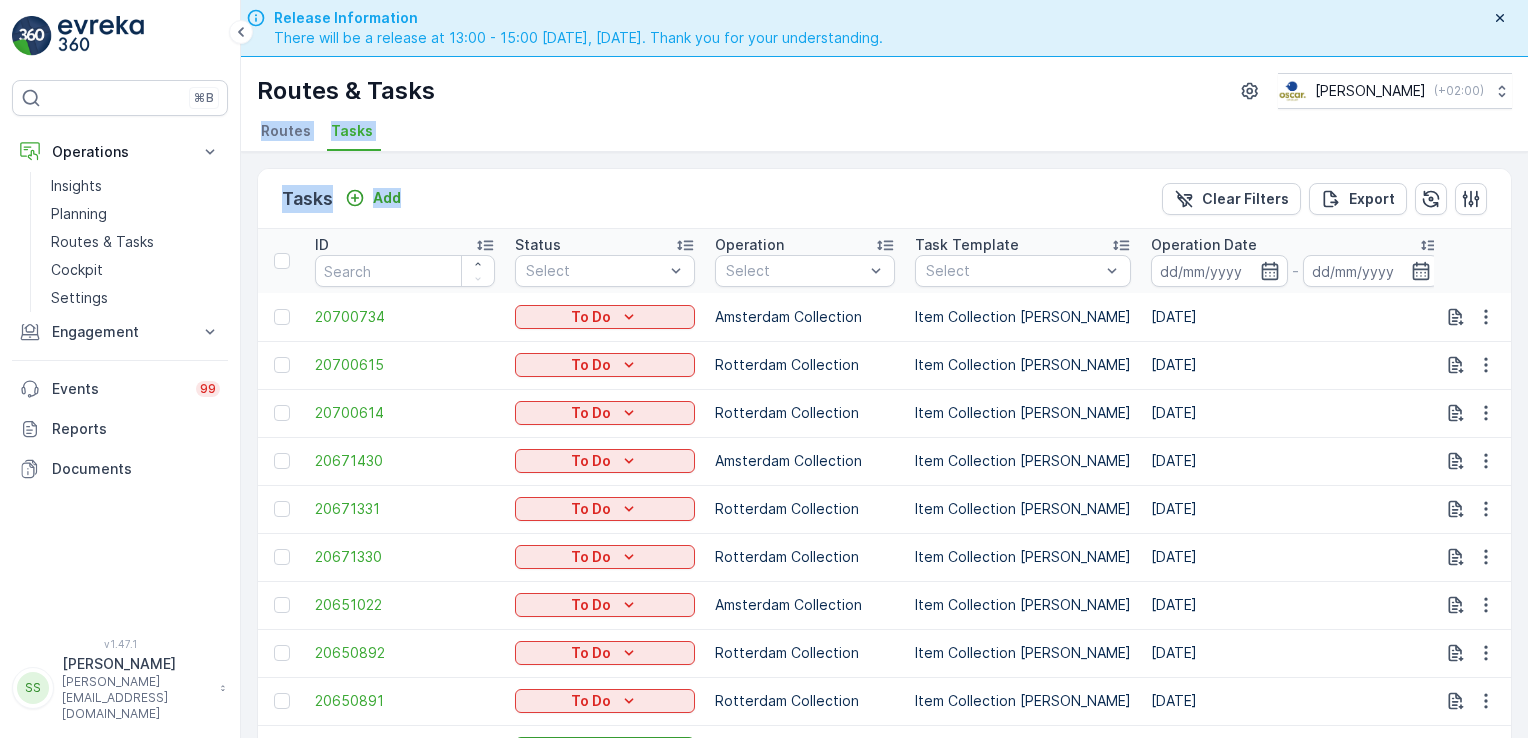 drag, startPoint x: 440, startPoint y: 226, endPoint x: 253, endPoint y: 134, distance: 208.40585 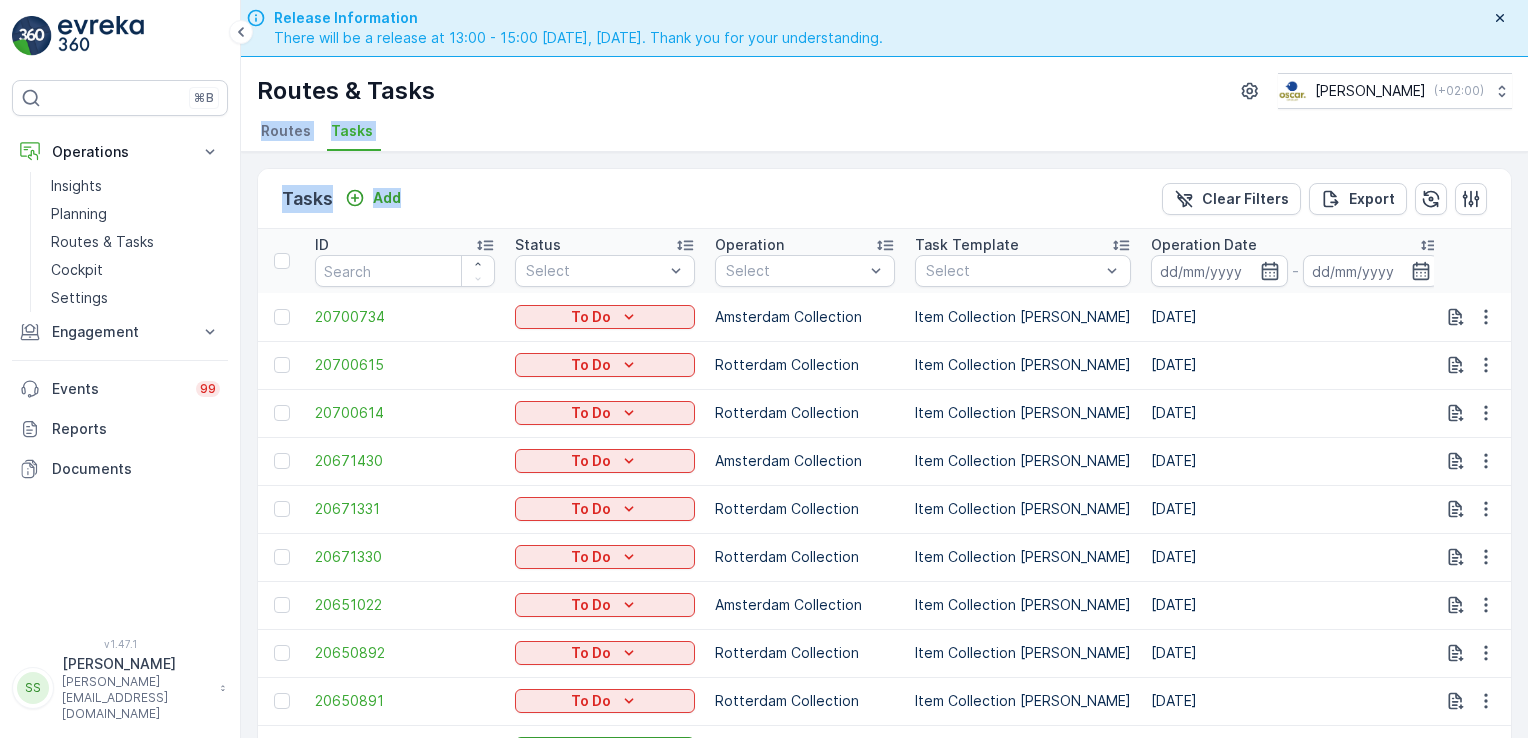 click on "Routes & Tasks Oscar Circulair ( +02:00 ) Routes Tasks Tasks Add Clear Filters Export ID Status Select Operation Select Task Template Select Operation Date - Due Date - Shift Select Creation Time - Location pannen Location History Source Route Region 20700734 To Do Amsterdam Collection Item Collection Oscar Regulier 06.08.2025 06.08.2025 00:00-23:59 29.07.2025 23:02   Pannenkoekenboot Amsterdam No History Records NDSM regular NDSM Regular - 20700615 To Do Rotterdam Collection Item Collection Oscar Regulier 06.08.2025 06.08.2025 00:00-23:59 29.07.2025 23:01   De Pannenkoekenboot Rotterdam No History Records PS Middag PS Middag - 20700614 To Do Rotterdam Collection Item Collection Oscar Regulier 06.08.2025 06.08.2025 00:00-23:59 29.07.2025 23:01   De Pannenkoekenboot Rotterdam No History Records PS Ochtend PS Ochtend - 20671430 To Do Amsterdam Collection Item Collection Oscar Regulier 05.08.2025 05.08.2025 00:00-23:59 28.07.2025 23:02   Pannenkoekenboot Amsterdam No History Records NDSM regular NDSM Regular -" at bounding box center [884, 426] 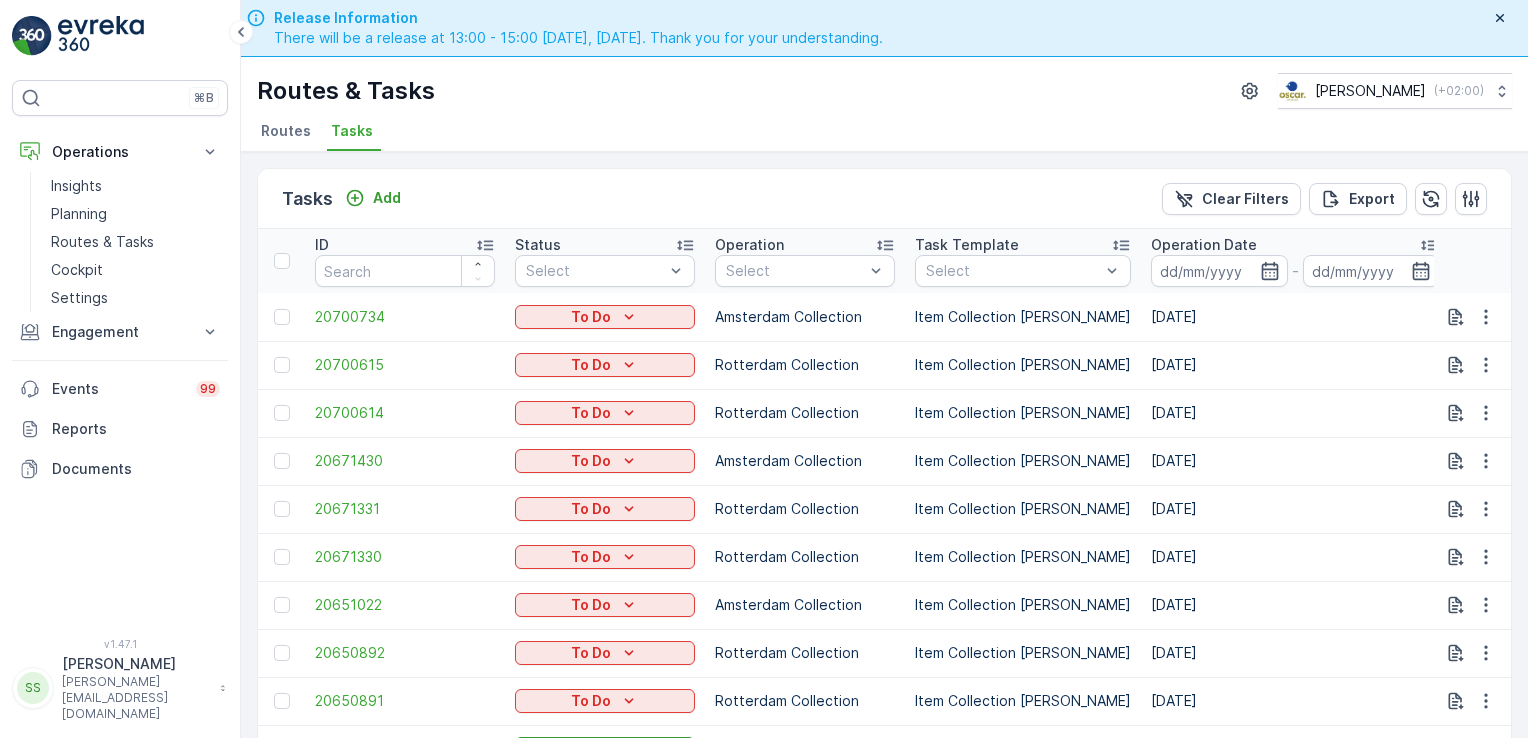 drag, startPoint x: 253, startPoint y: 134, endPoint x: 583, endPoint y: 155, distance: 330.6675 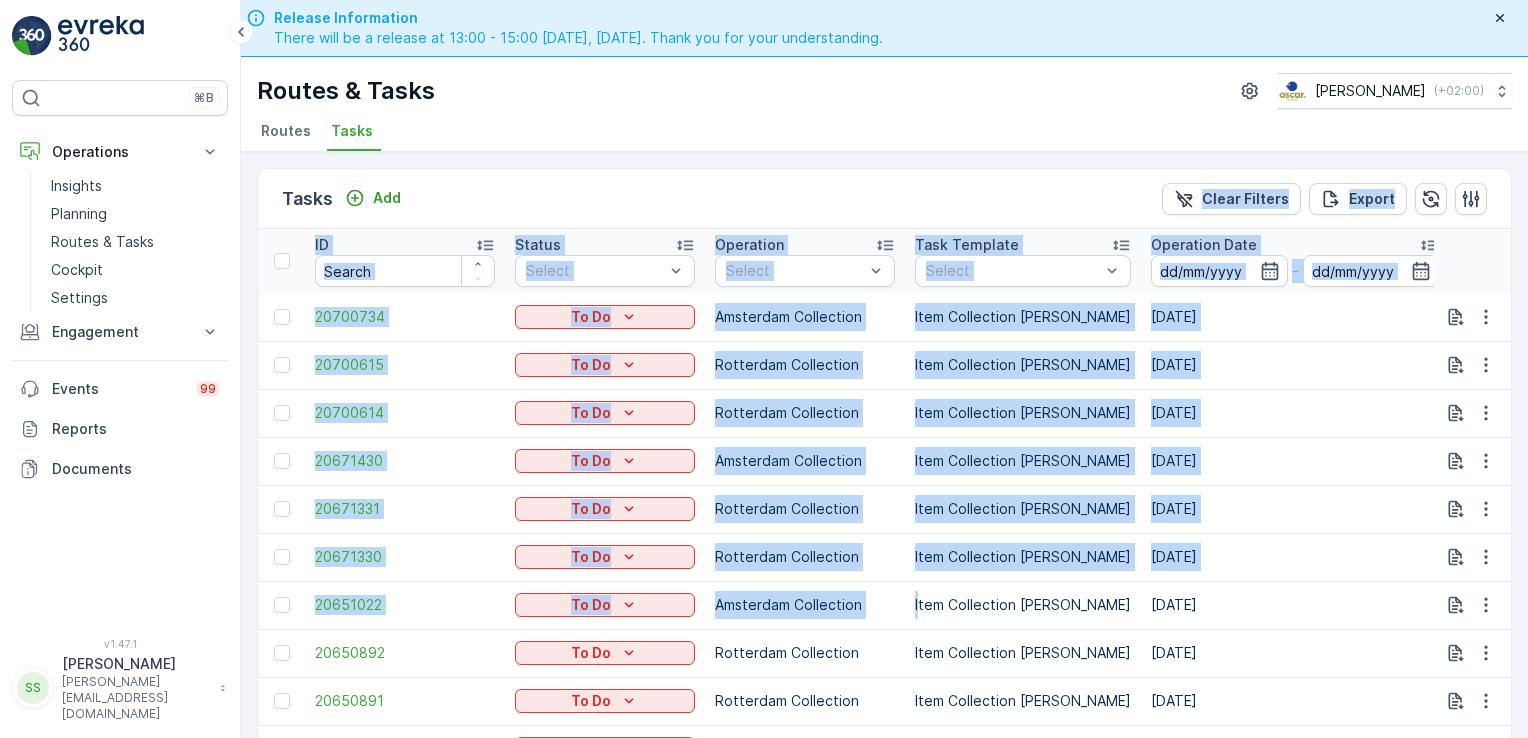 drag, startPoint x: 756, startPoint y: 194, endPoint x: 920, endPoint y: 582, distance: 421.23627 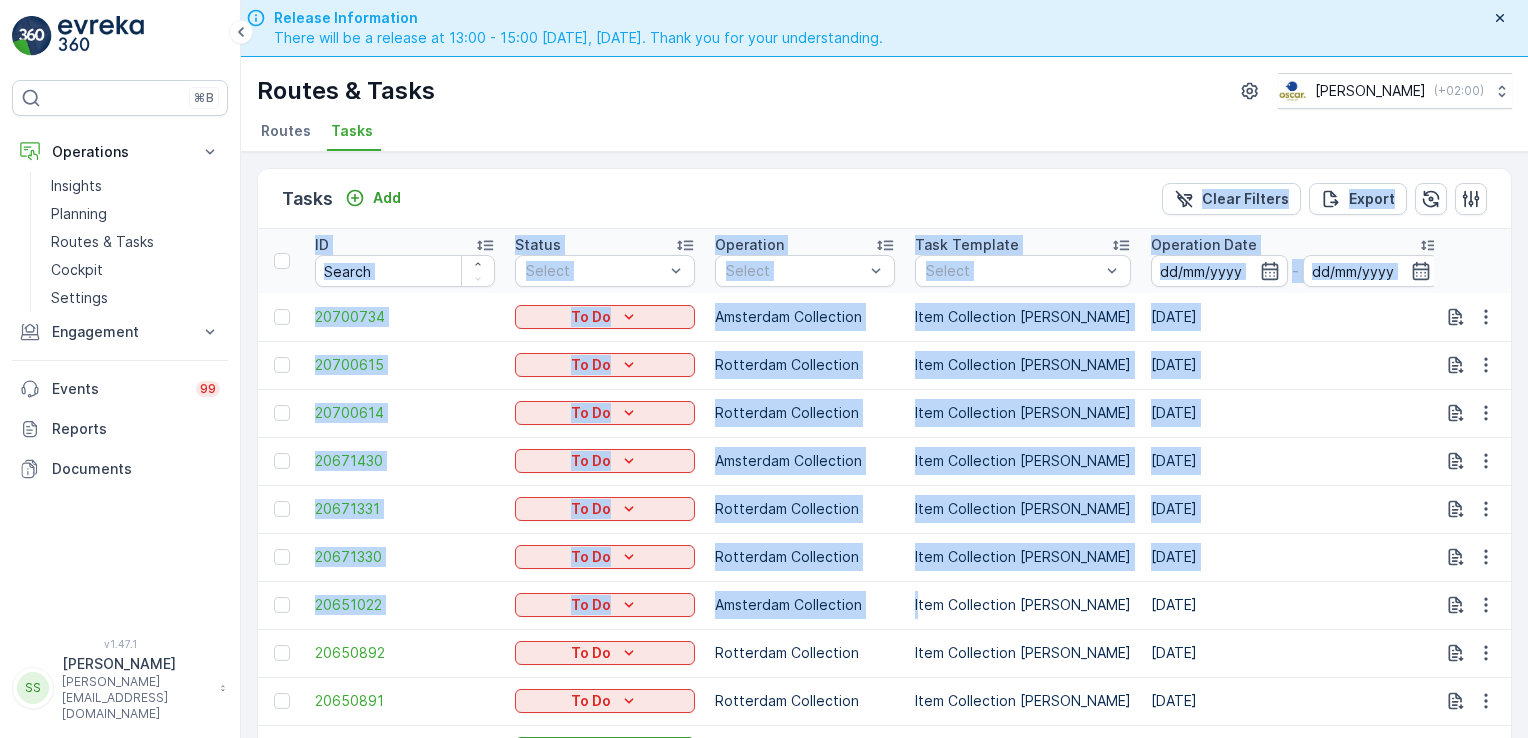 click on "Tasks Add Clear Filters Export ID Status Select Operation Select Task Template Select Operation Date - Due Date - Shift Select Creation Time - Location pannen Location History Source Route Region 20700734 To Do Amsterdam Collection Item Collection Oscar Regulier 06.08.2025 06.08.2025 00:00-23:59 29.07.2025 23:02   Pannenkoekenboot Amsterdam No History Records NDSM regular NDSM Regular - 20700615 To Do Rotterdam Collection Item Collection Oscar Regulier 06.08.2025 06.08.2025 00:00-23:59 29.07.2025 23:01   De Pannenkoekenboot Rotterdam No History Records PS Middag PS Middag - 20700614 To Do Rotterdam Collection Item Collection Oscar Regulier 06.08.2025 06.08.2025 00:00-23:59 29.07.2025 23:01   De Pannenkoekenboot Rotterdam No History Records PS Ochtend PS Ochtend - 20671430 To Do Amsterdam Collection Item Collection Oscar Regulier 05.08.2025 05.08.2025 00:00-23:59 28.07.2025 23:02   Pannenkoekenboot Amsterdam No History Records NDSM regular NDSM Regular - 20671331 To Do Rotterdam Collection 05.08.2025   - To Do" at bounding box center (884, 500) 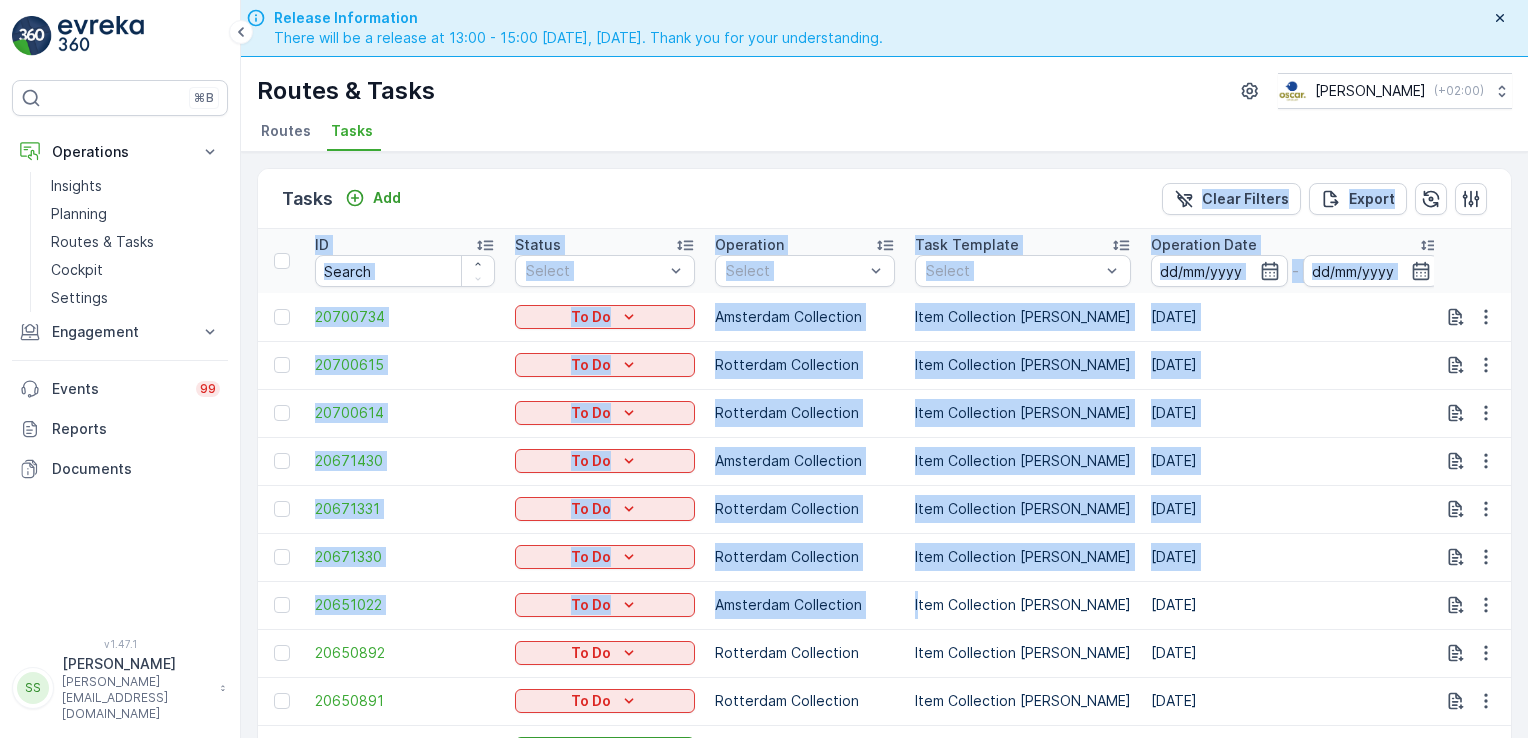 click on "Tasks Add Clear Filters Export" at bounding box center (884, 199) 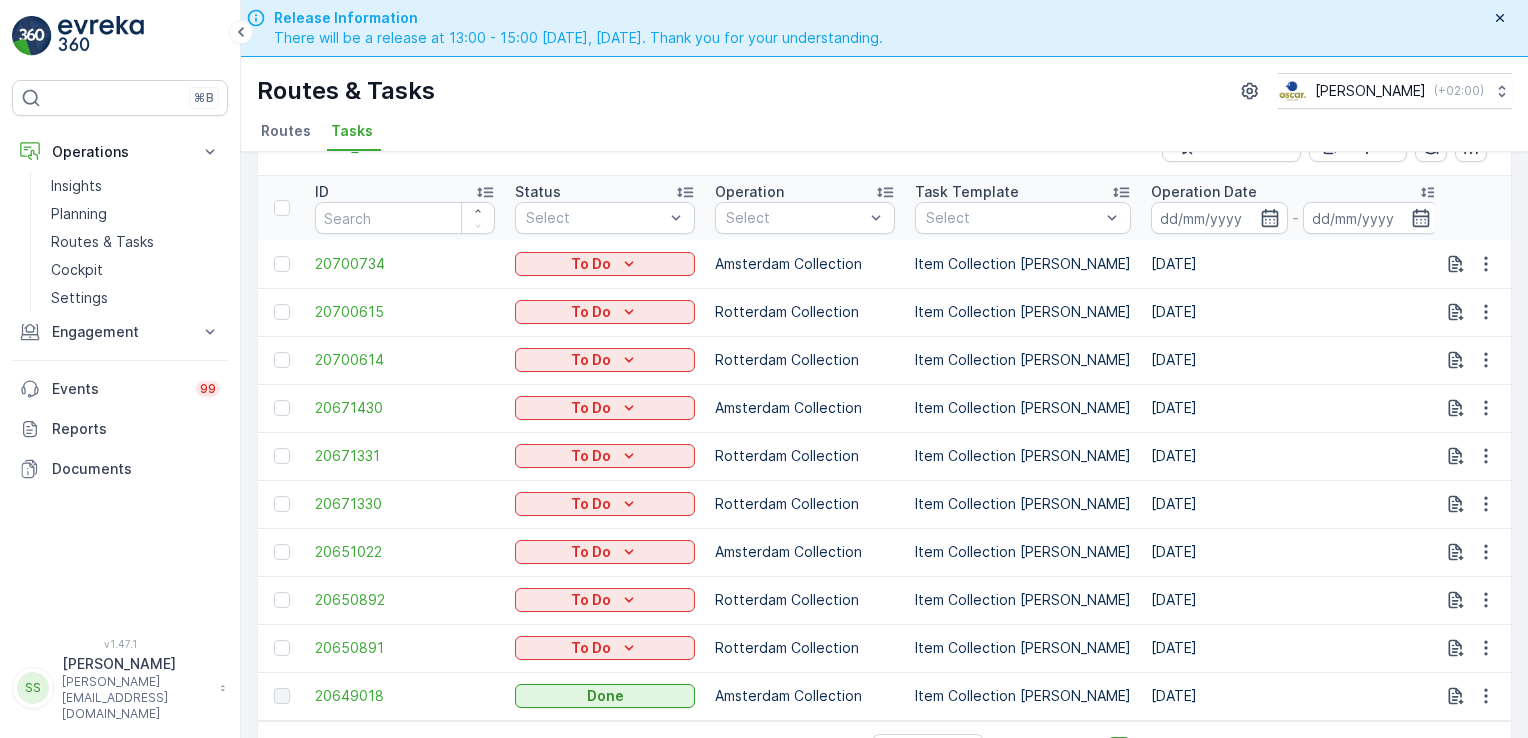 scroll, scrollTop: 0, scrollLeft: 0, axis: both 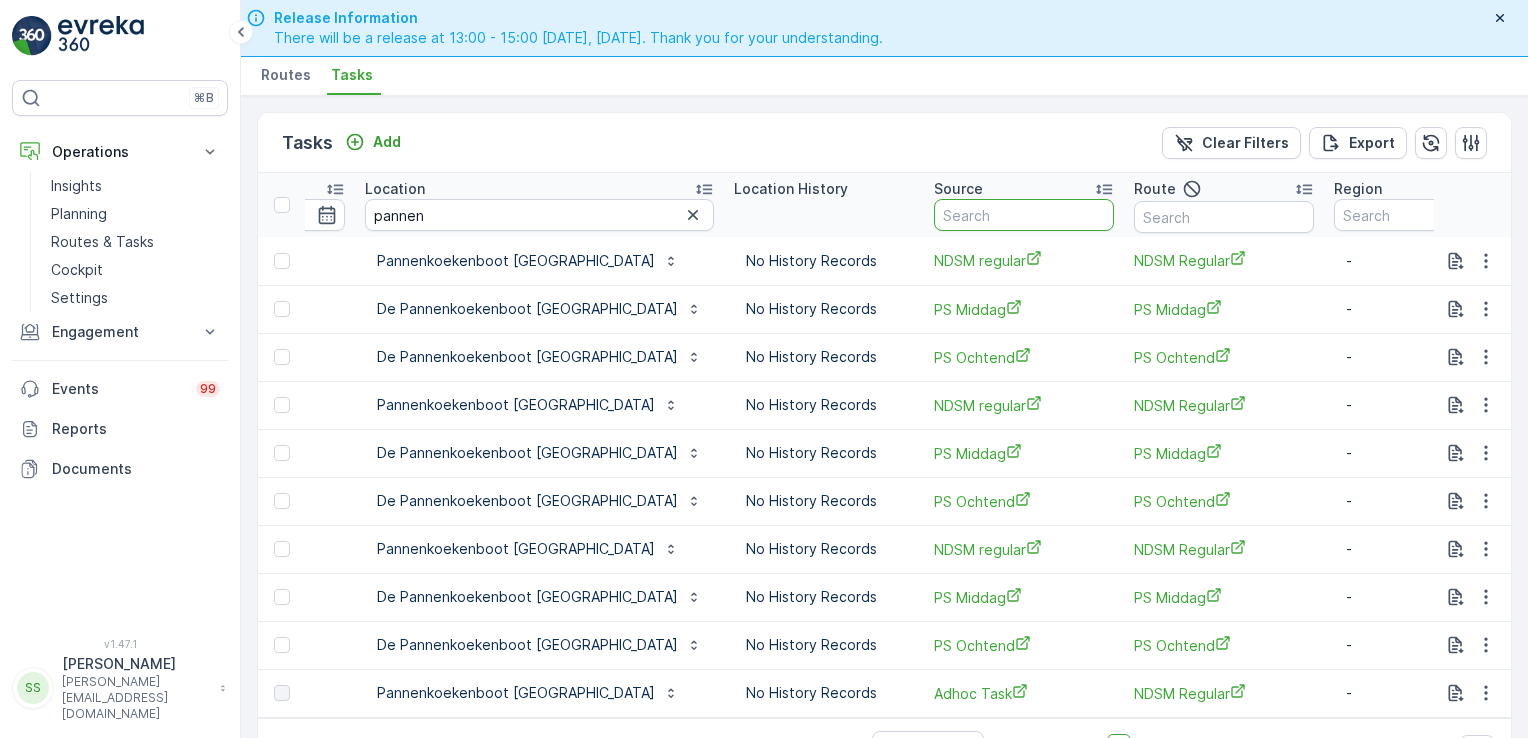 click at bounding box center (1024, 215) 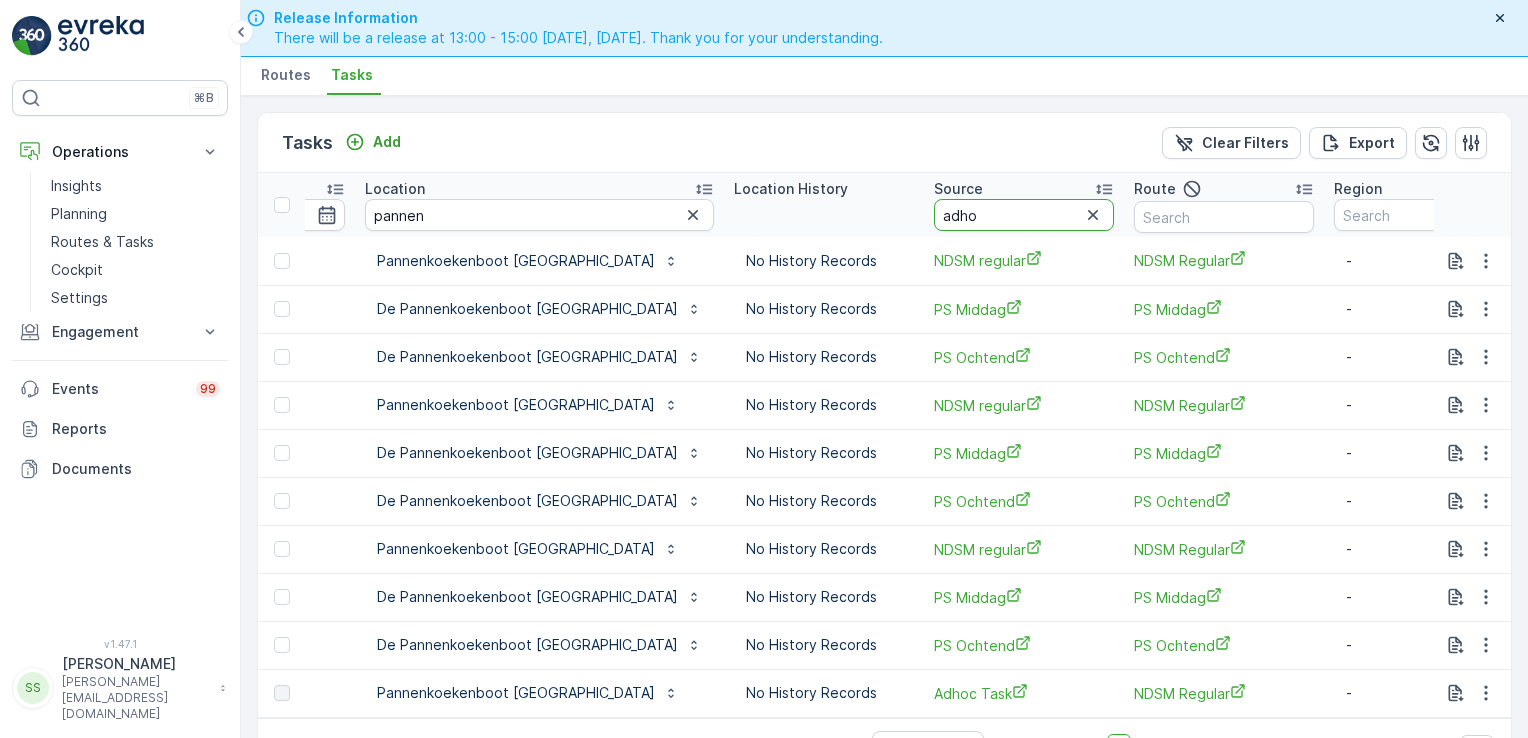 type on "adhoc" 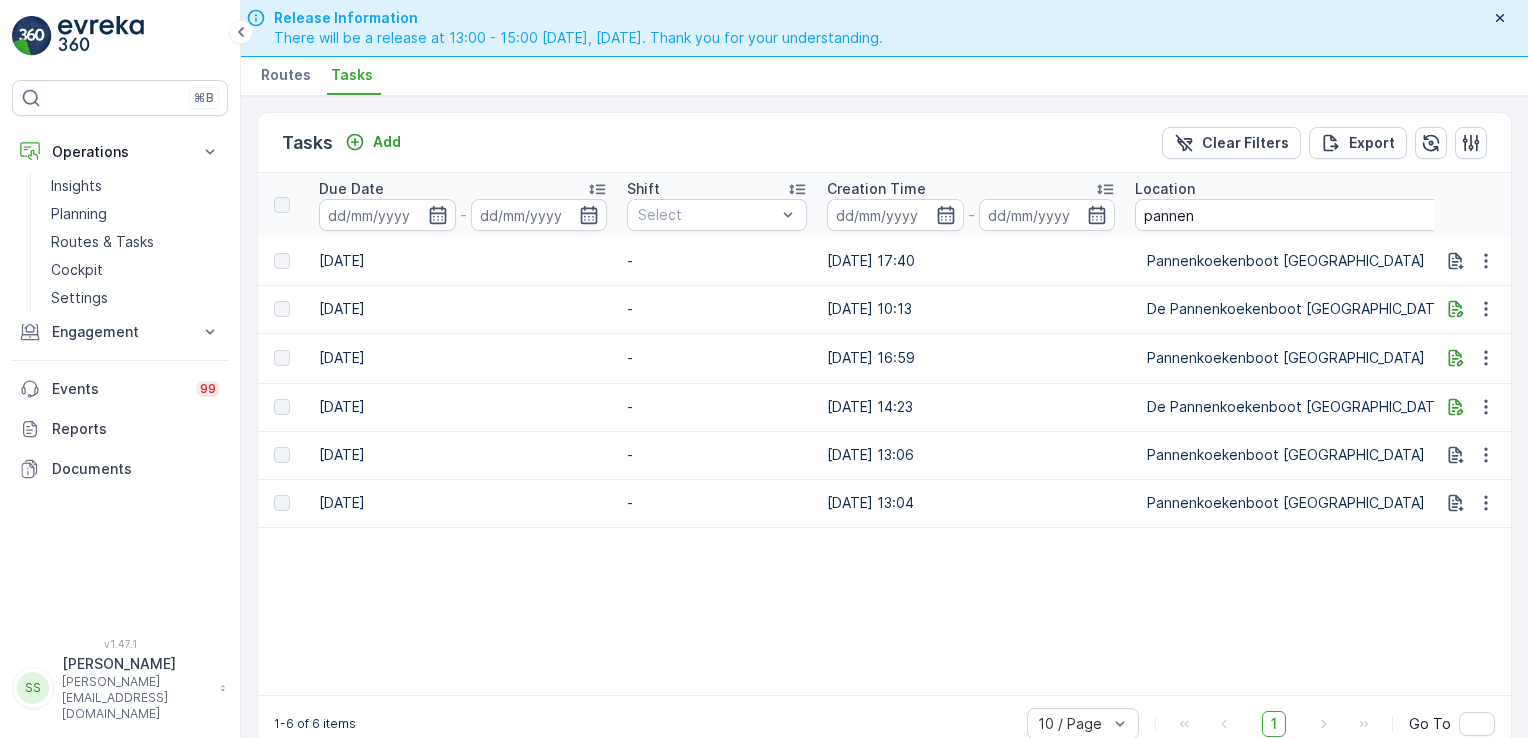scroll, scrollTop: 0, scrollLeft: 1144, axis: horizontal 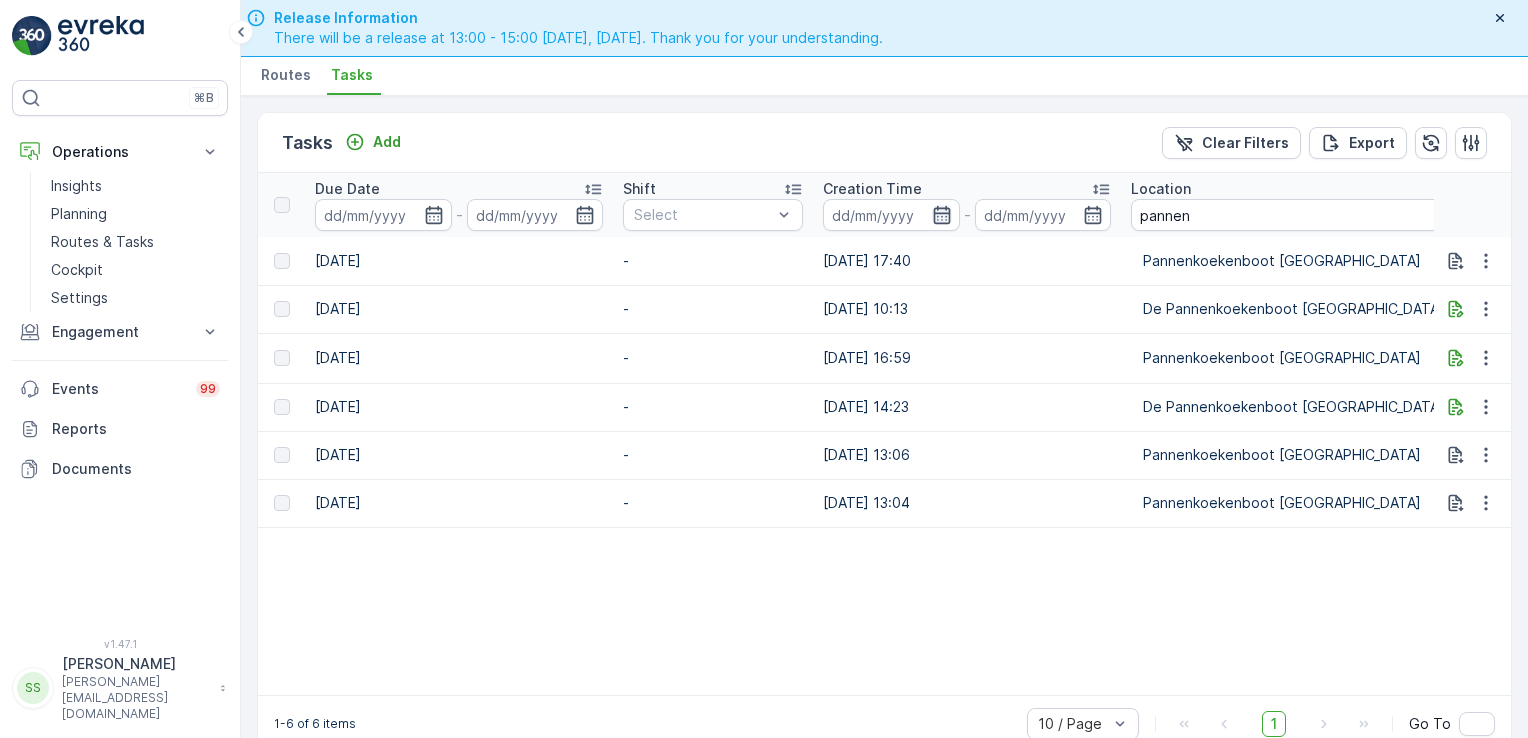 click 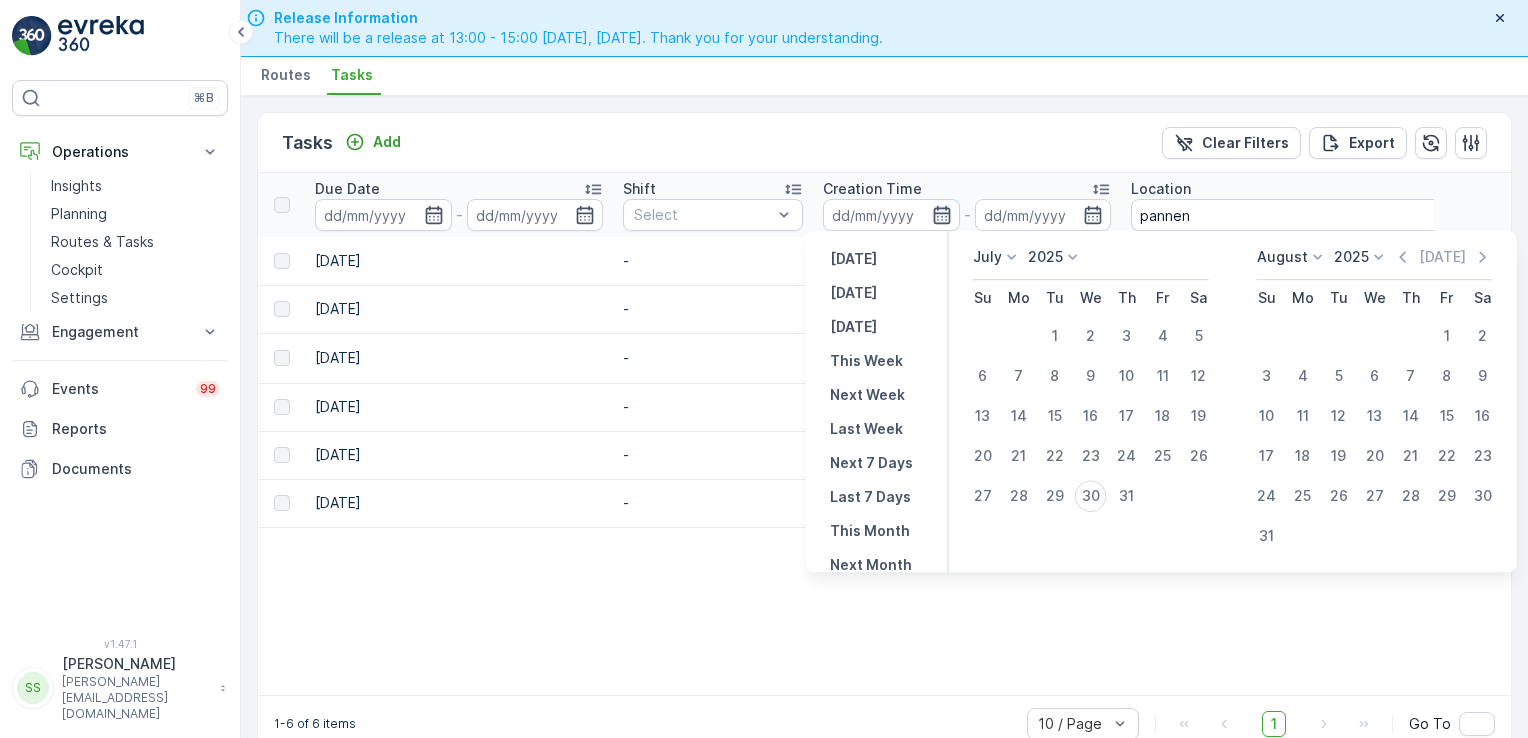 click 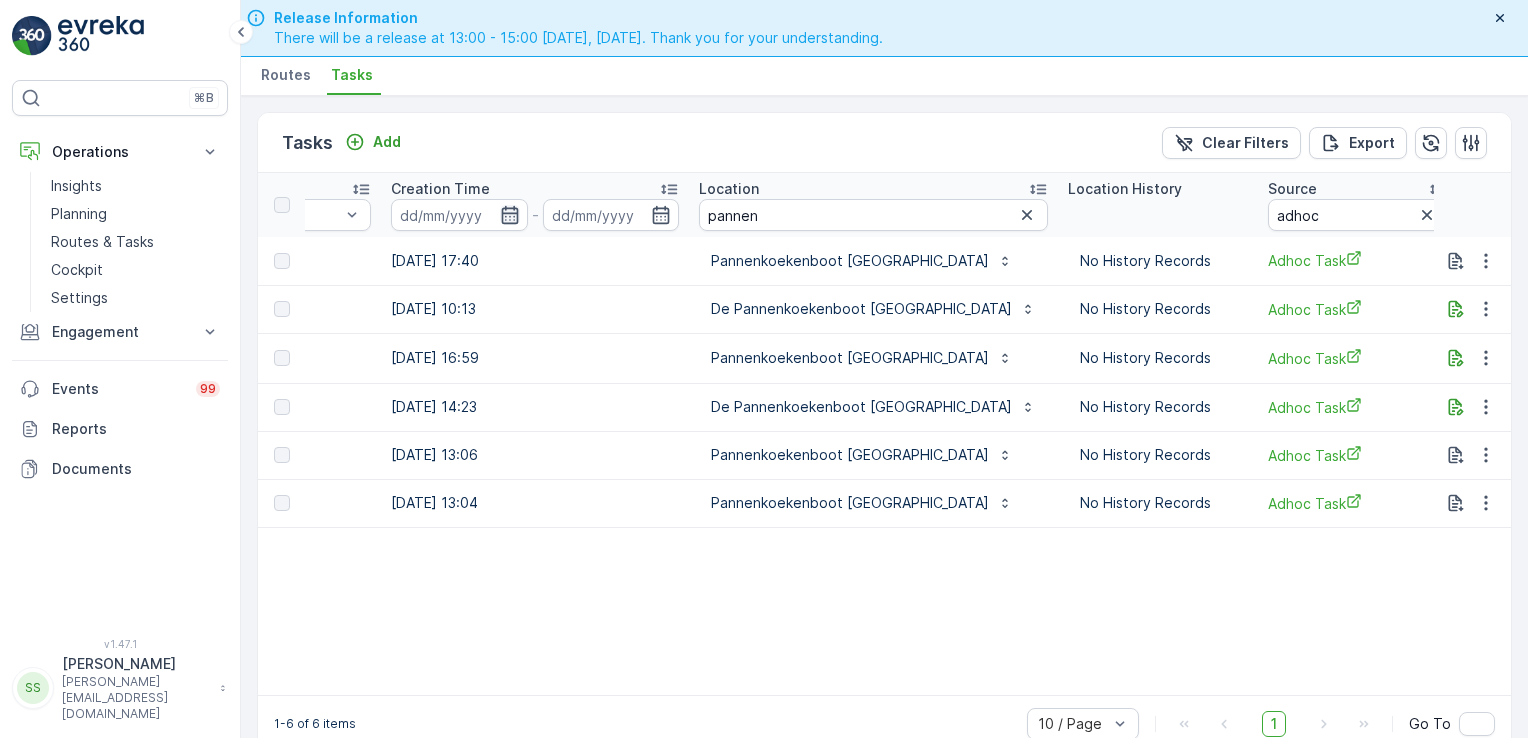 scroll, scrollTop: 0, scrollLeft: 1580, axis: horizontal 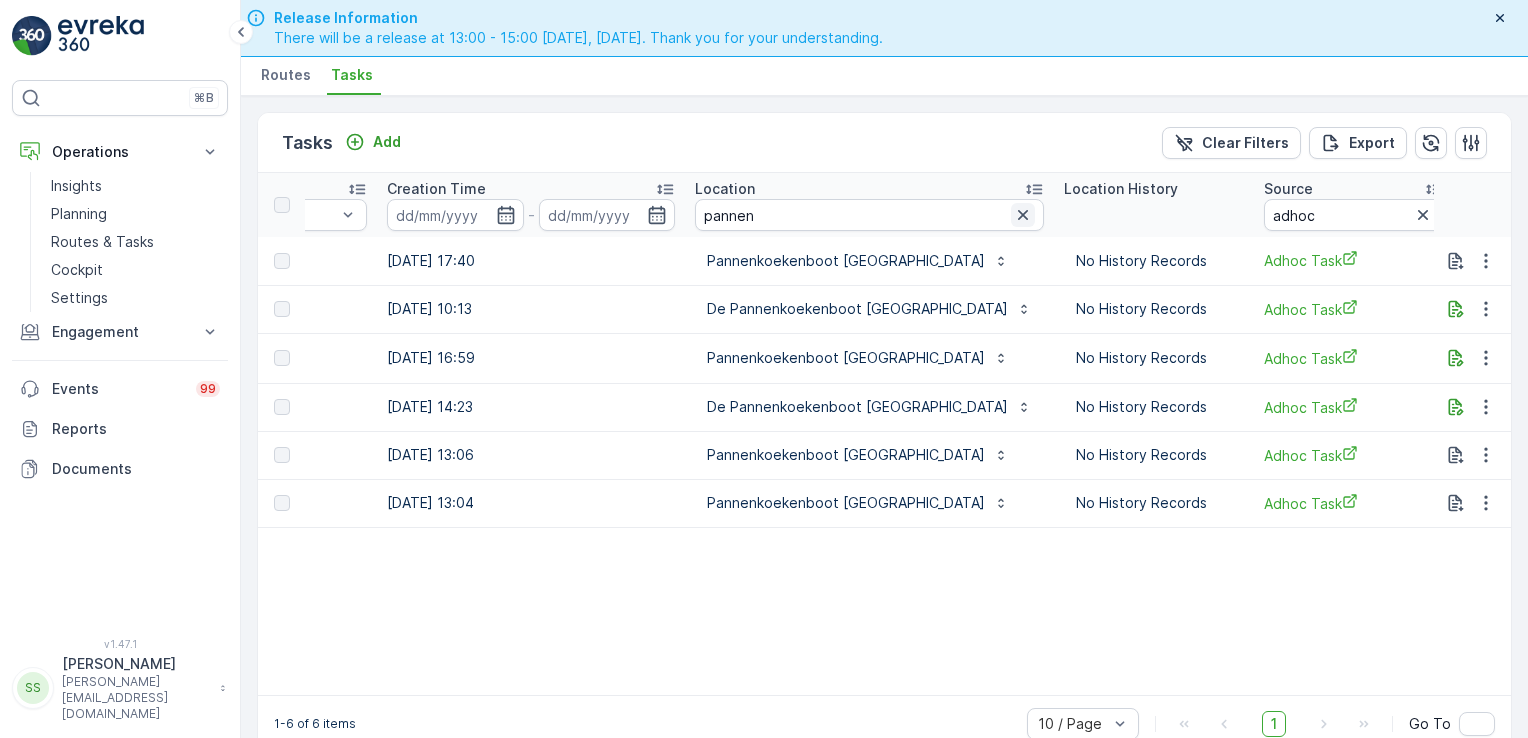 click 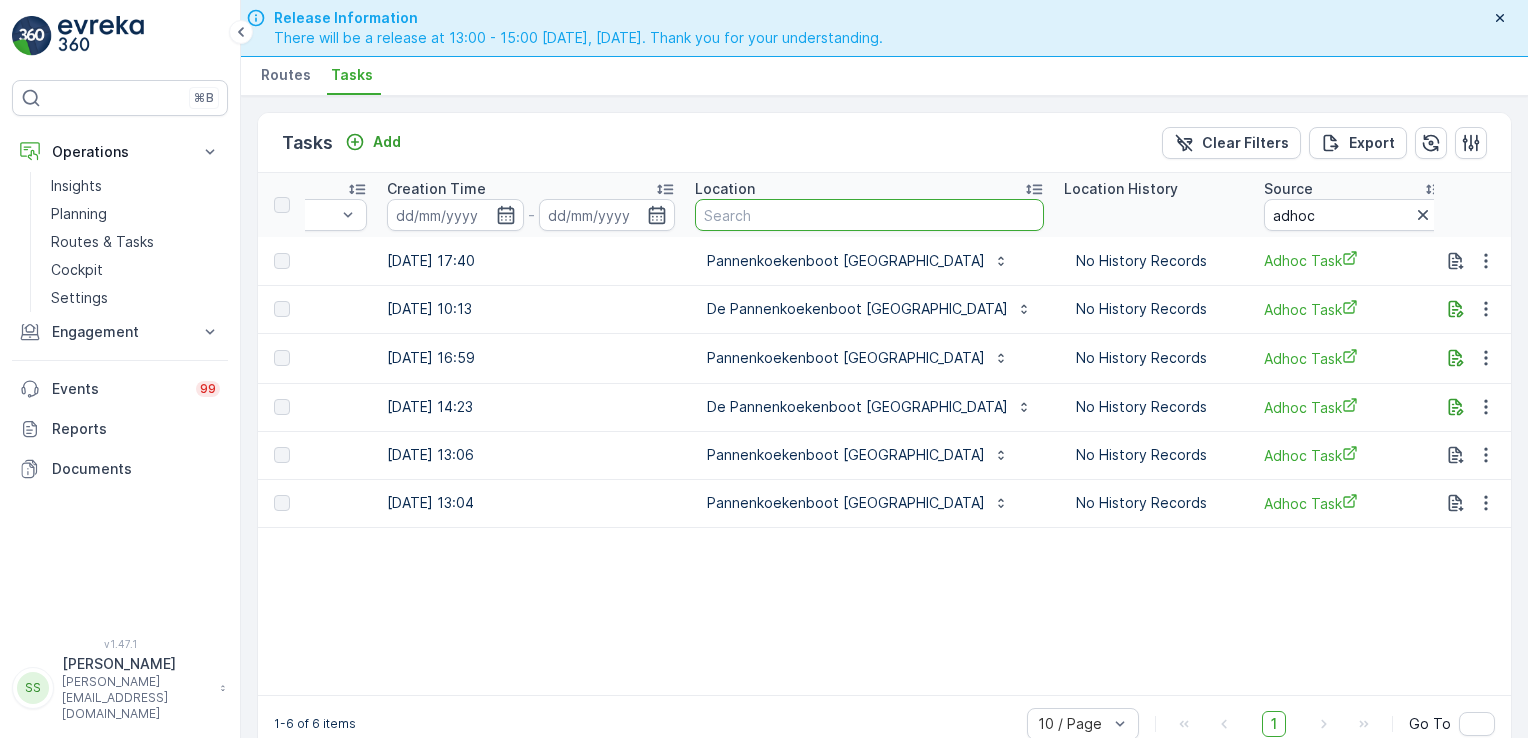 type 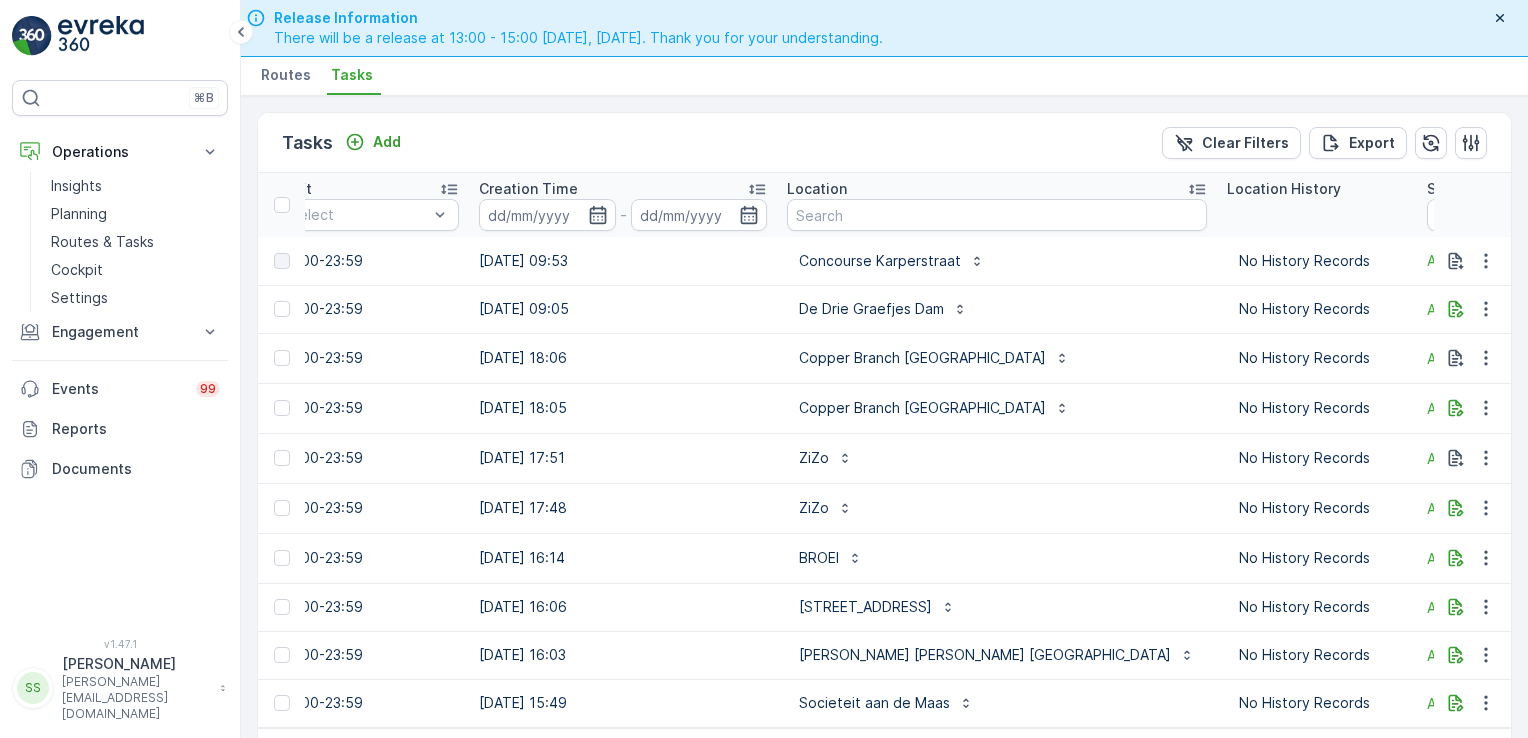 scroll, scrollTop: 0, scrollLeft: 1490, axis: horizontal 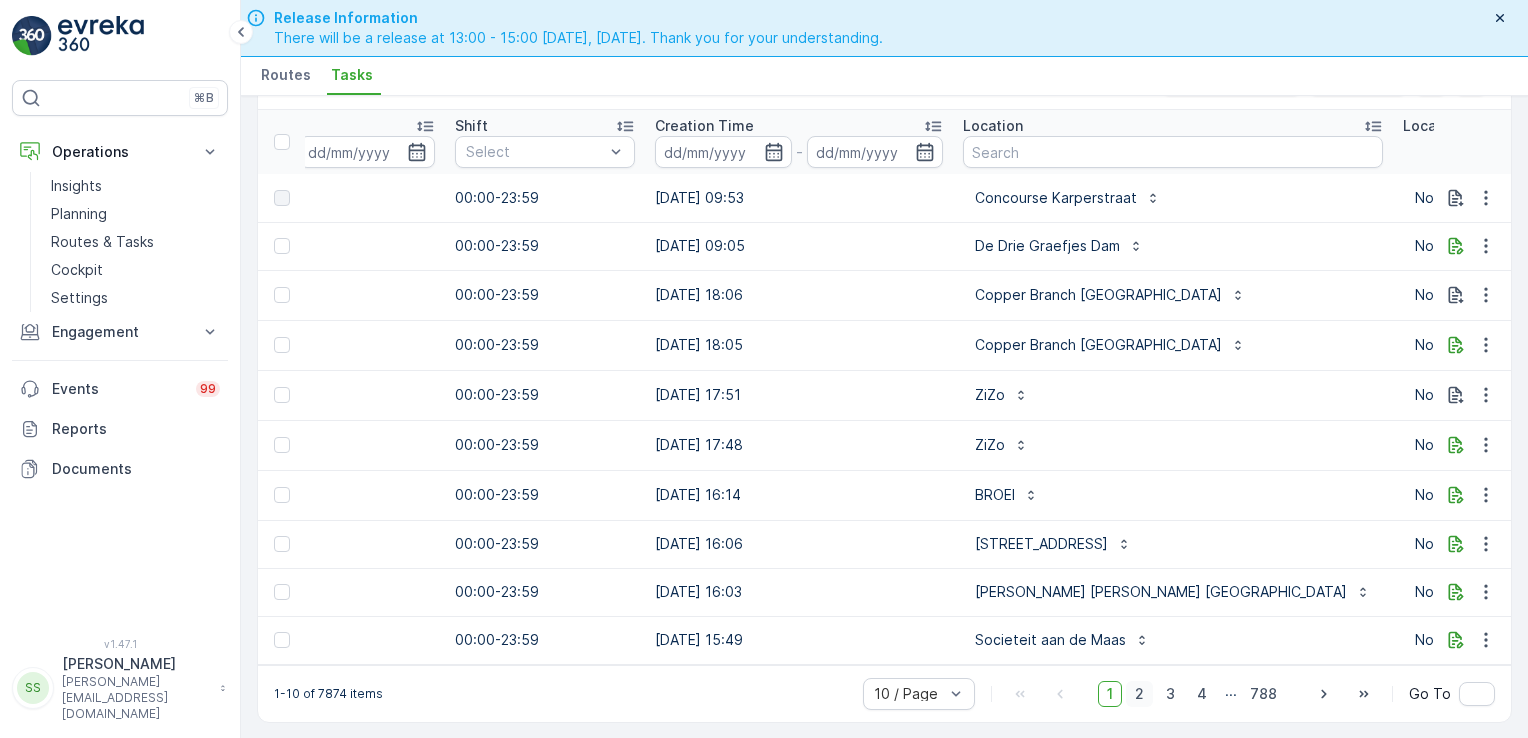 click on "2" at bounding box center (1139, 694) 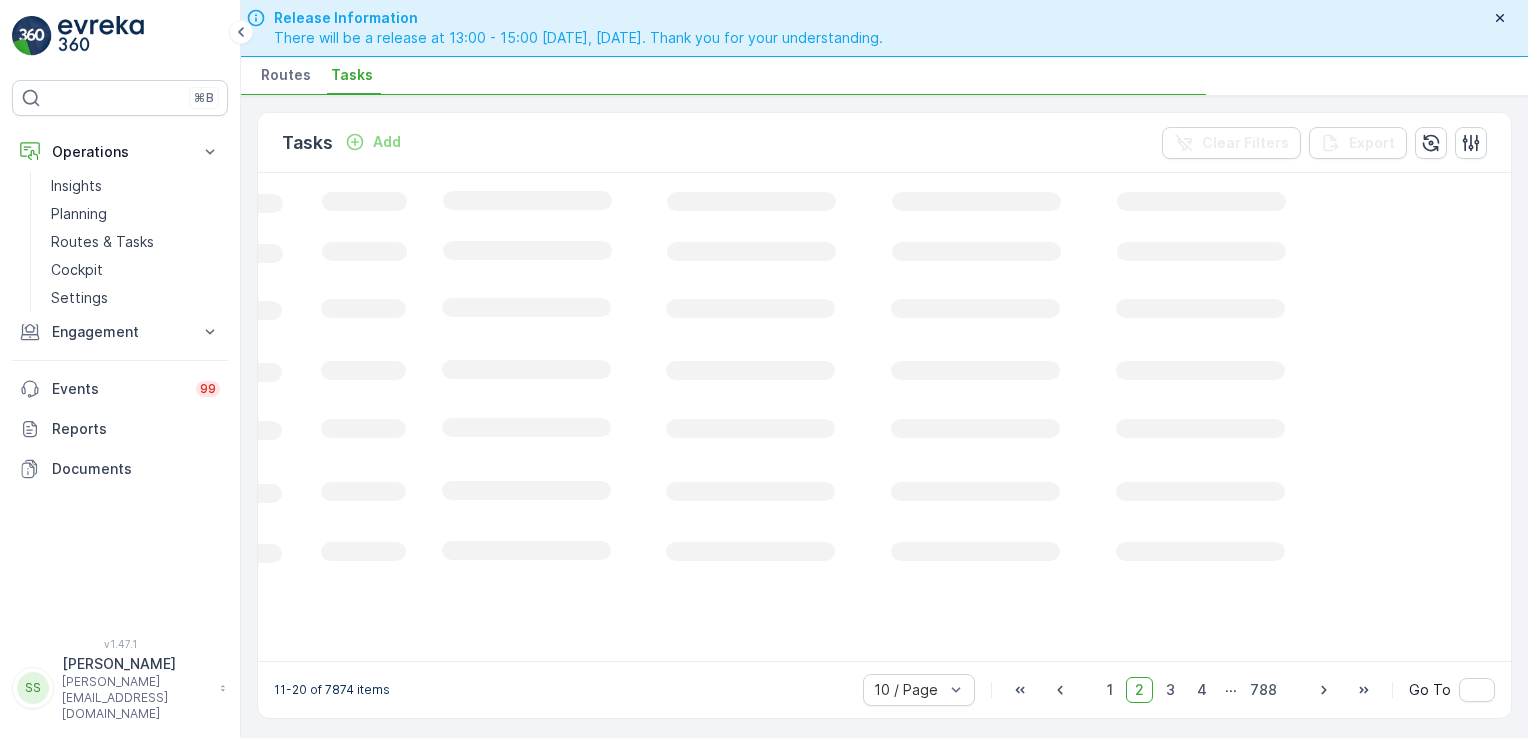 scroll, scrollTop: 0, scrollLeft: 666, axis: horizontal 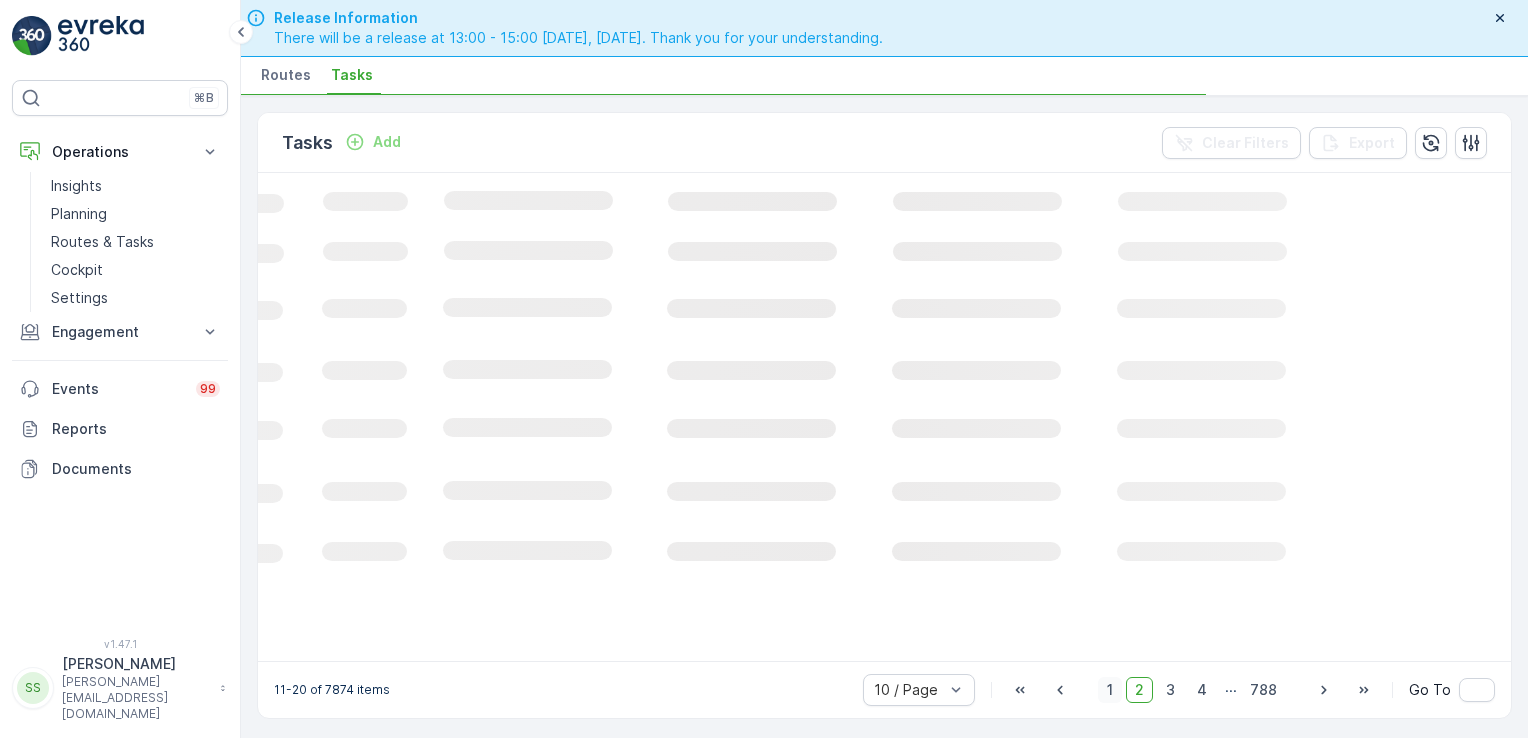 click on "1" at bounding box center [1110, 690] 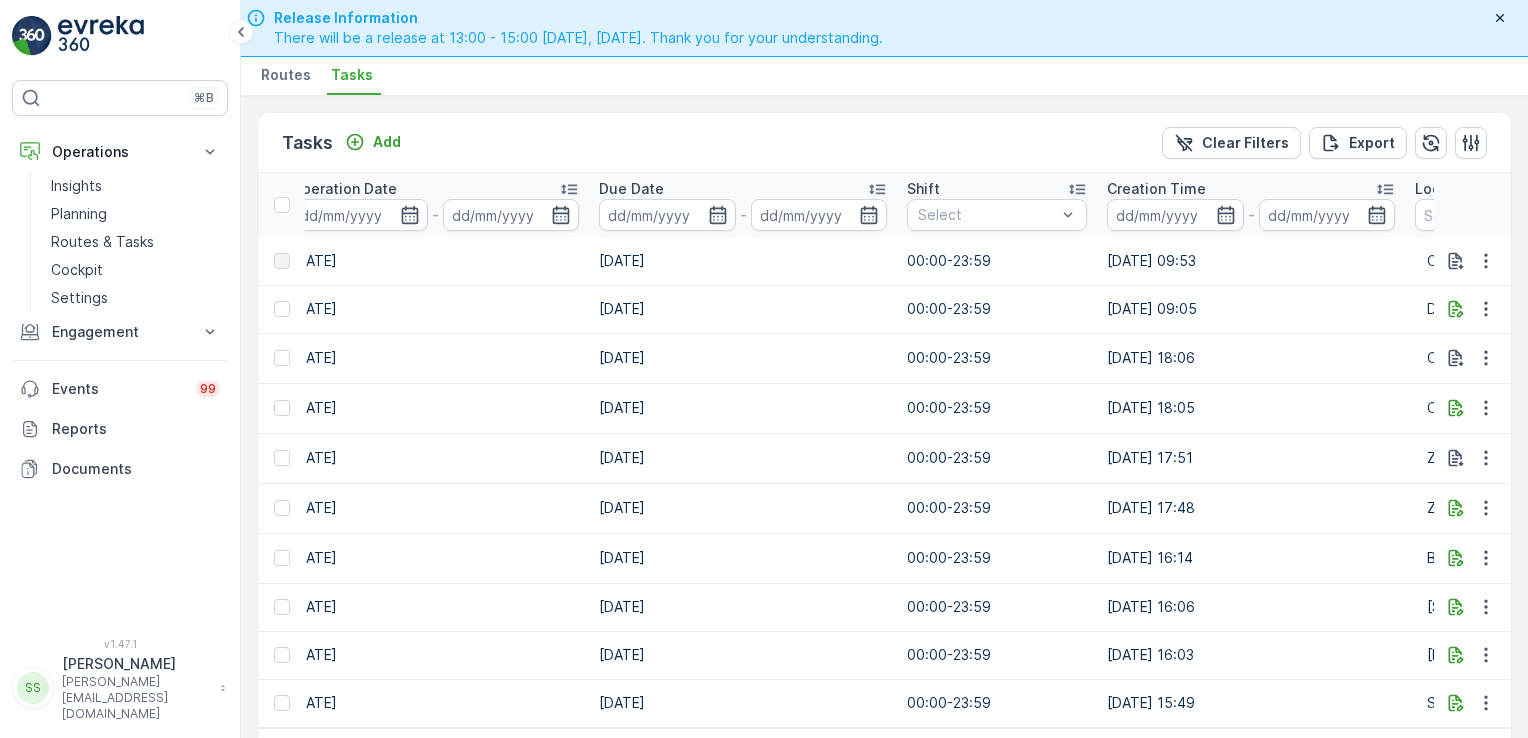 scroll, scrollTop: 0, scrollLeft: 860, axis: horizontal 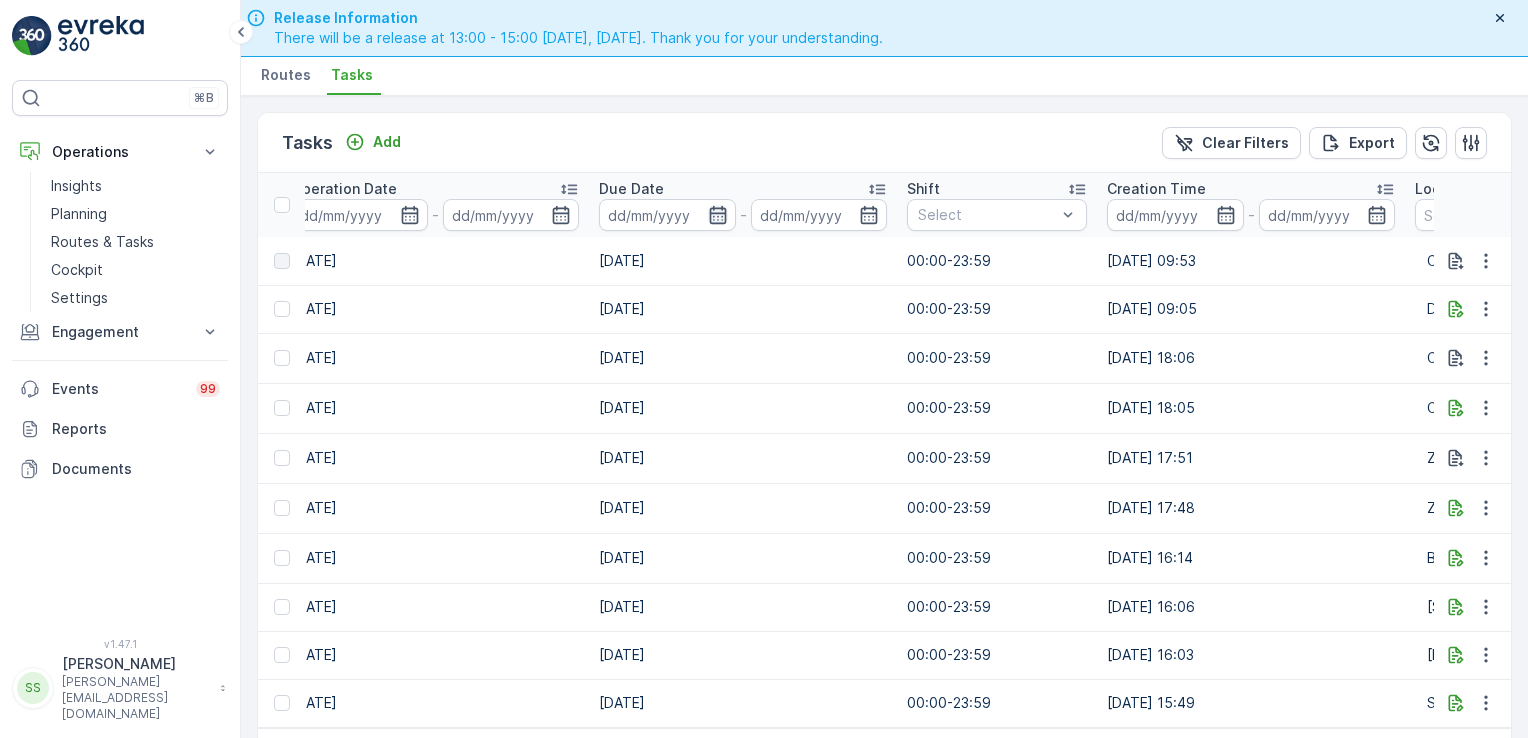 click 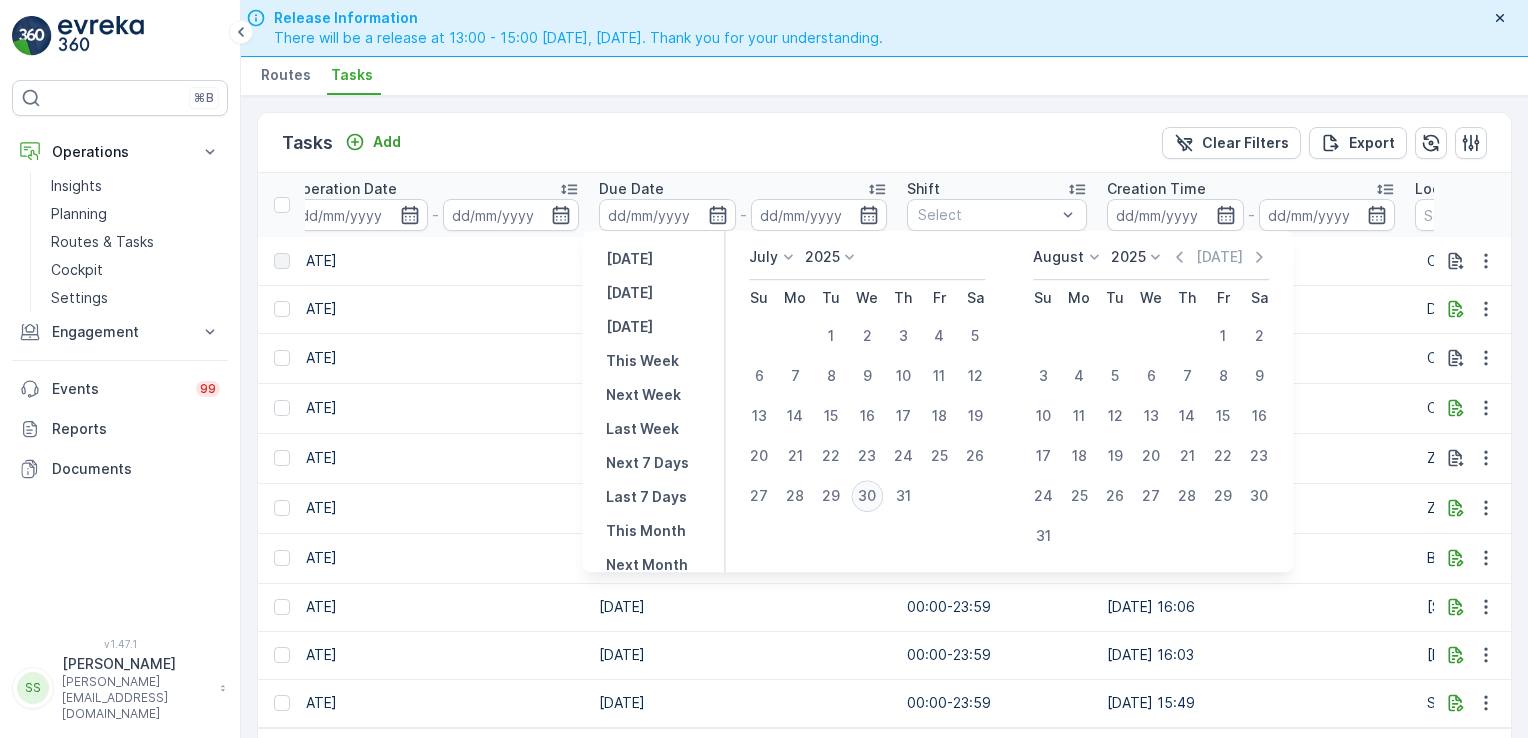 click on "30" at bounding box center (867, 496) 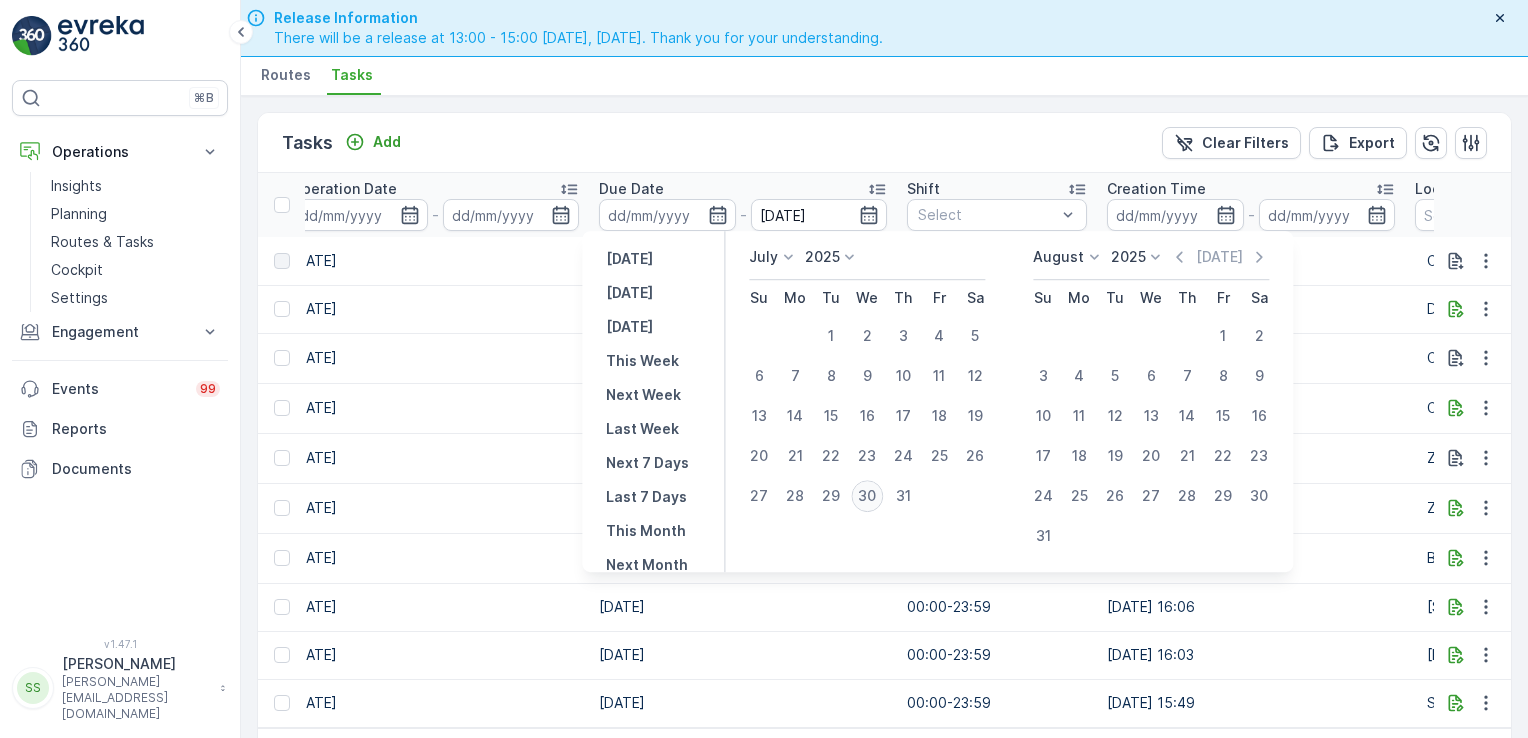 click on "30" at bounding box center [867, 496] 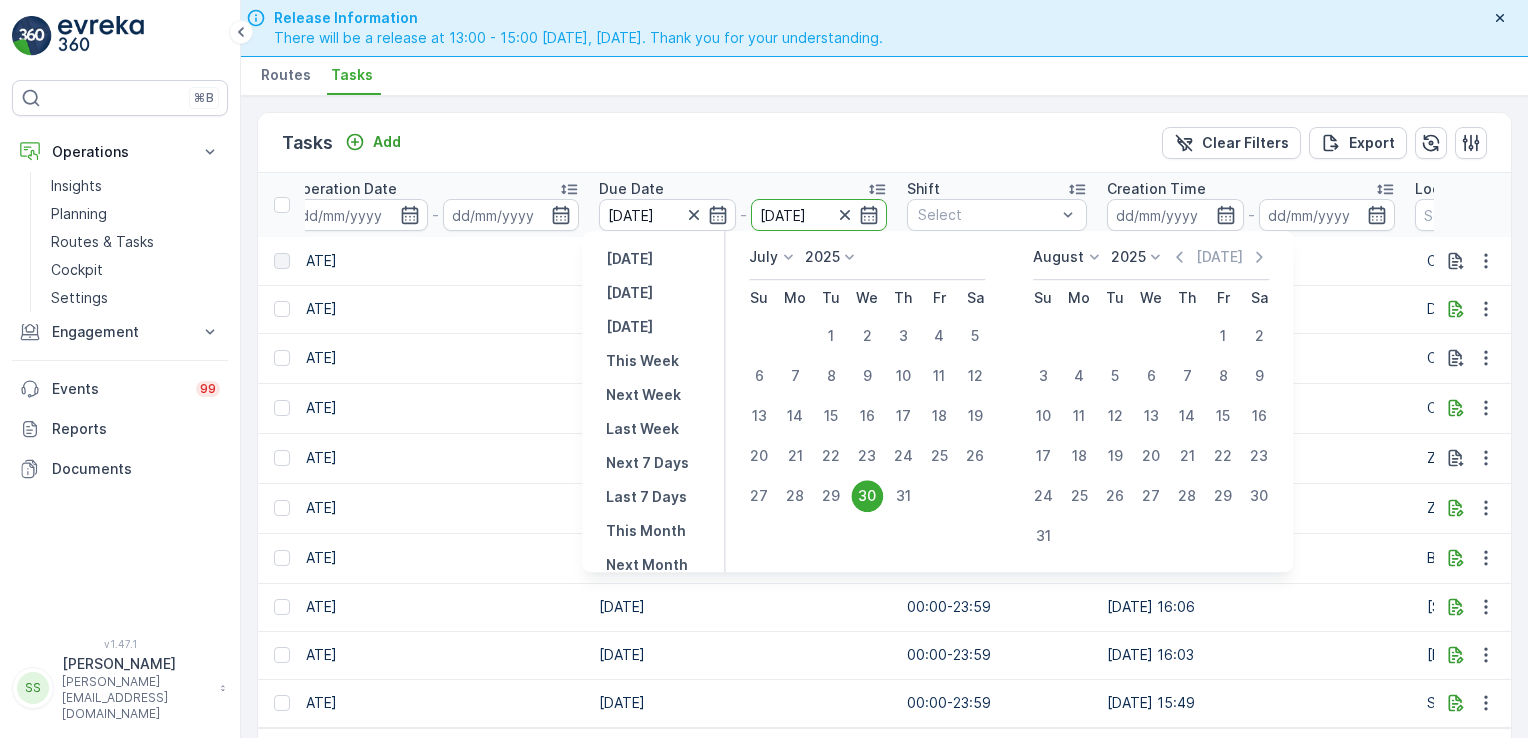 click on "30" at bounding box center [867, 496] 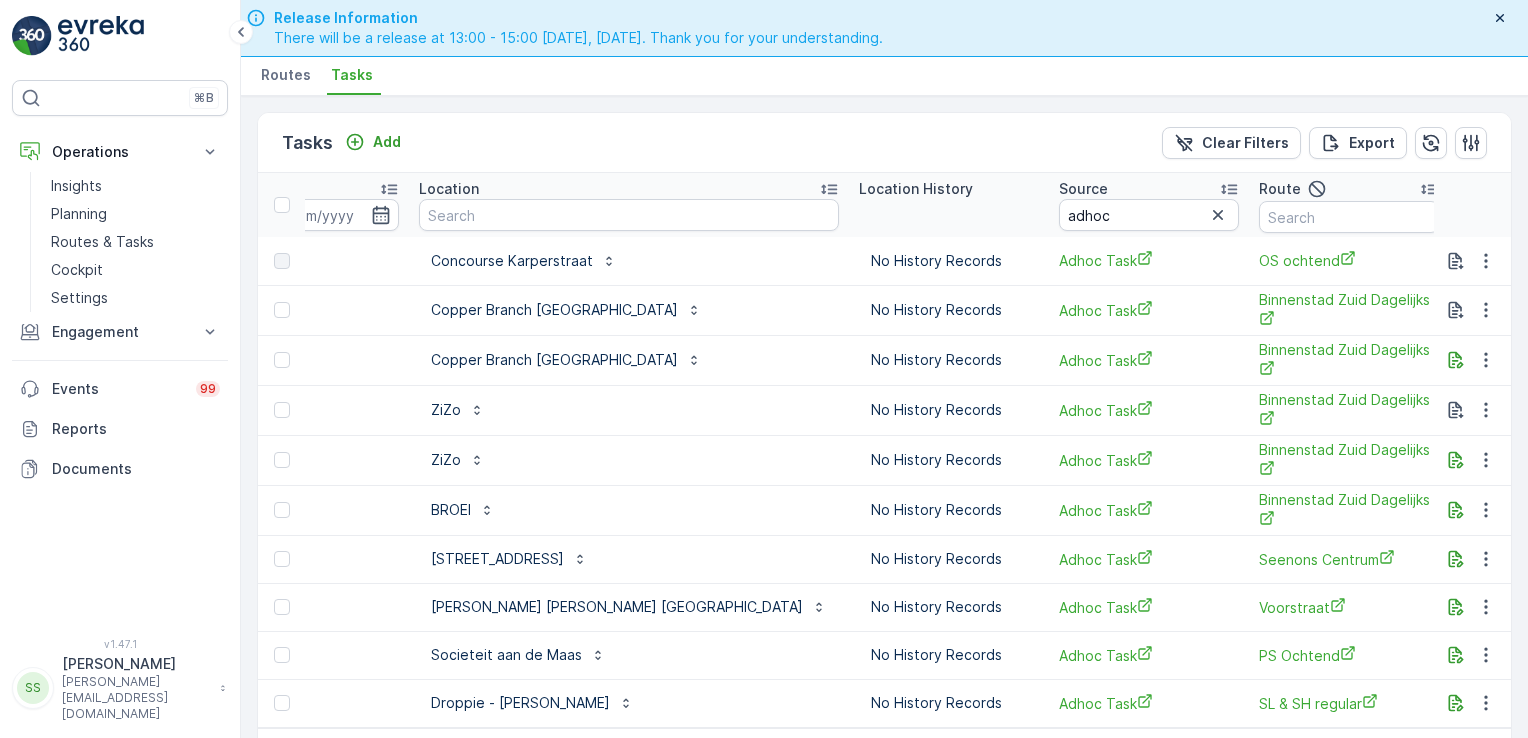 scroll, scrollTop: 0, scrollLeft: 1920, axis: horizontal 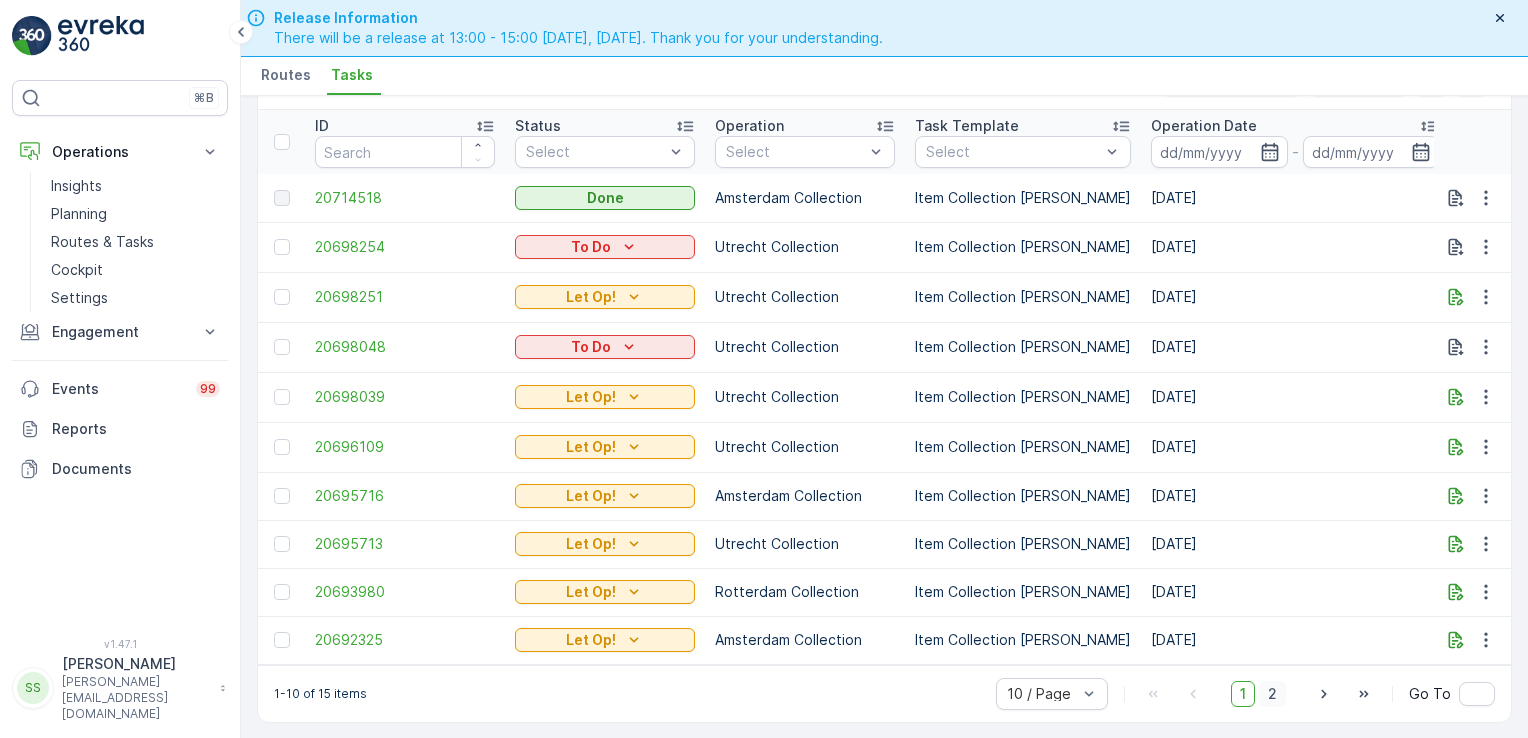 click on "2" at bounding box center (1272, 694) 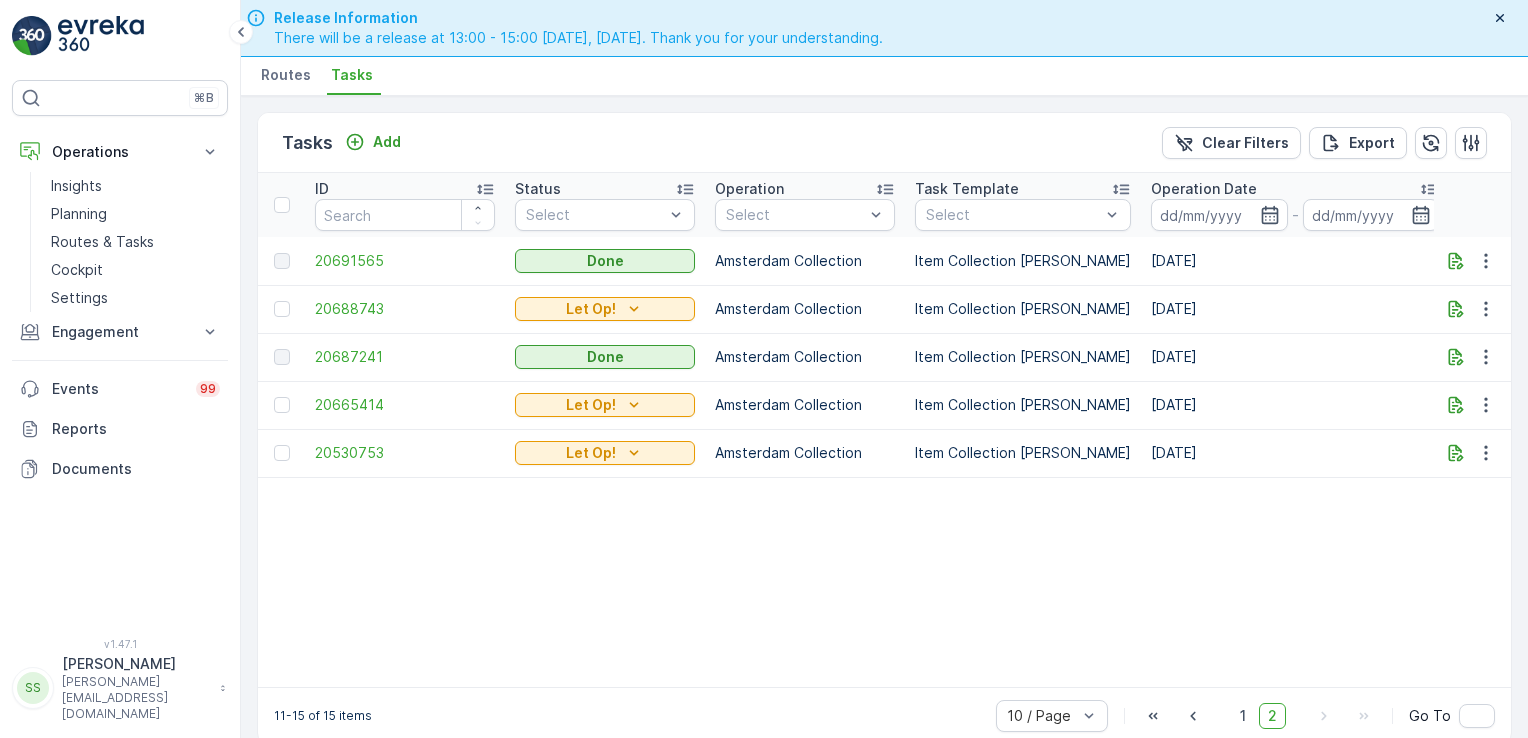 click on "Routes" at bounding box center [286, 75] 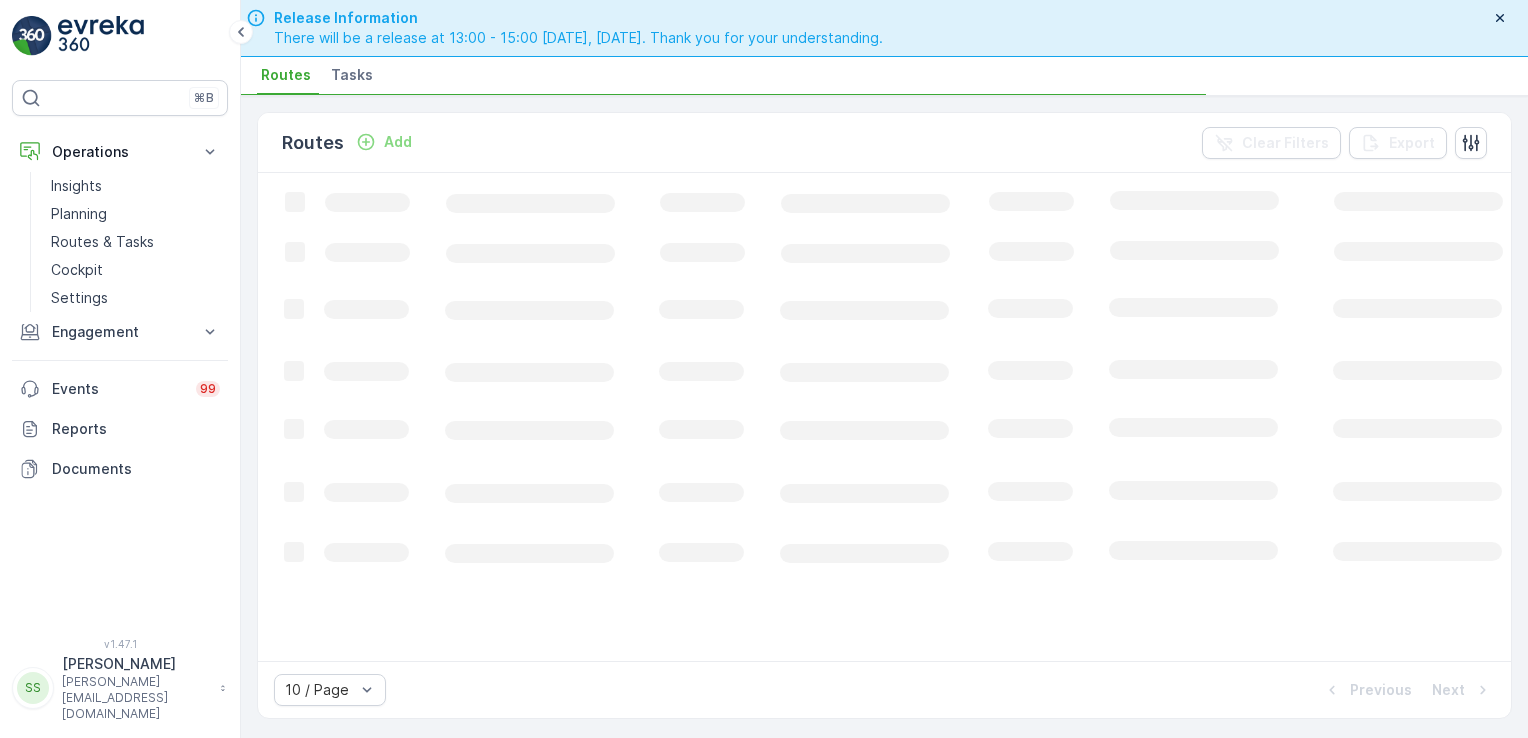 click on "Routes Add Clear Filters Export Loading... 10 / Page Previous Next" at bounding box center [884, 417] 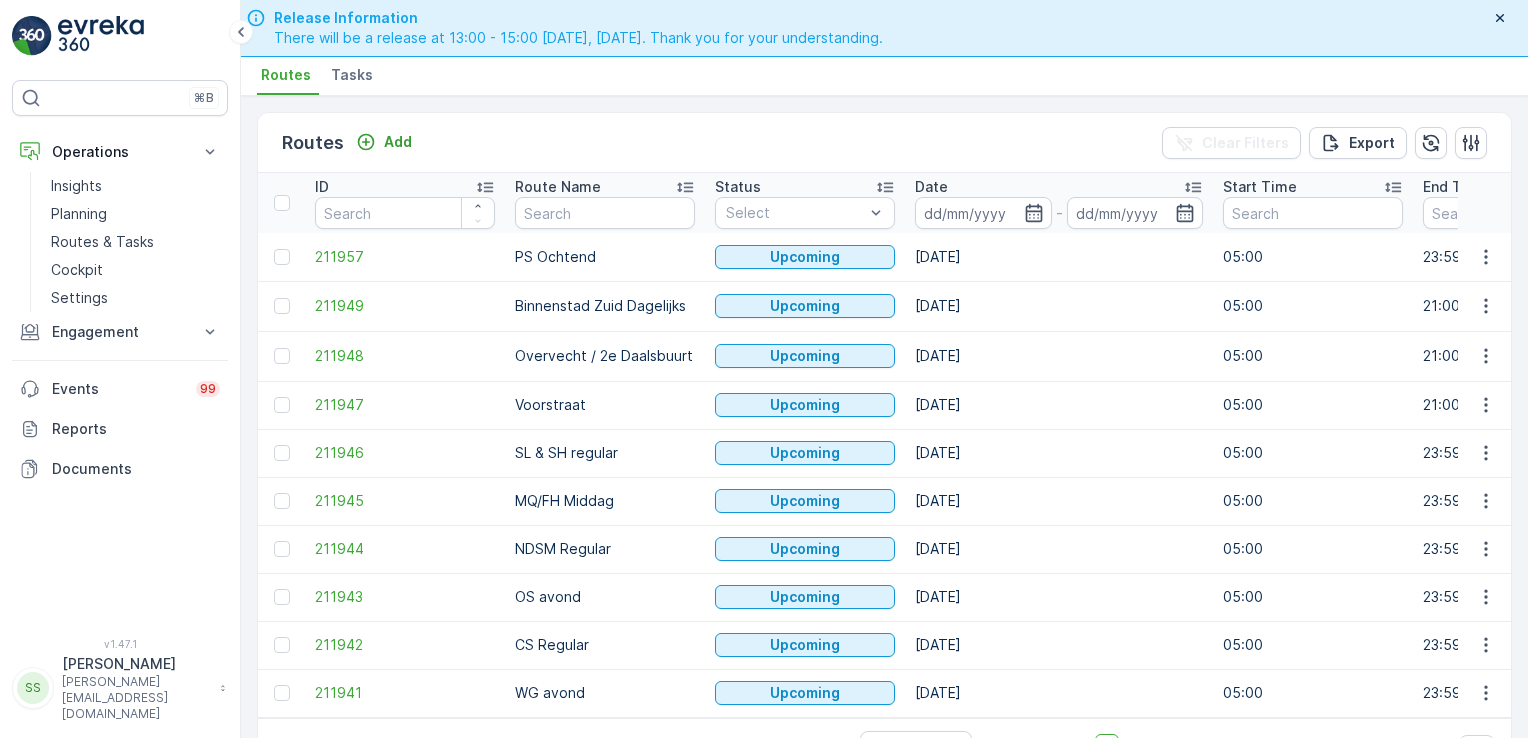 scroll, scrollTop: 59, scrollLeft: 0, axis: vertical 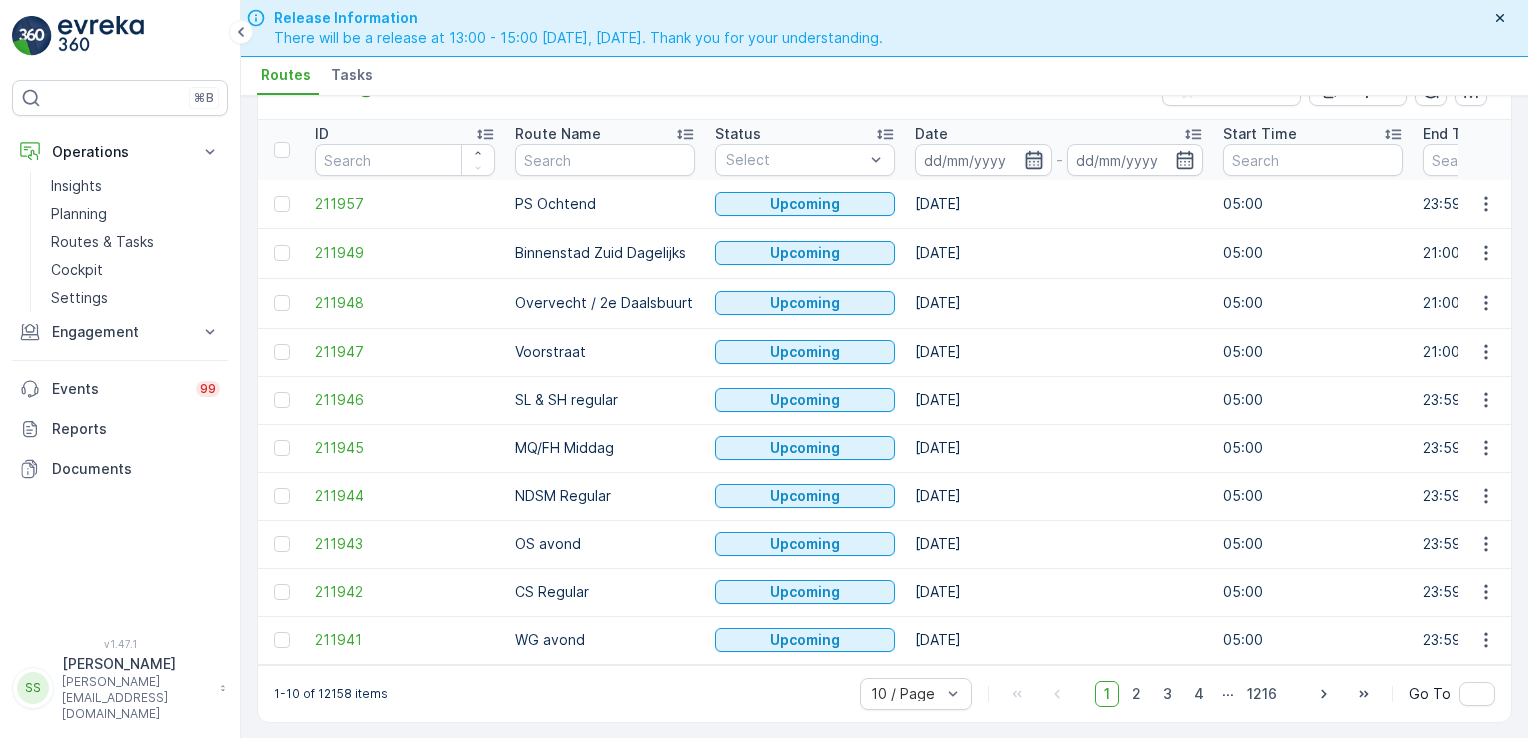 click 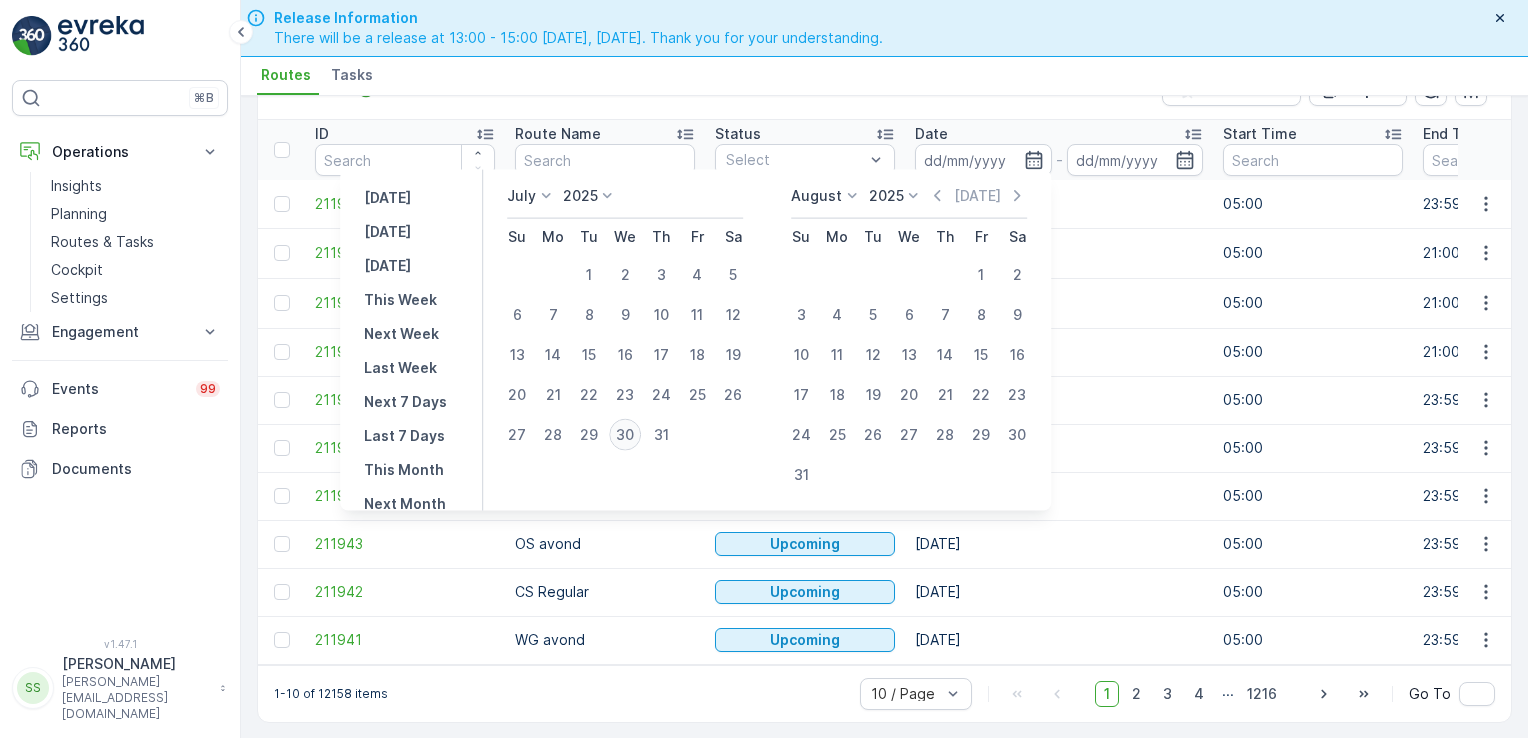 click on "30" at bounding box center [625, 435] 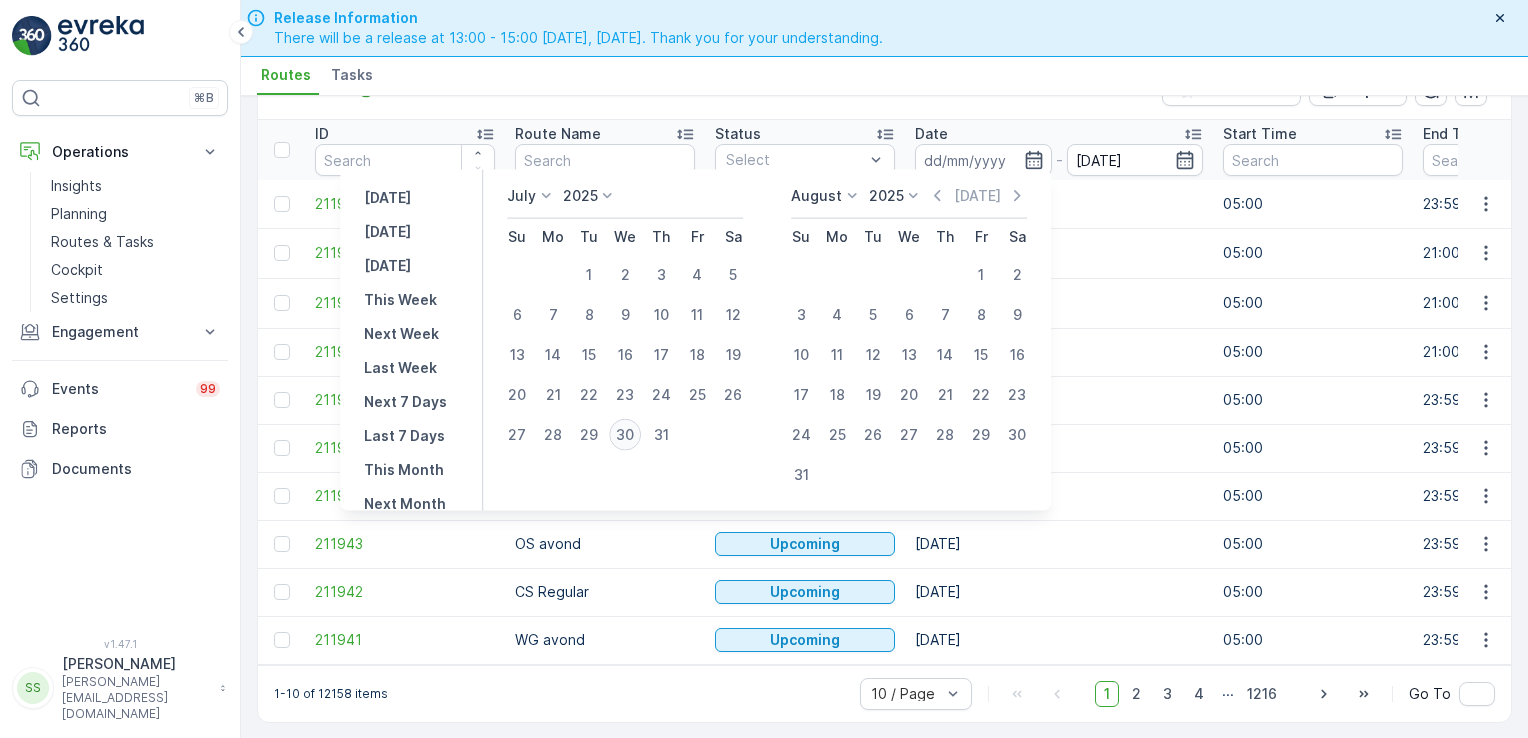 click on "30" at bounding box center (625, 435) 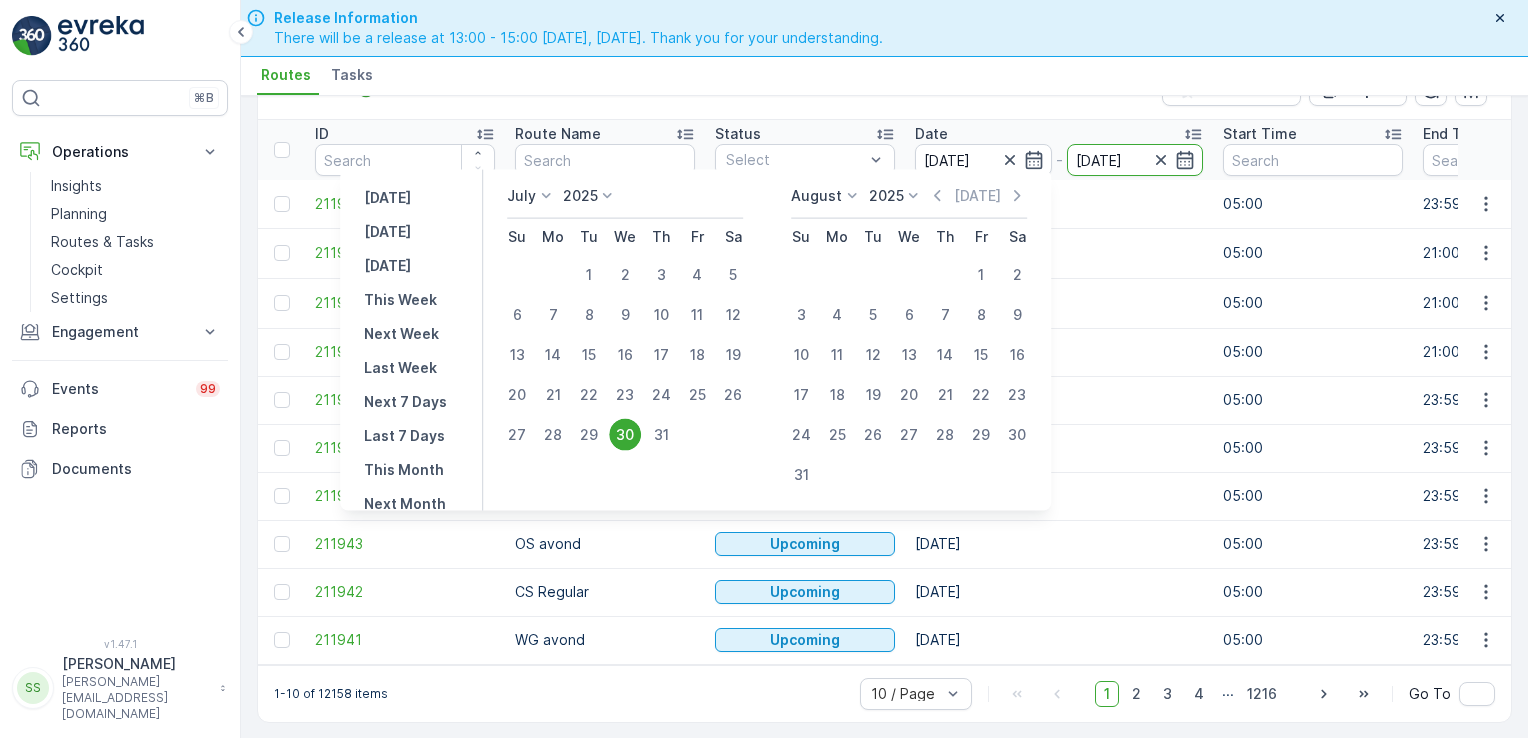 click on "30" at bounding box center [625, 435] 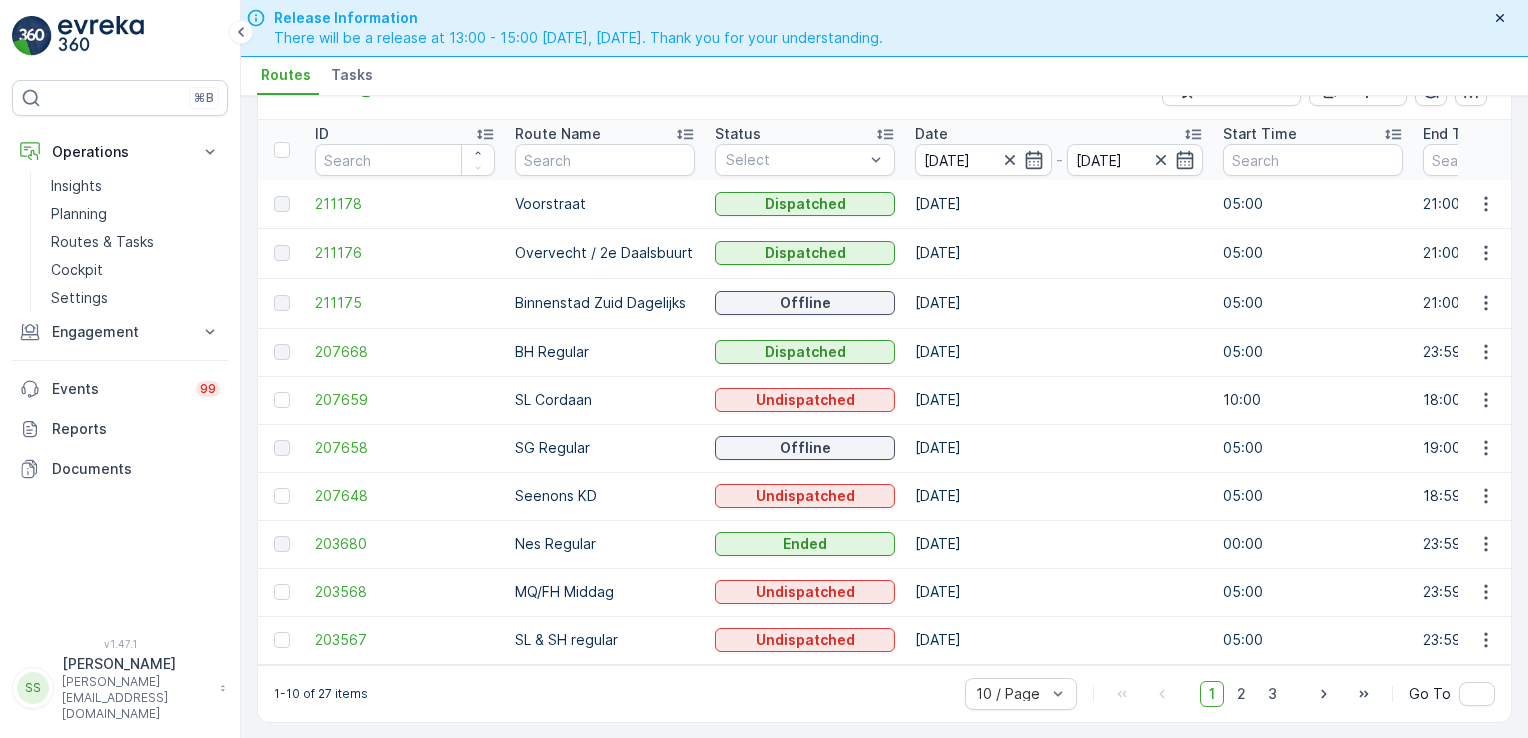 scroll, scrollTop: 56, scrollLeft: 0, axis: vertical 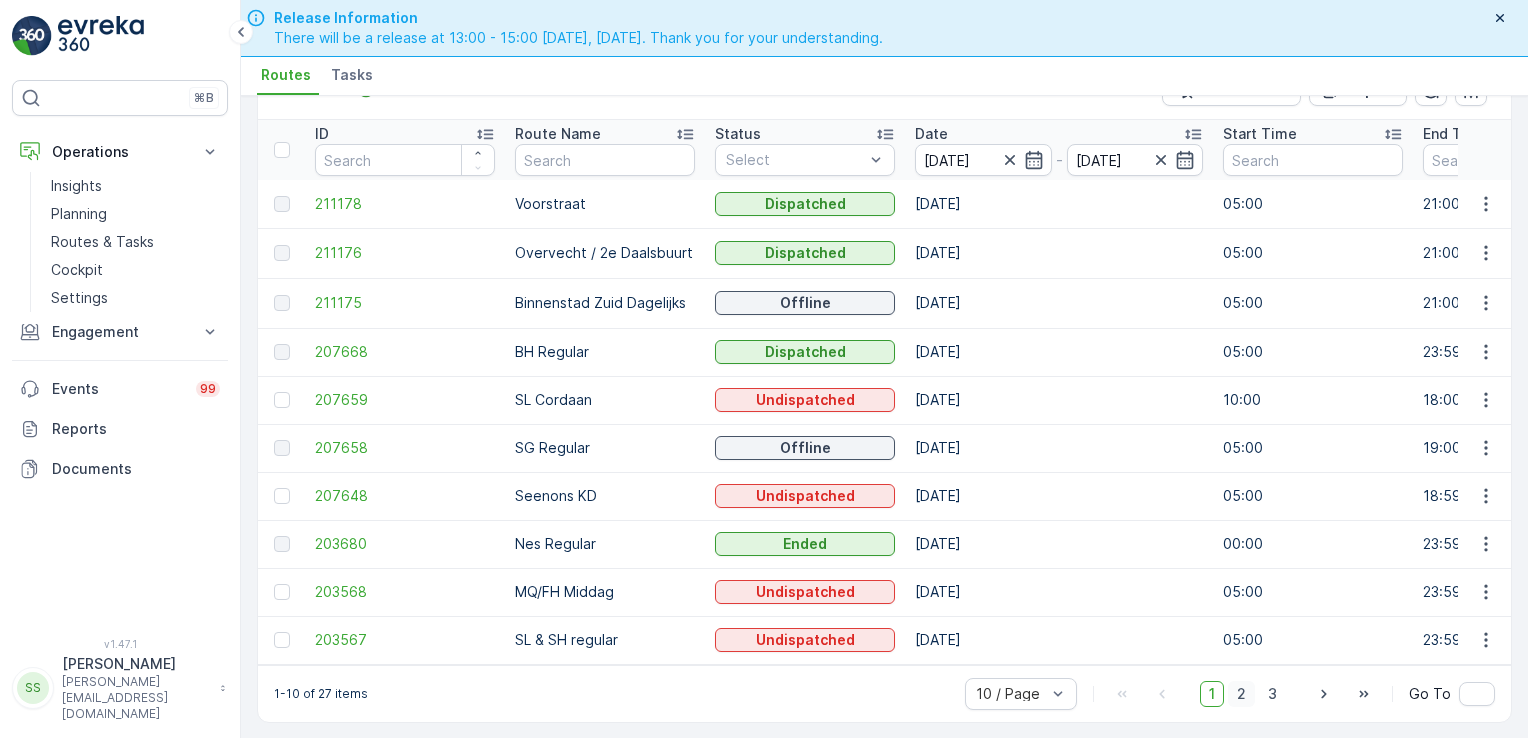 click on "2" at bounding box center [1241, 694] 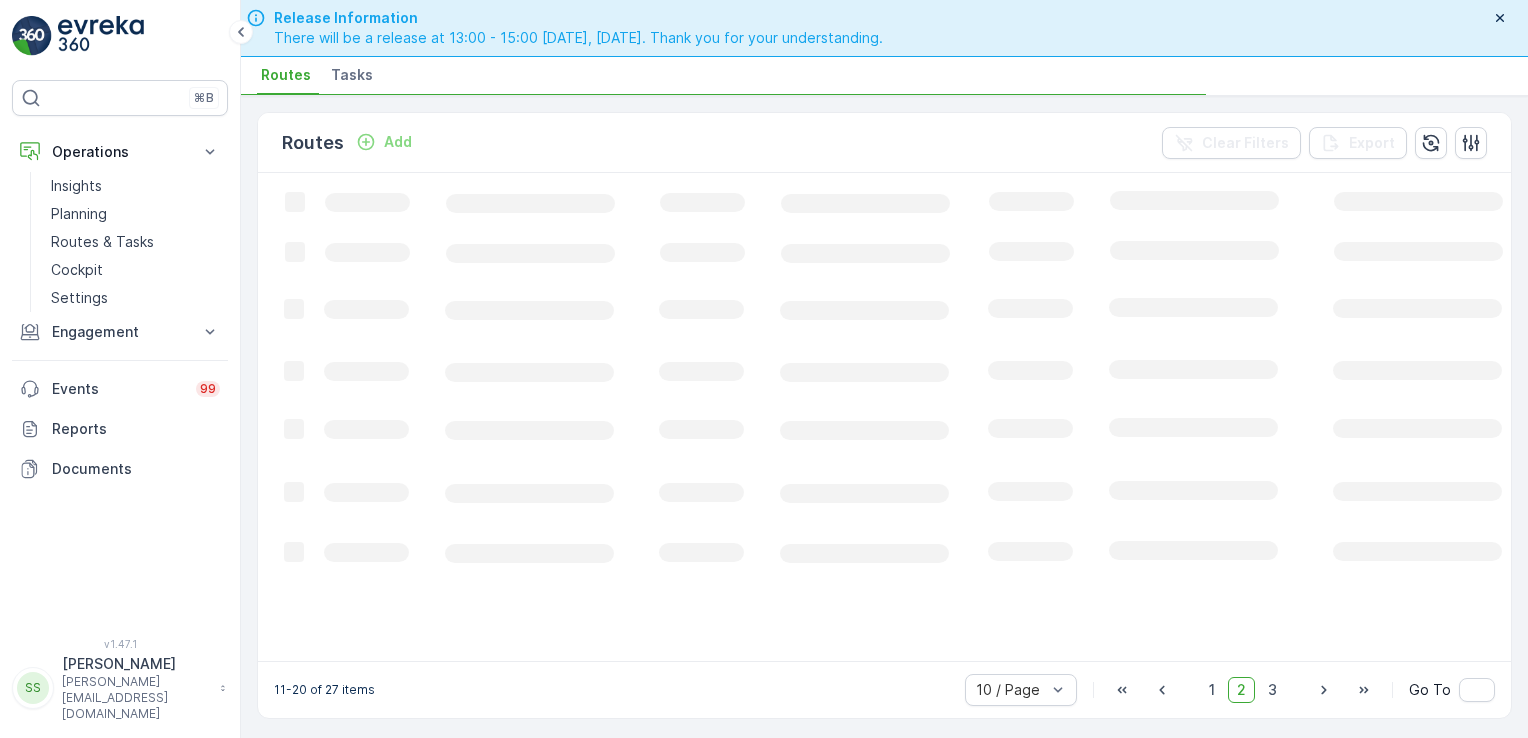 scroll, scrollTop: 0, scrollLeft: 0, axis: both 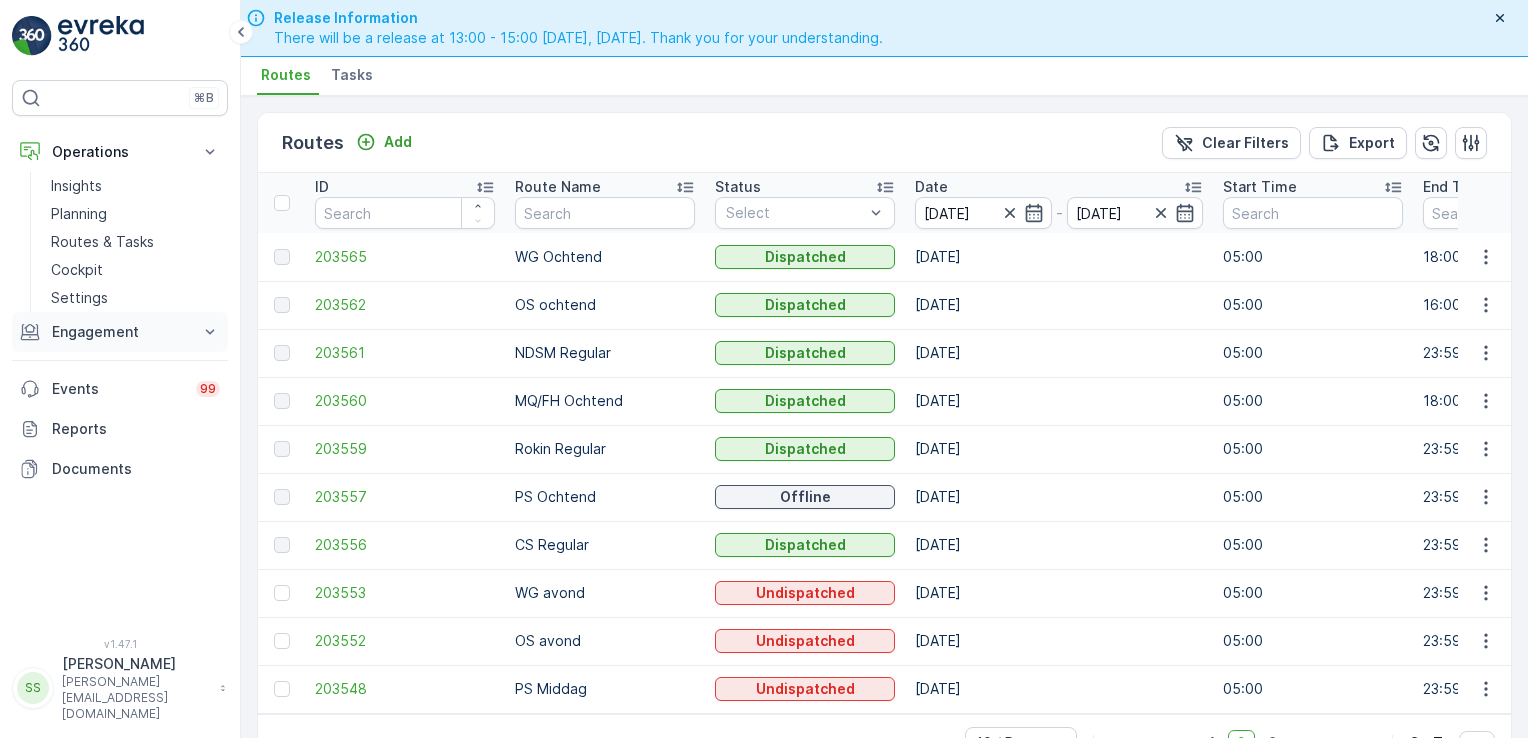 click on "Engagement" at bounding box center (120, 332) 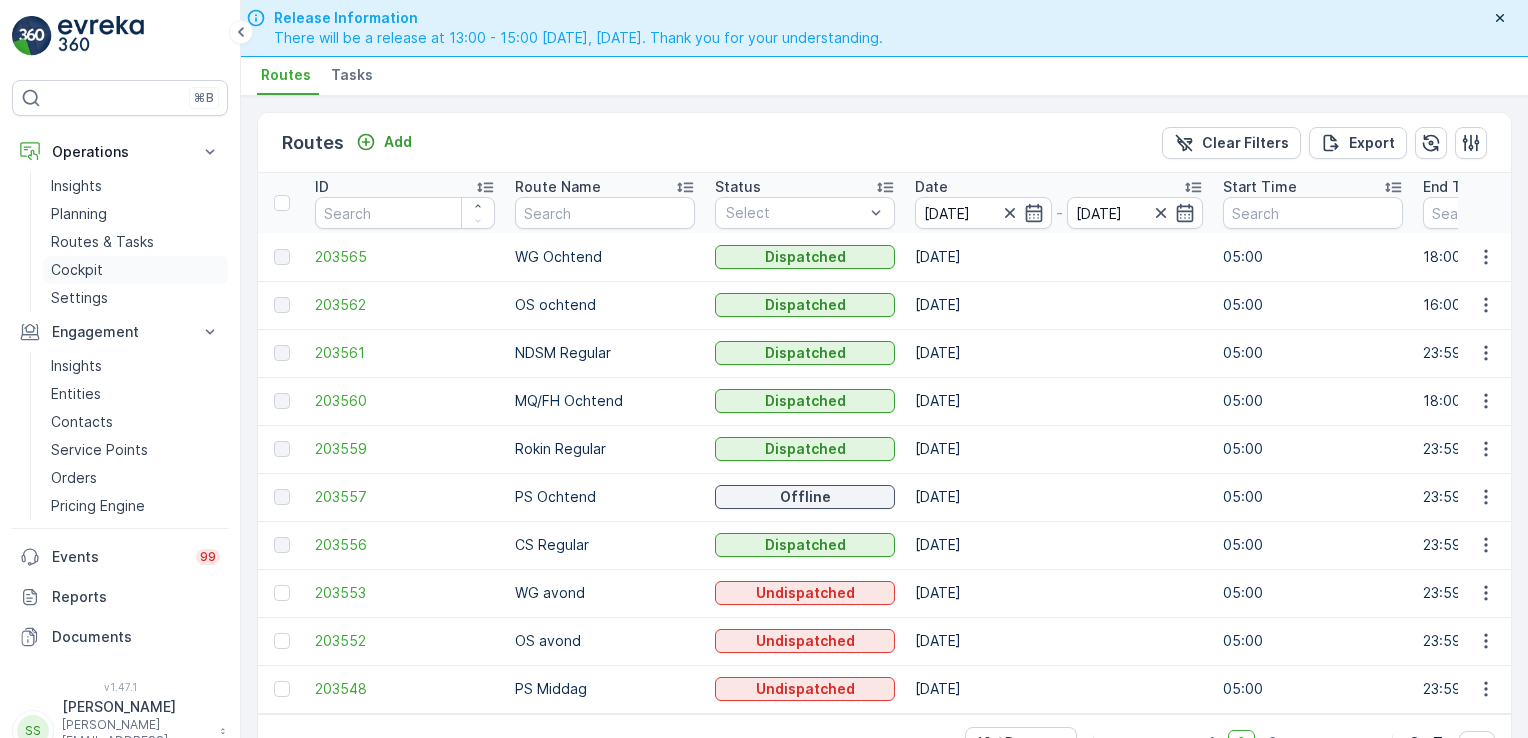click on "Cockpit" at bounding box center [77, 270] 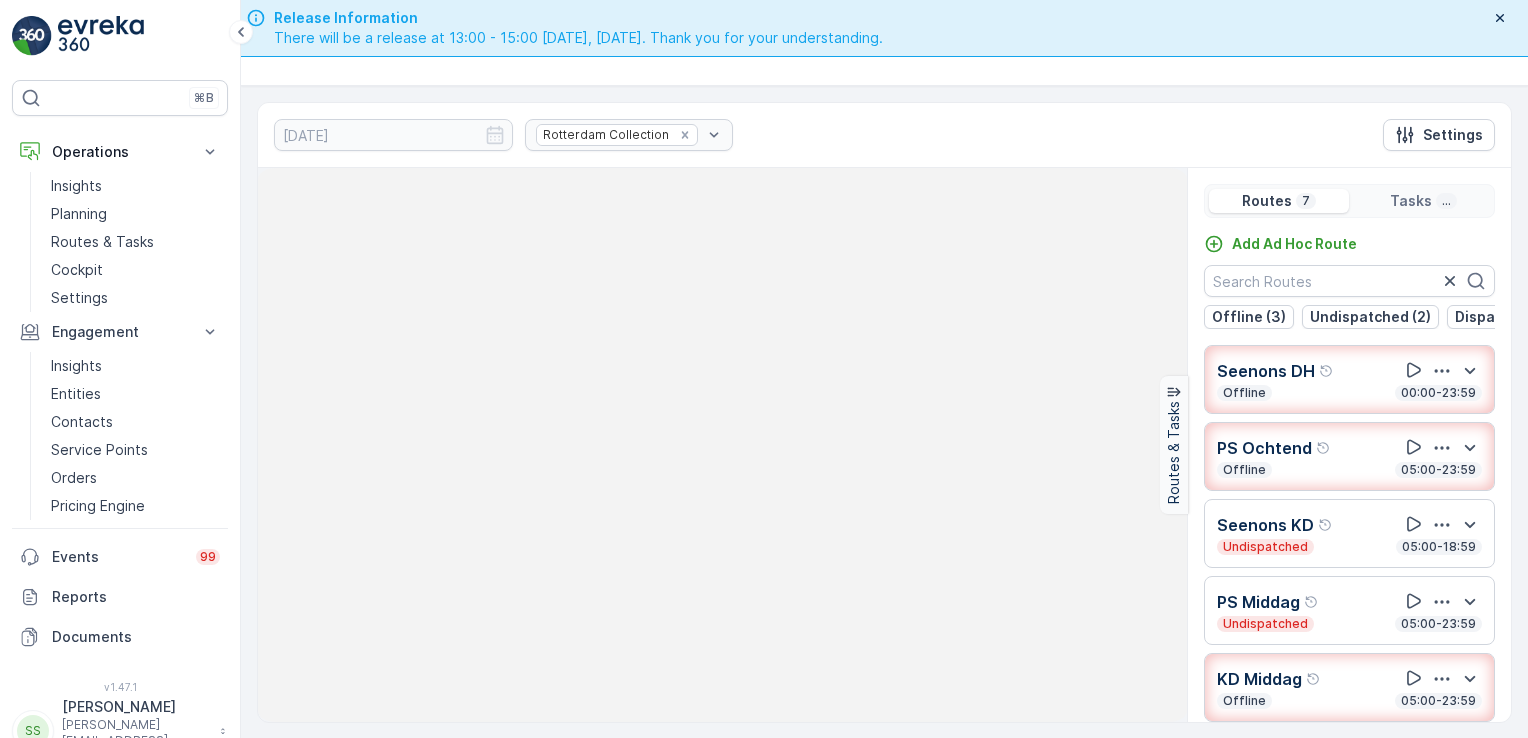 scroll, scrollTop: 131, scrollLeft: 0, axis: vertical 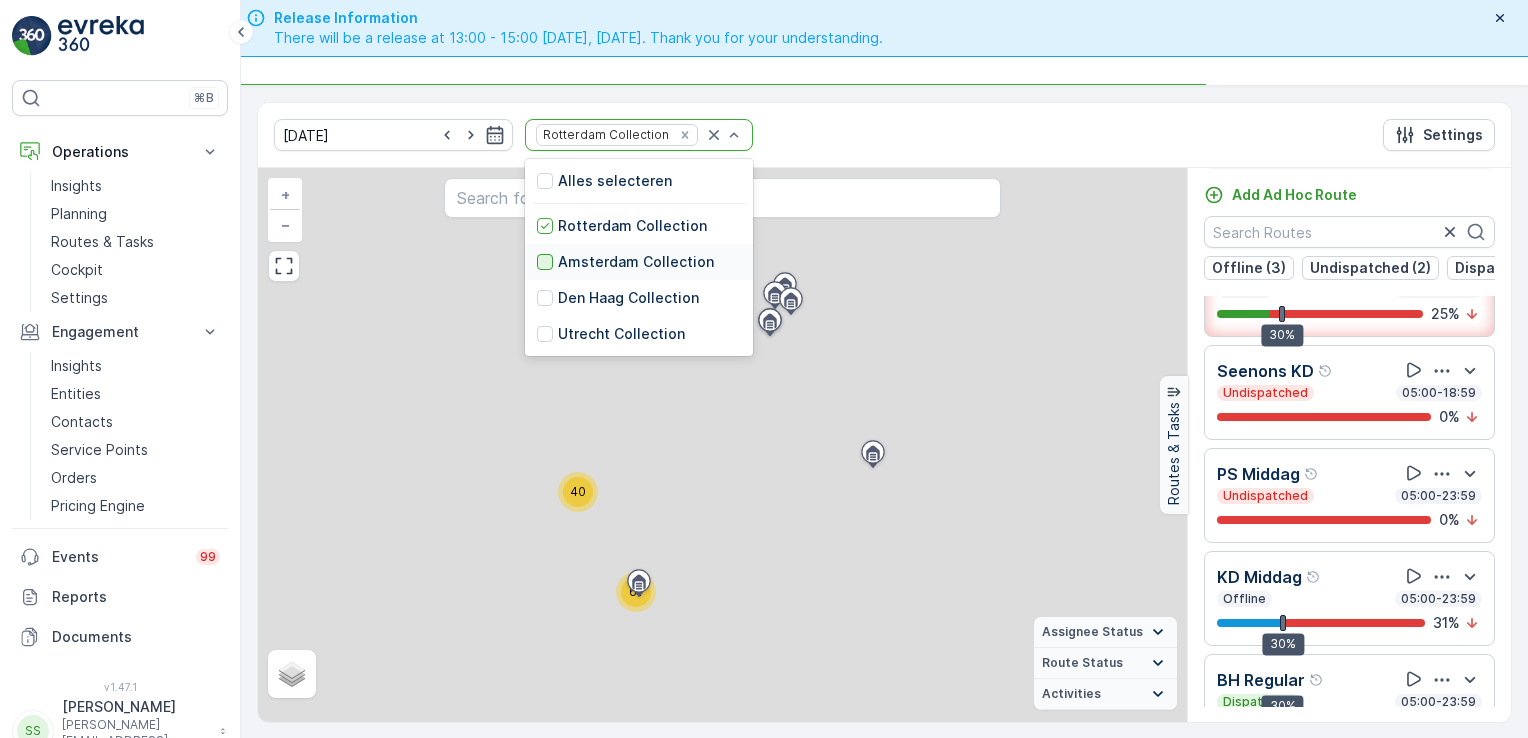 click at bounding box center [545, 262] 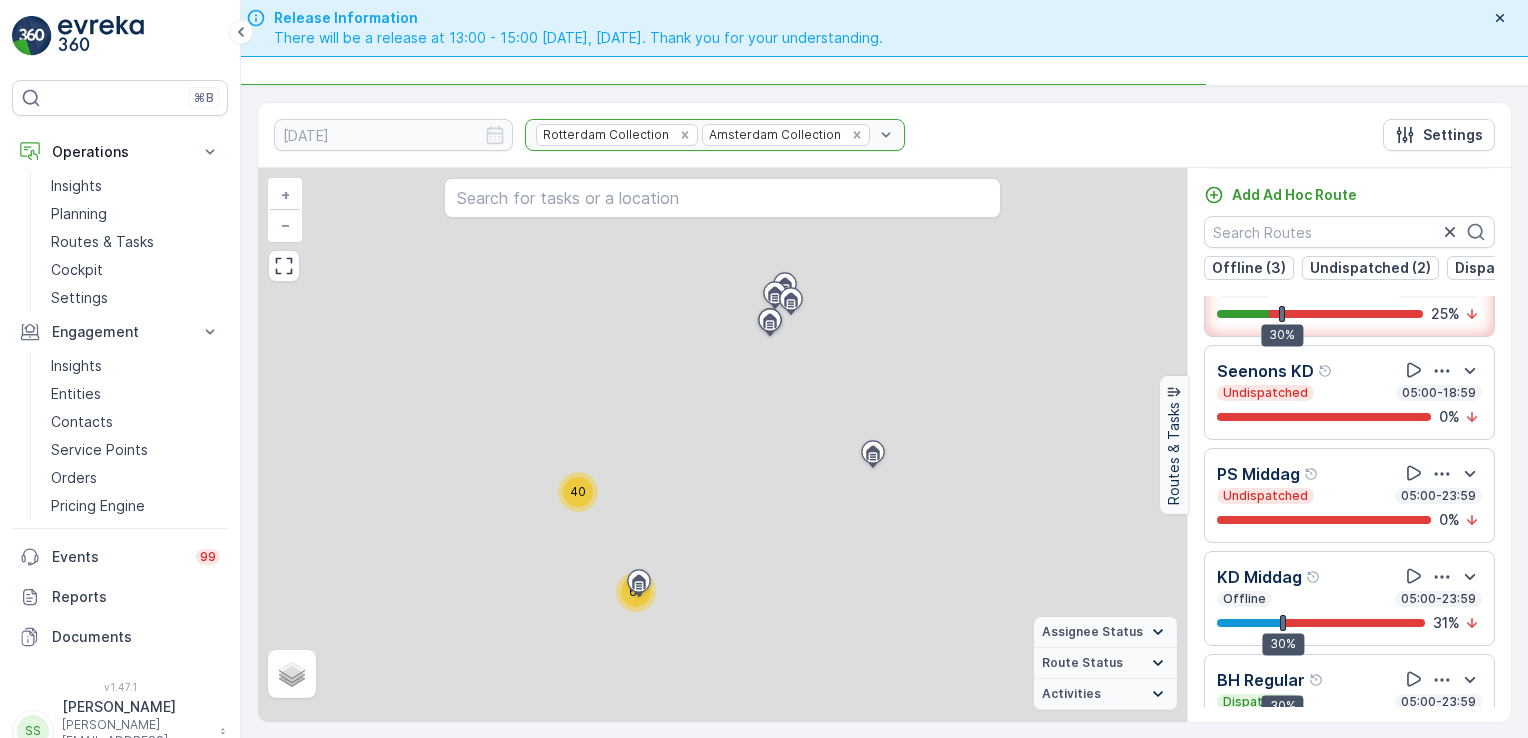 click on "Rotterdam Collection Amsterdam Collection" at bounding box center [715, 135] 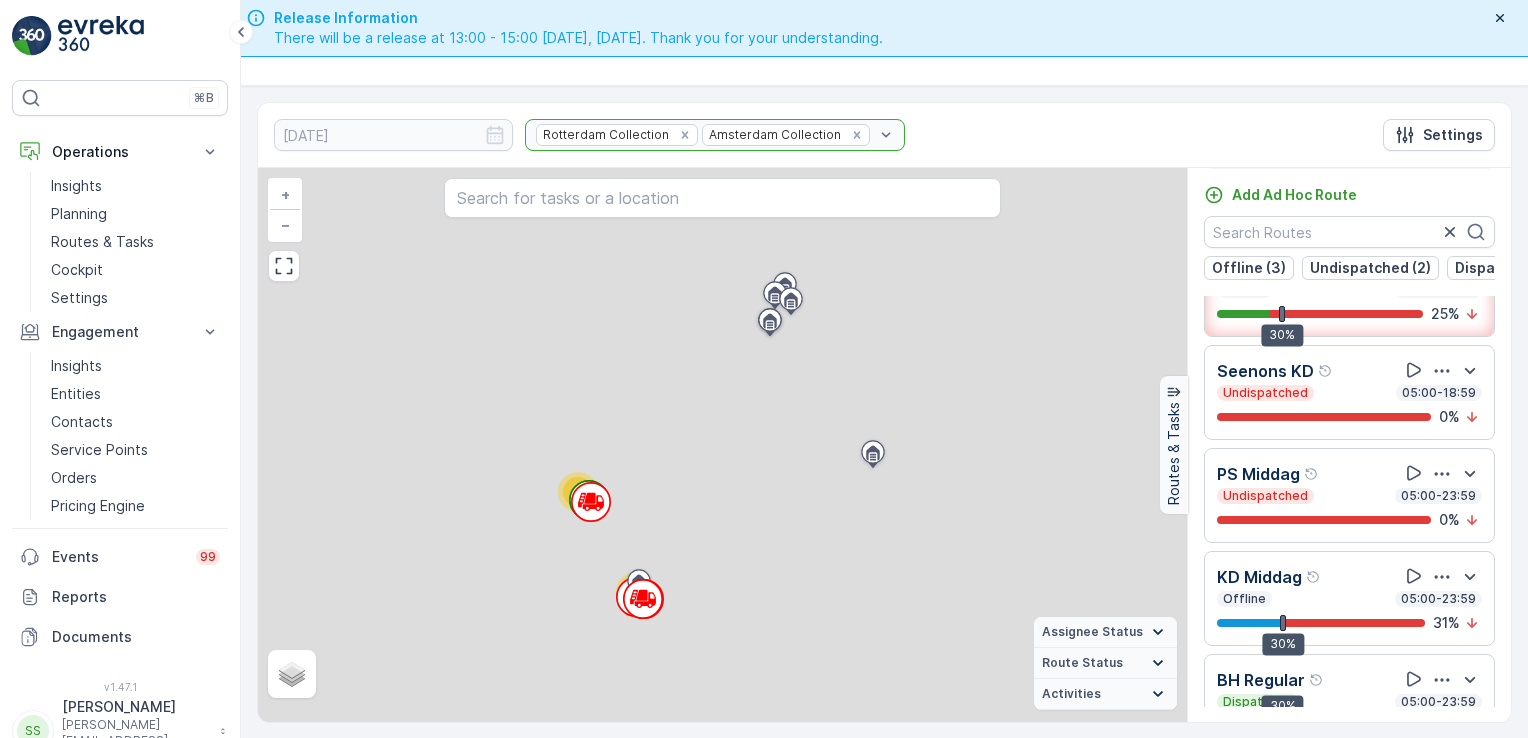 click on "Rotterdam Collection Amsterdam Collection" at bounding box center [715, 135] 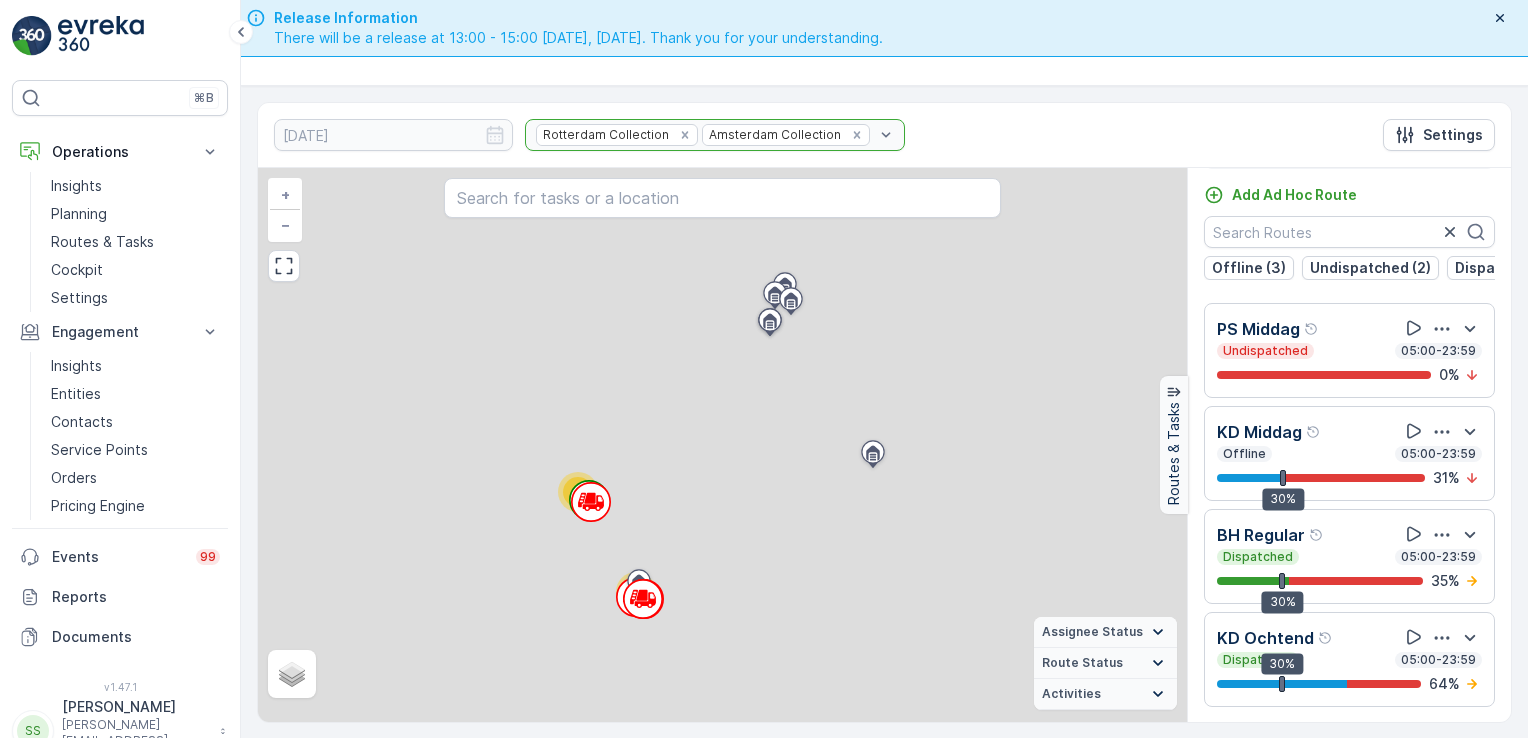 click on "Rotterdam Collection Amsterdam Collection" at bounding box center (715, 135) 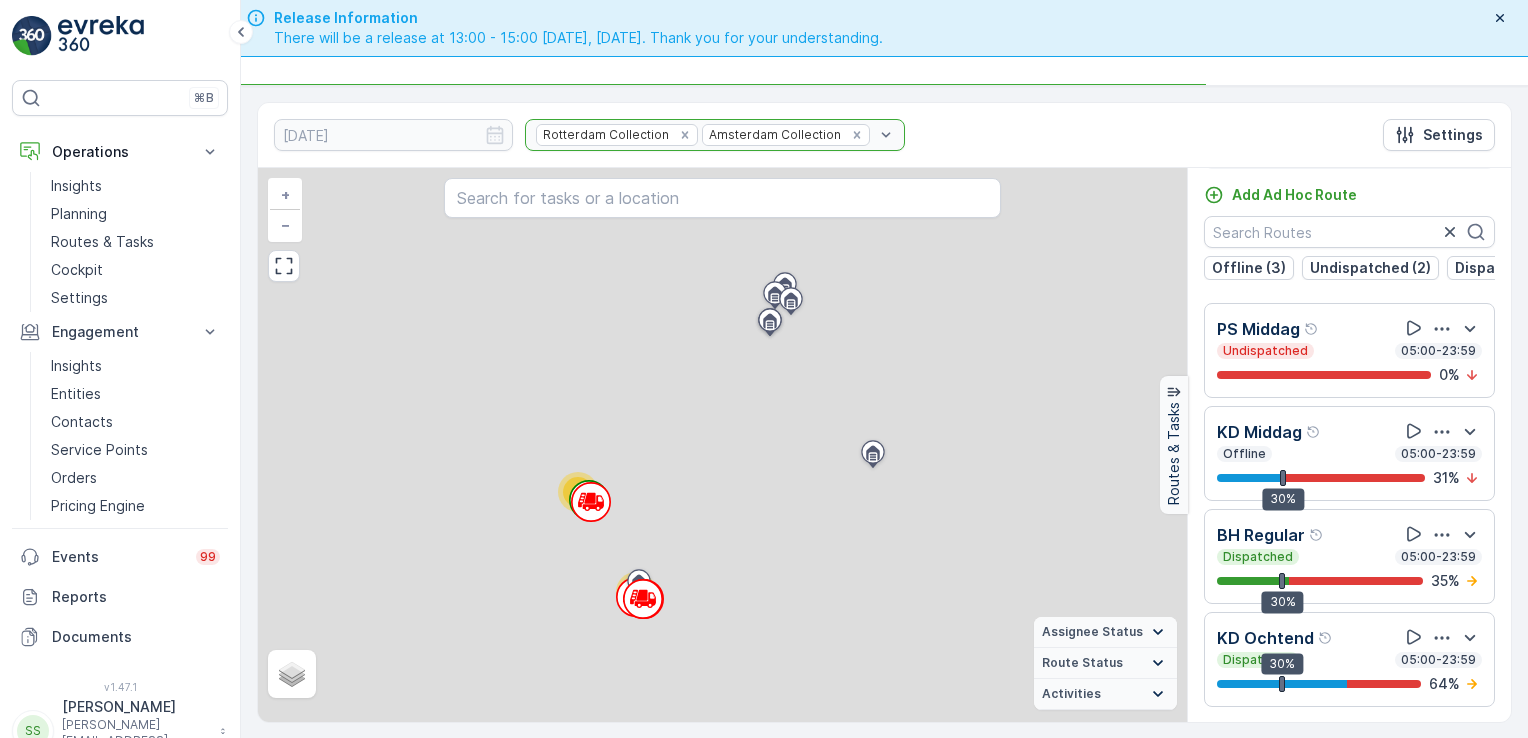click on "Rotterdam Collection Amsterdam Collection" at bounding box center [715, 135] 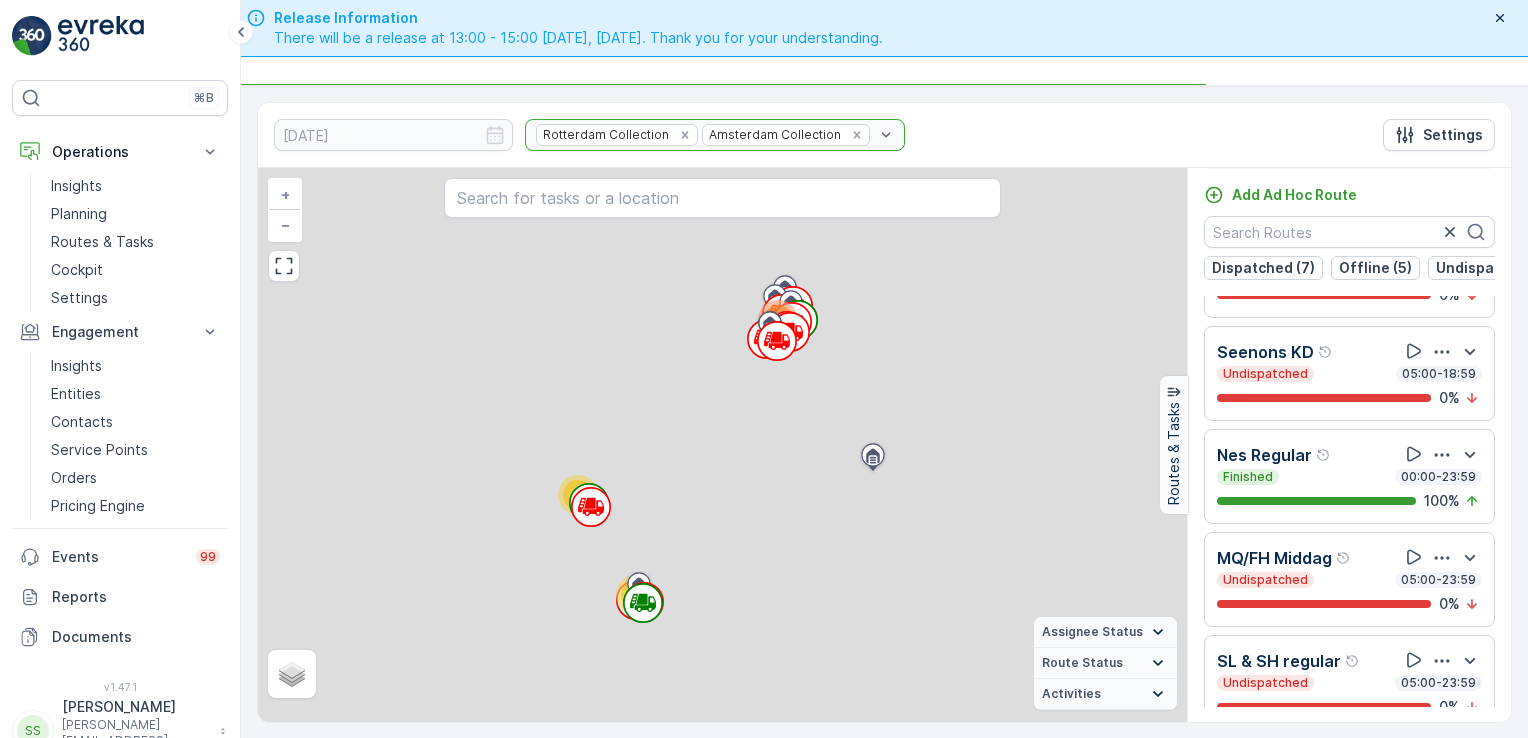 scroll, scrollTop: 485, scrollLeft: 0, axis: vertical 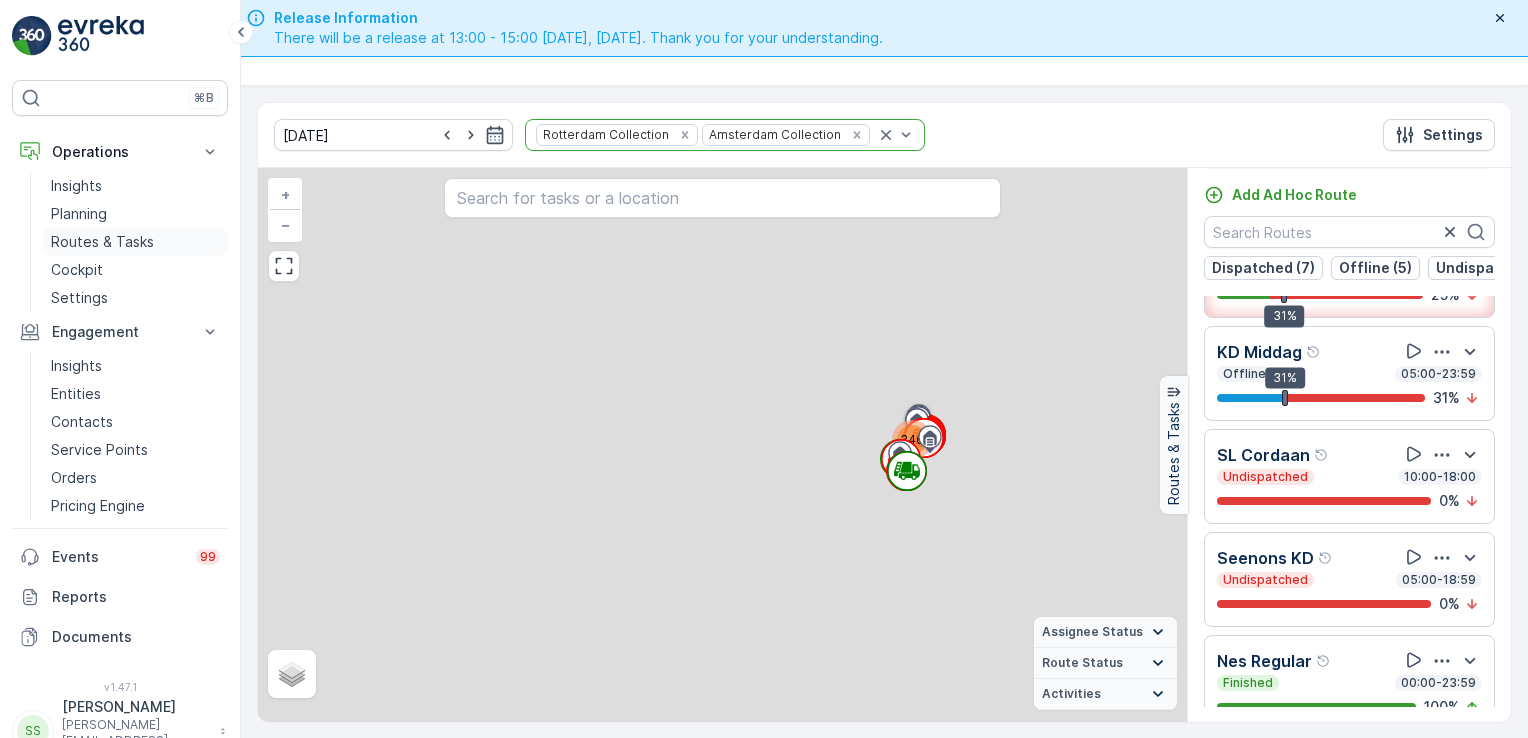click on "Routes & Tasks" at bounding box center [102, 242] 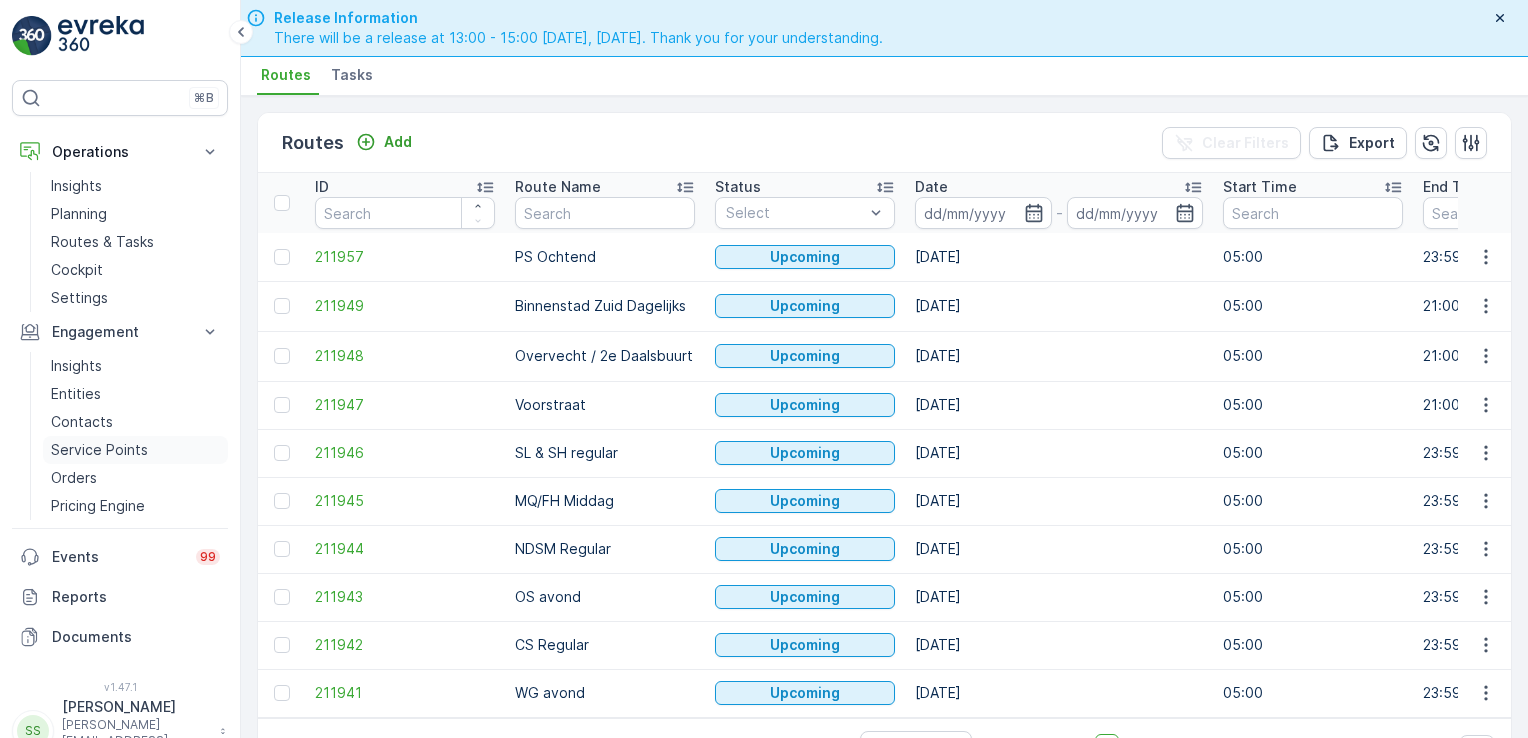 click on "Service Points" at bounding box center [99, 450] 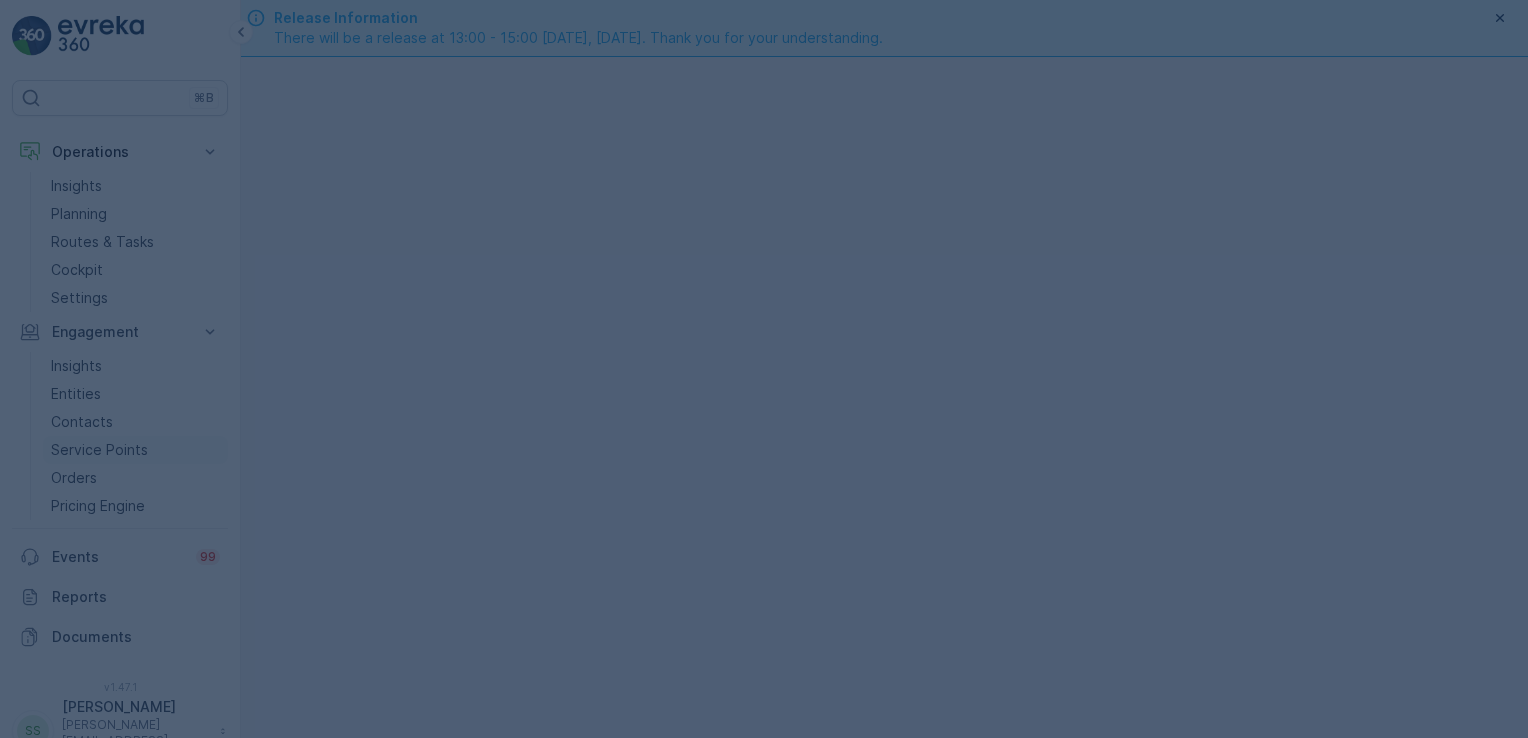 scroll, scrollTop: 0, scrollLeft: 0, axis: both 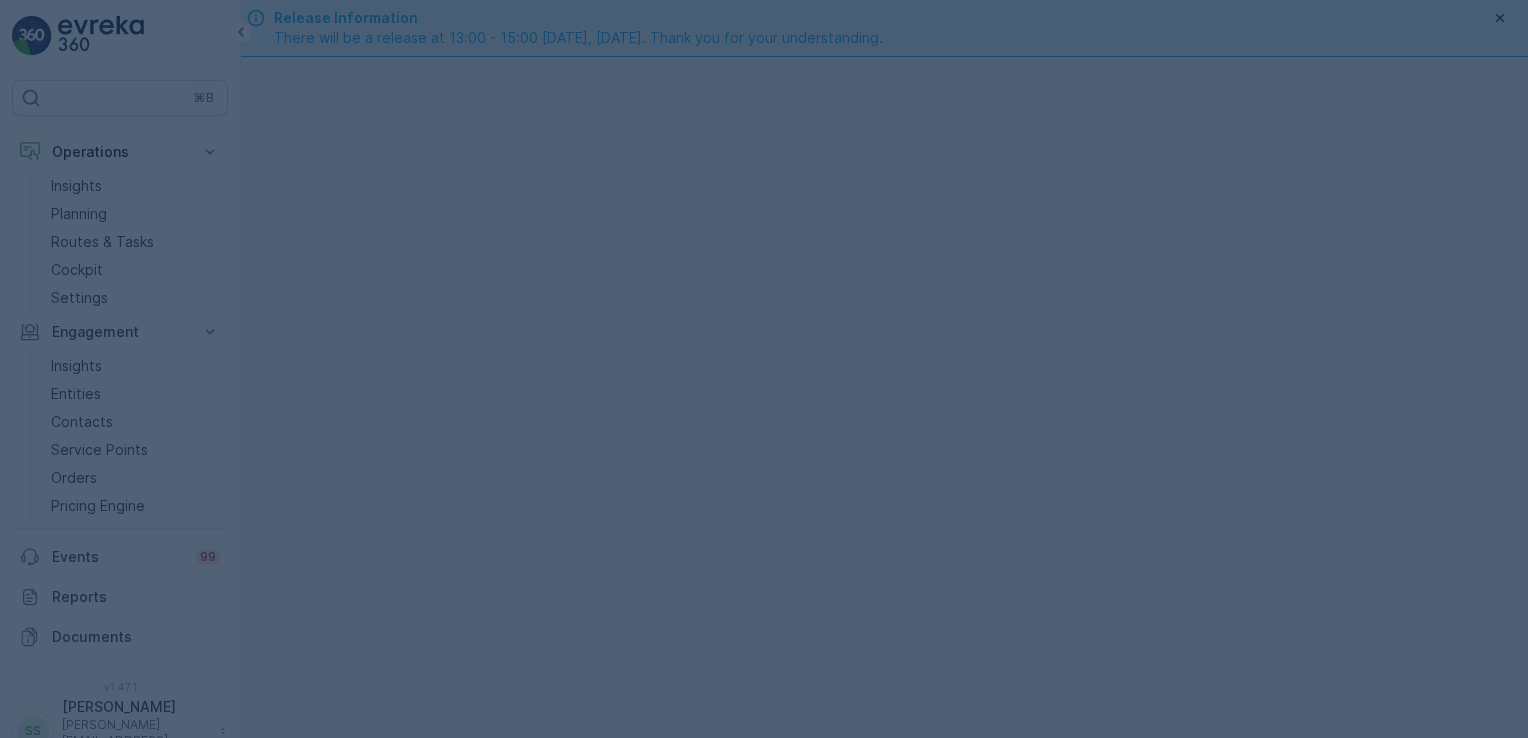 click at bounding box center (764, 369) 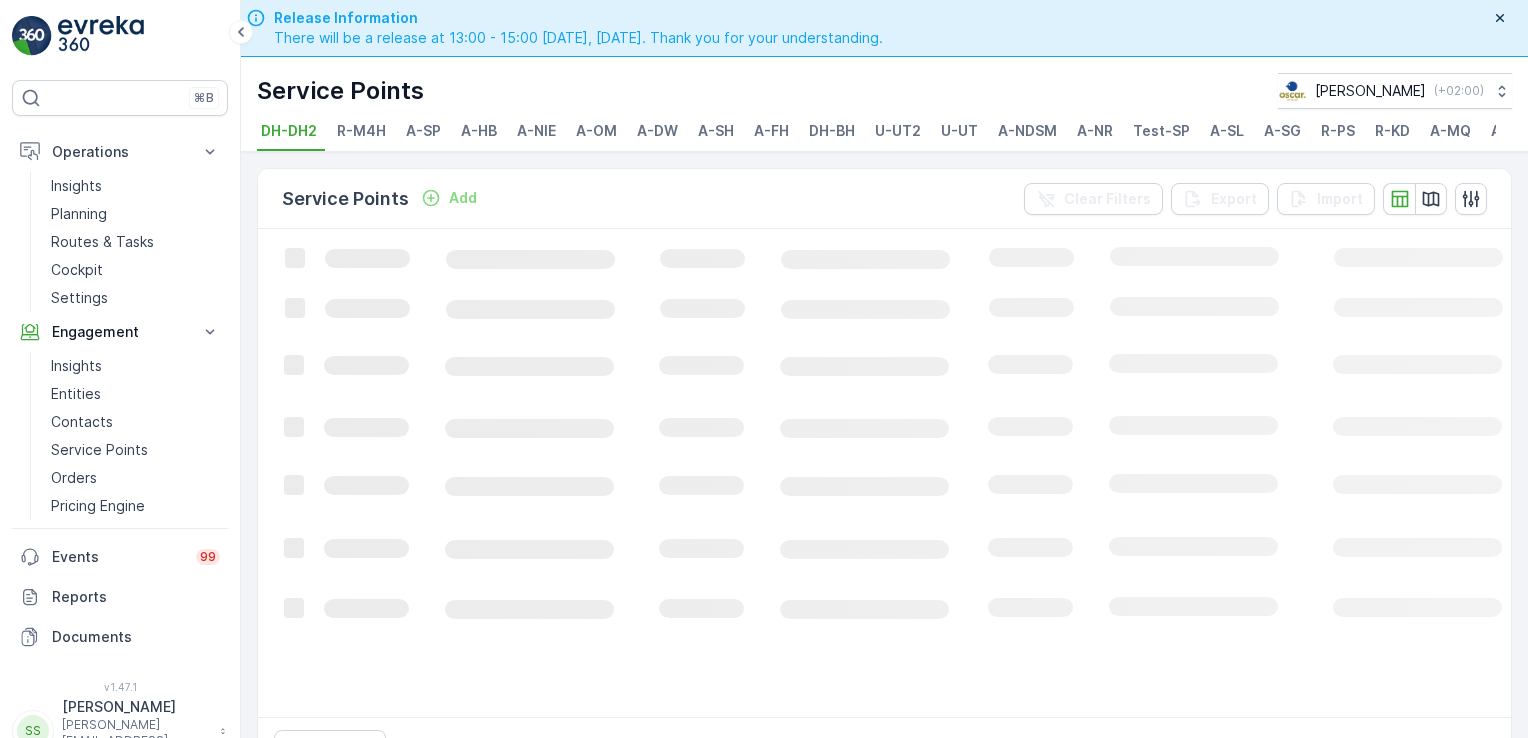 click on "Cockpit" at bounding box center (135, 270) 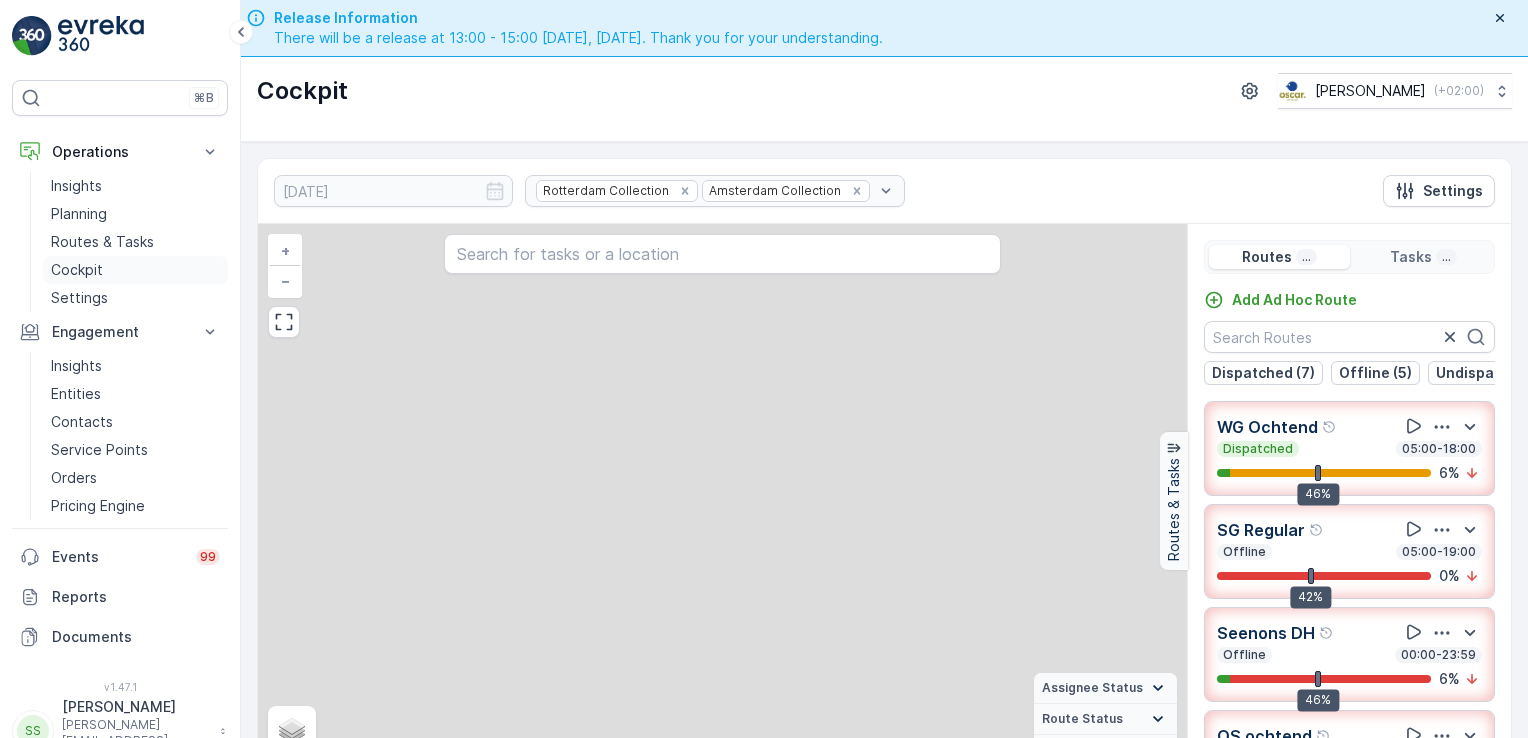 click on "Cockpit" at bounding box center [77, 270] 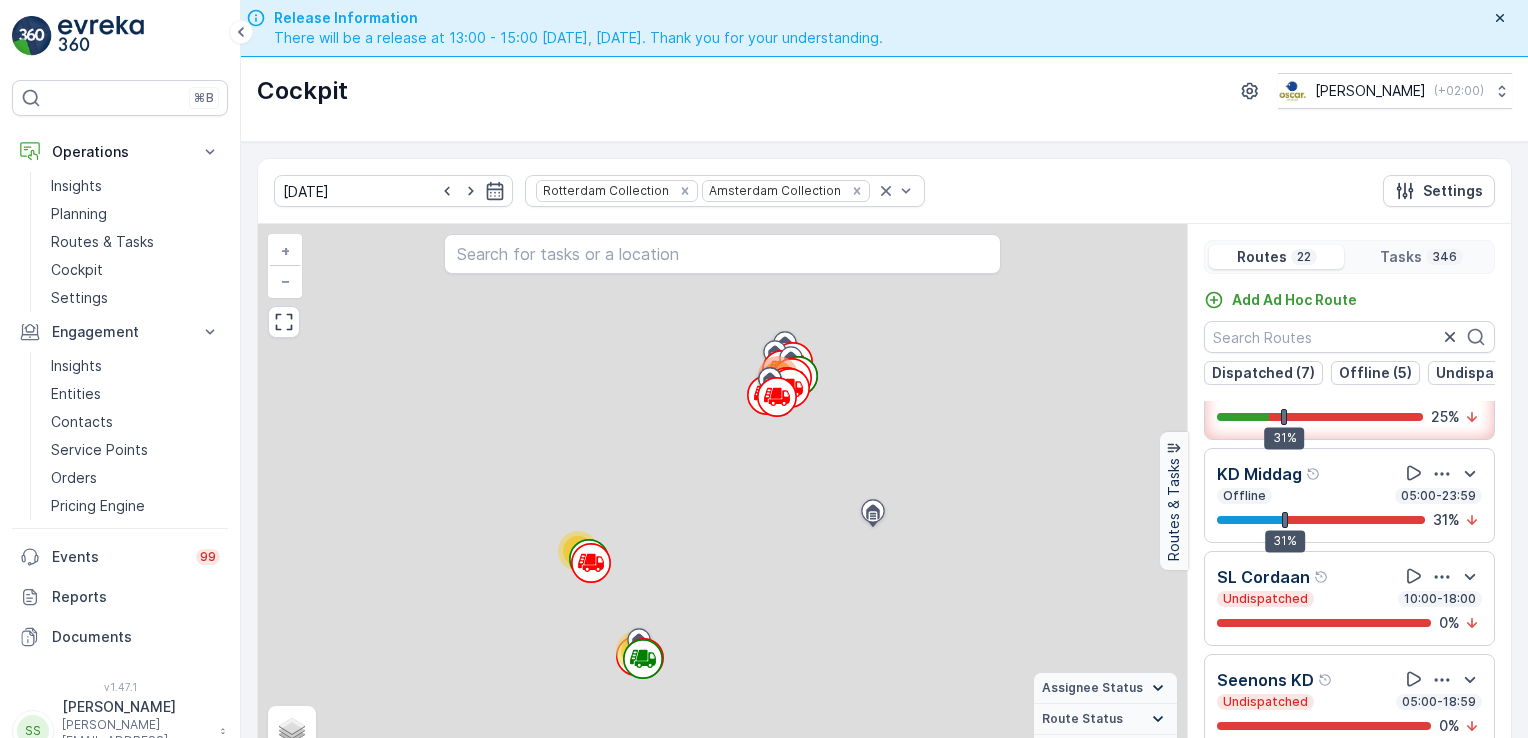 scroll, scrollTop: 468, scrollLeft: 0, axis: vertical 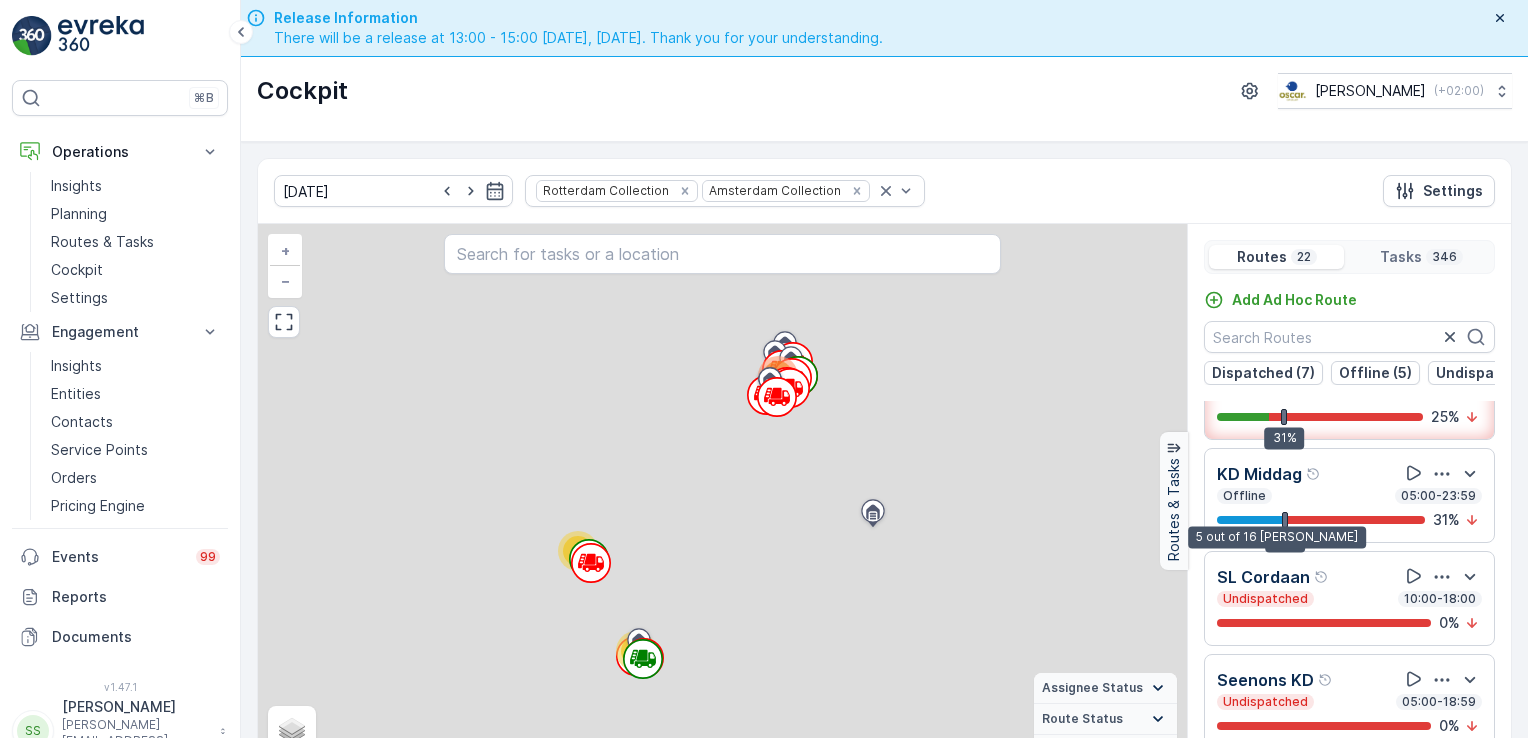 click at bounding box center [1249, 520] 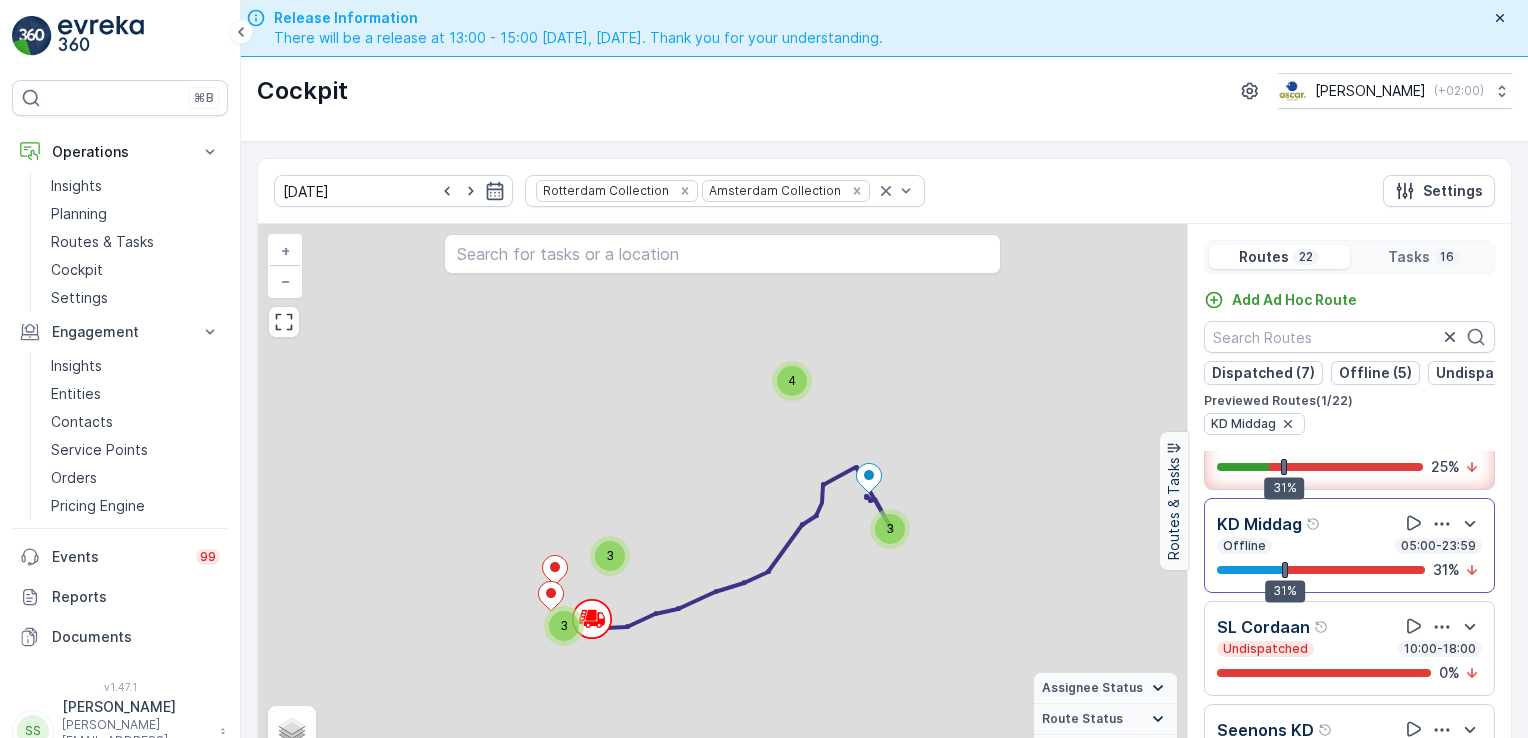 click on "Offline 05:00-23:59" at bounding box center (1349, 546) 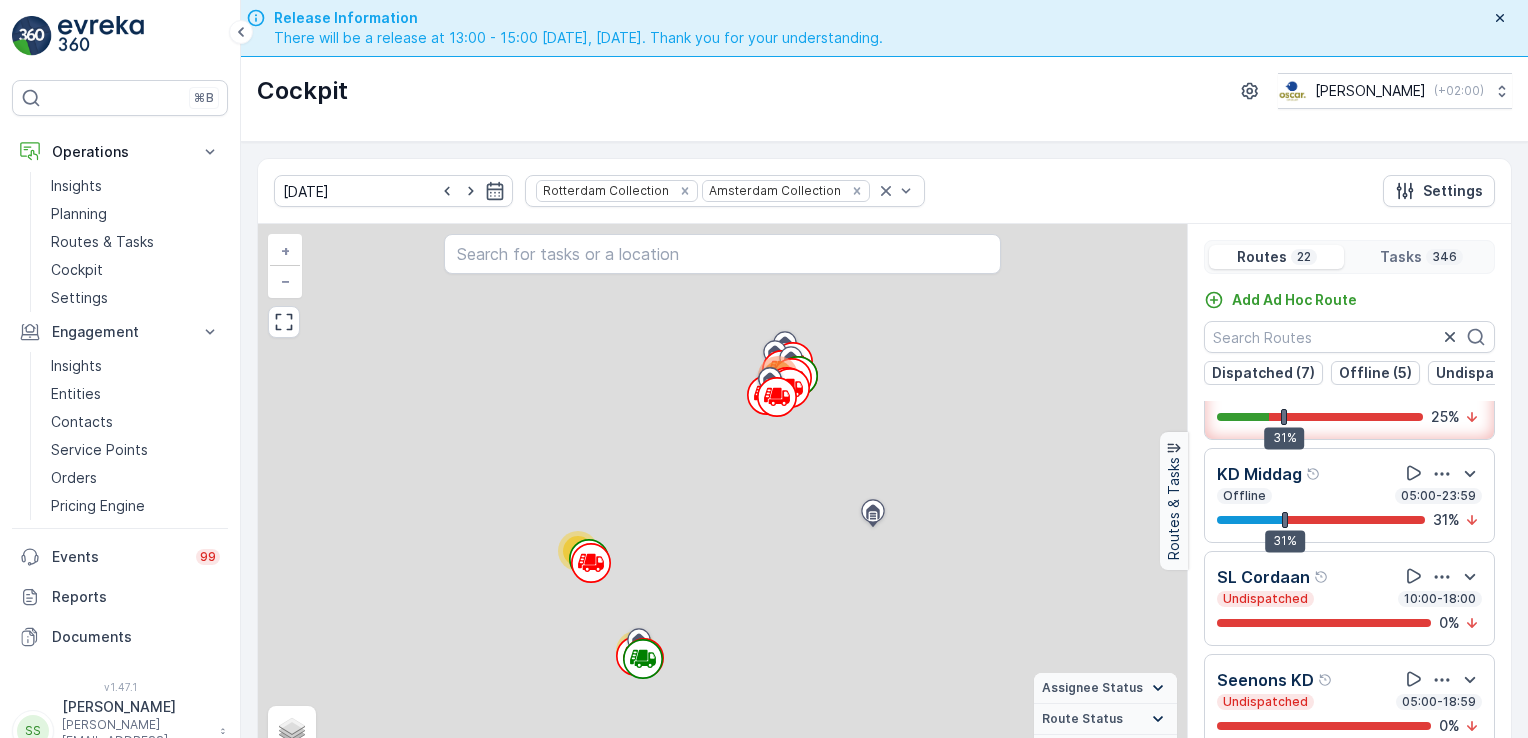 click on "Offline 05:00-23:59" at bounding box center [1349, 496] 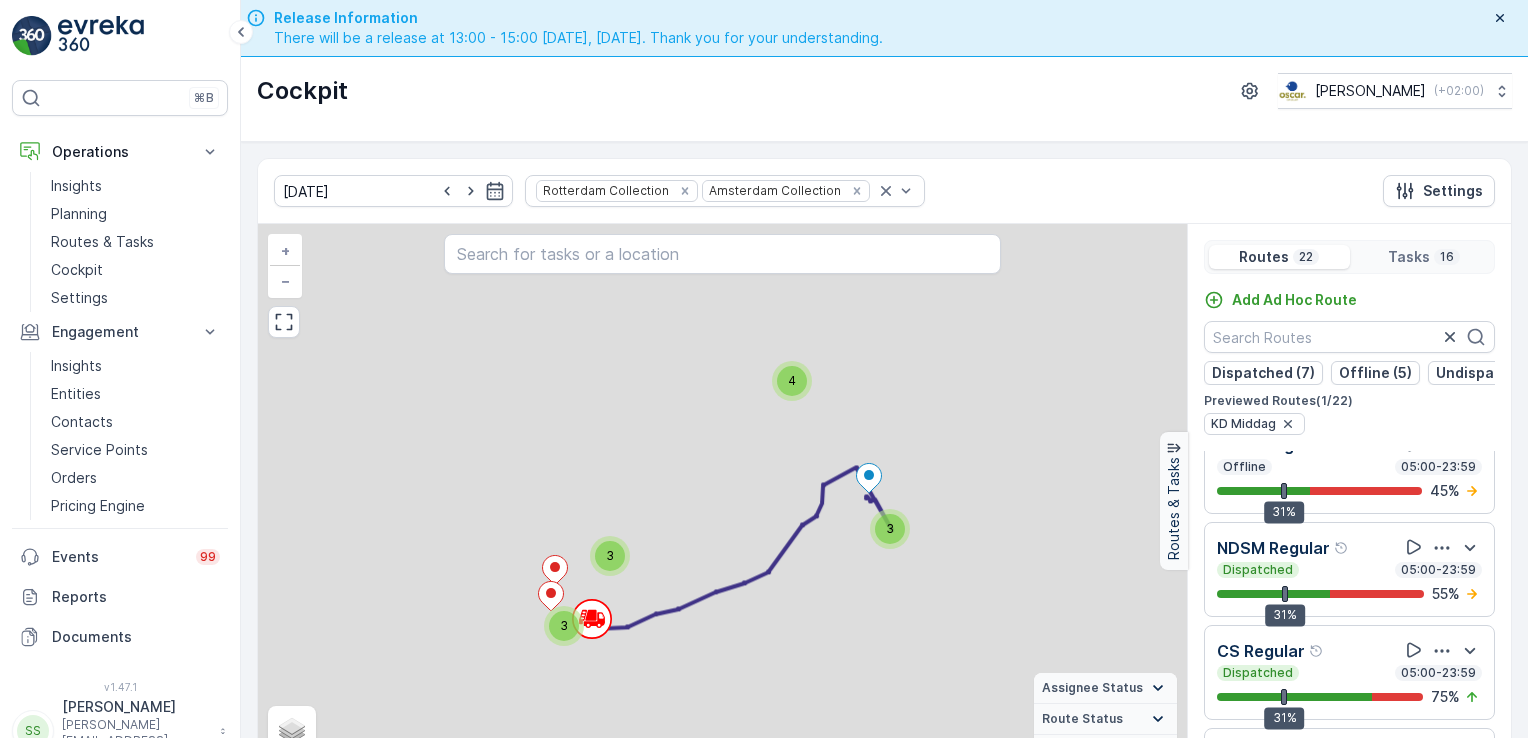 scroll, scrollTop: 1910, scrollLeft: 0, axis: vertical 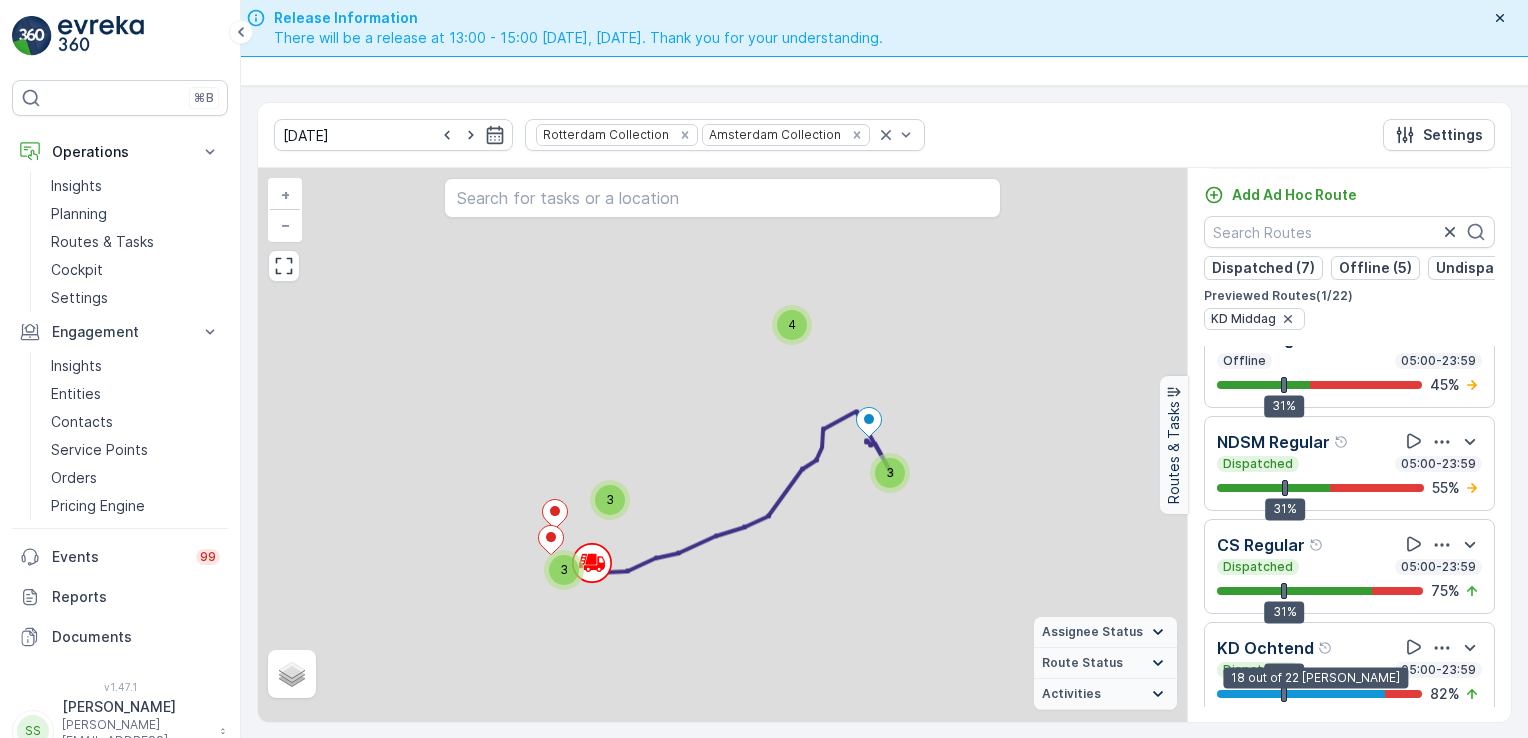 click at bounding box center (1301, 694) 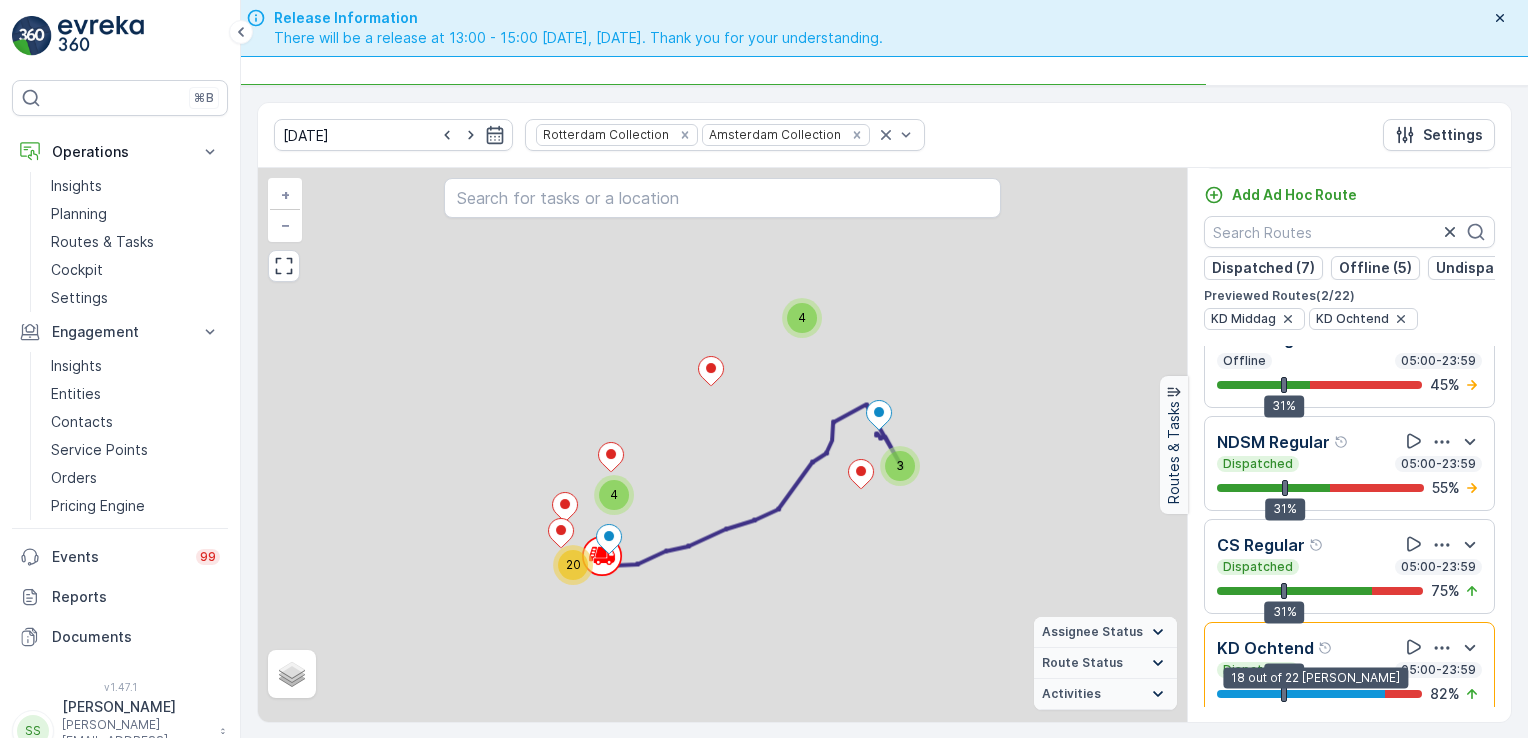 click at bounding box center (1301, 694) 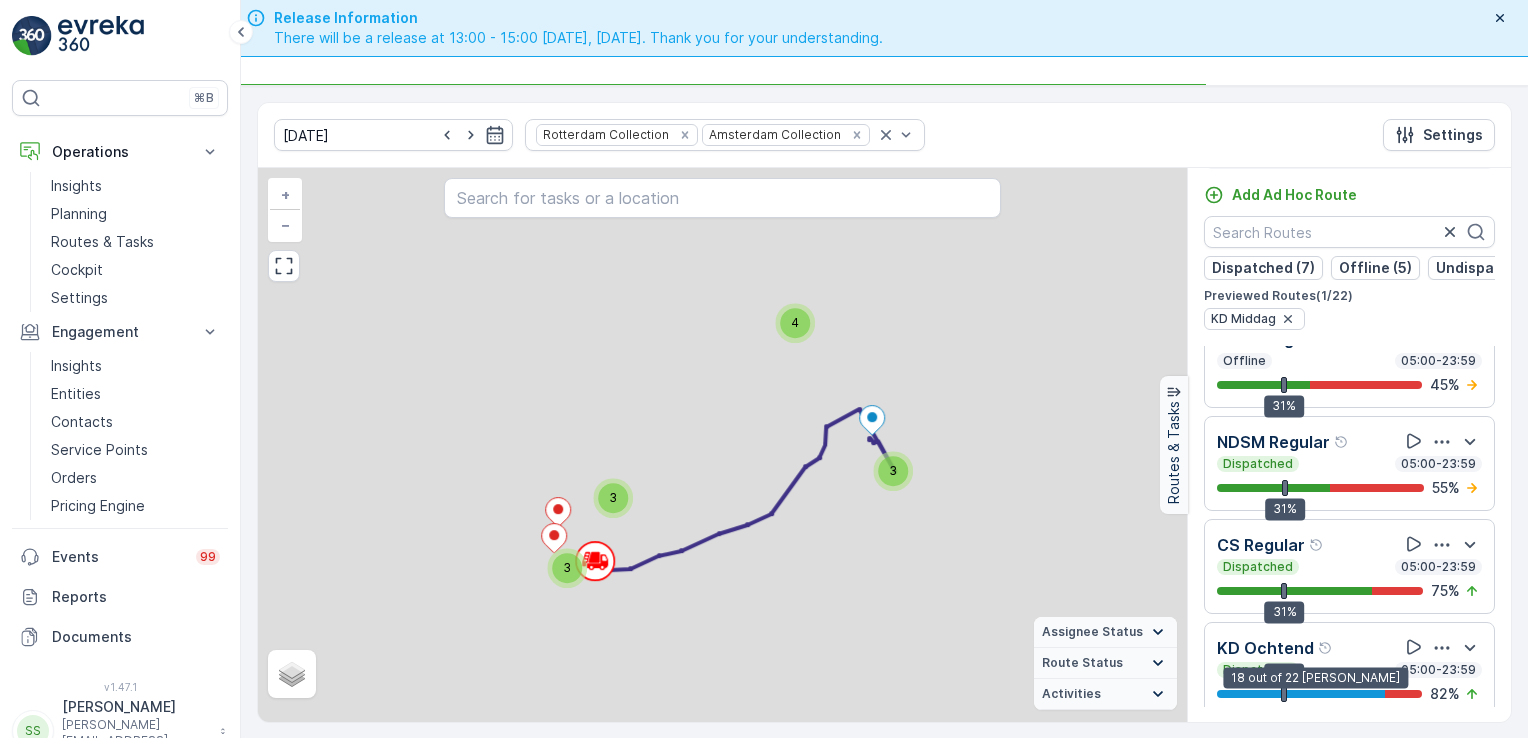 click at bounding box center [1301, 694] 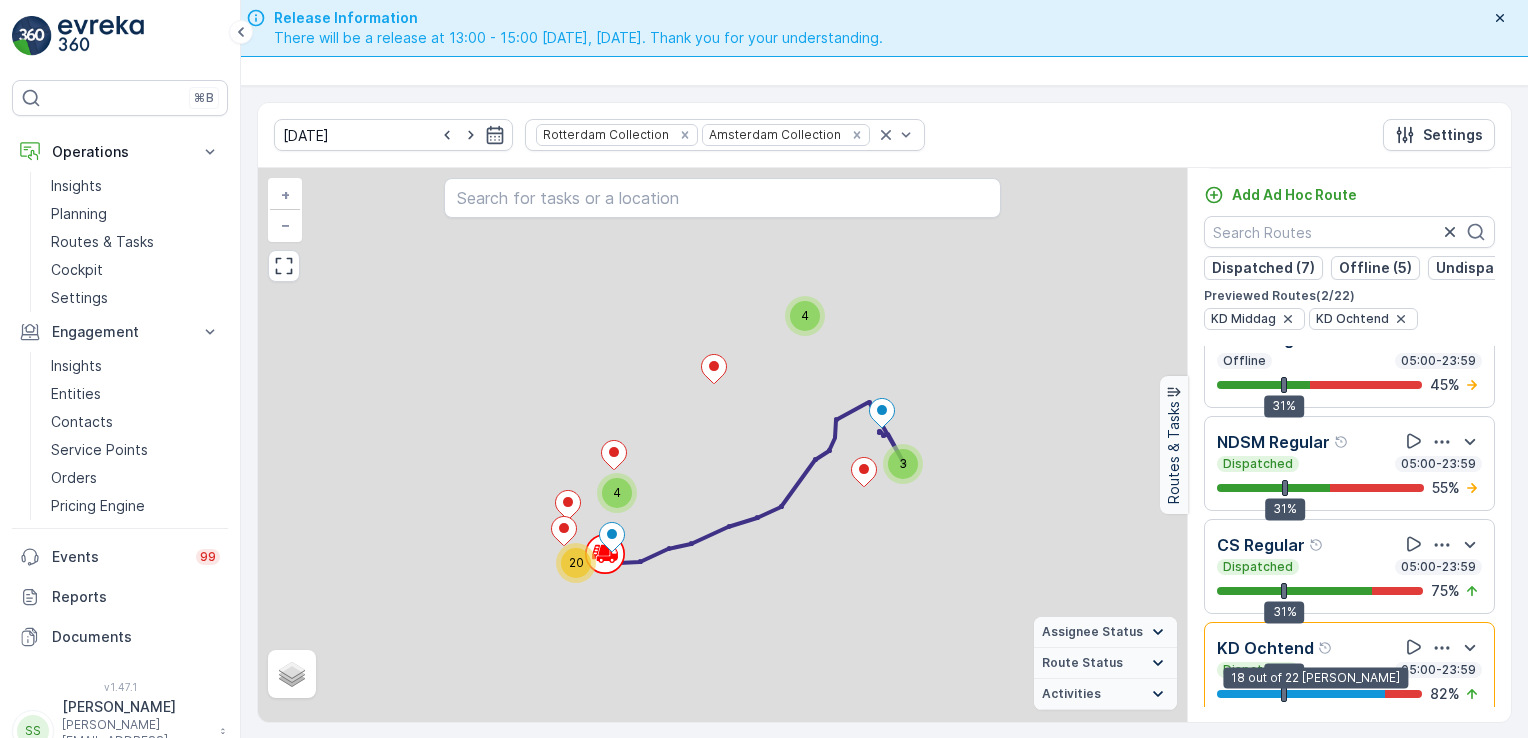 click at bounding box center (1301, 694) 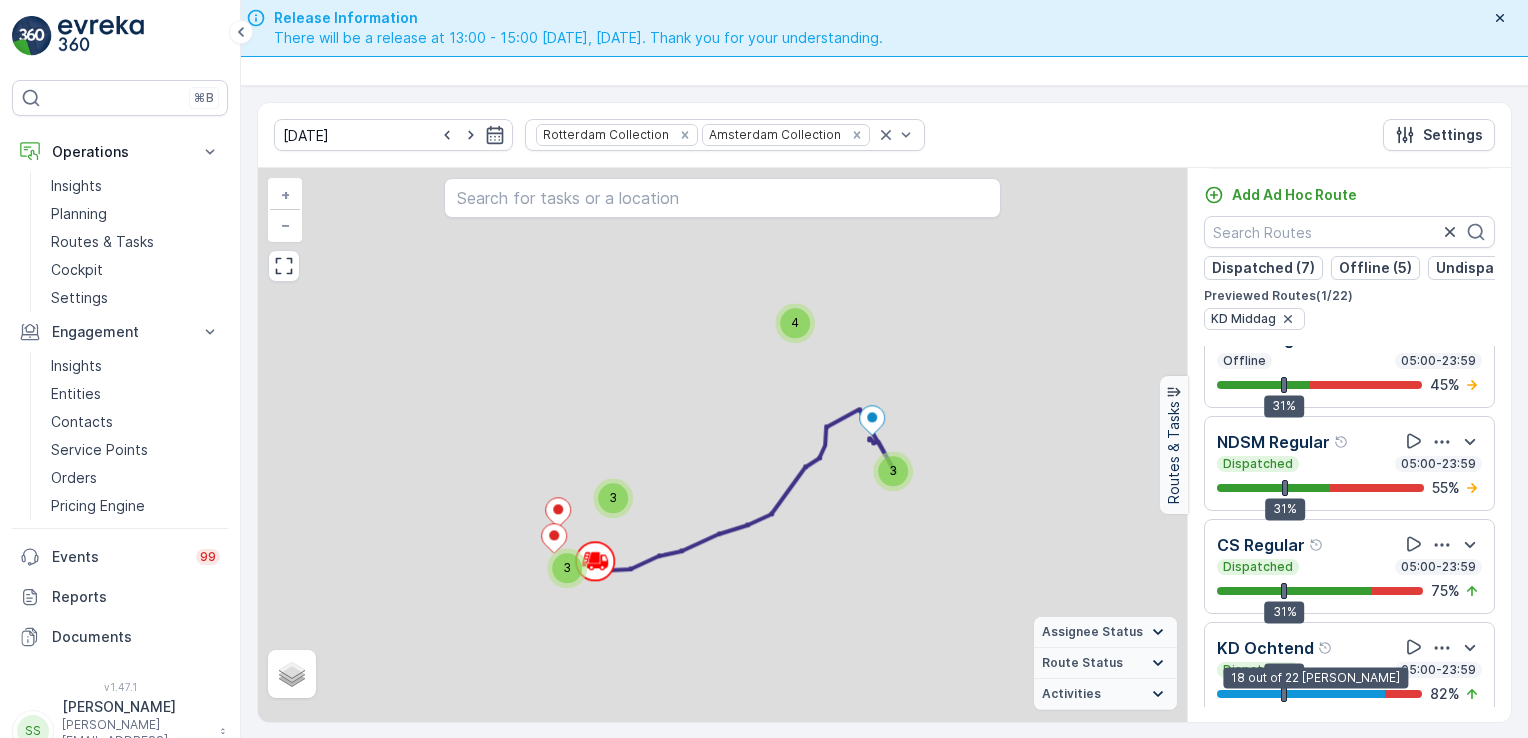 click at bounding box center [1301, 694] 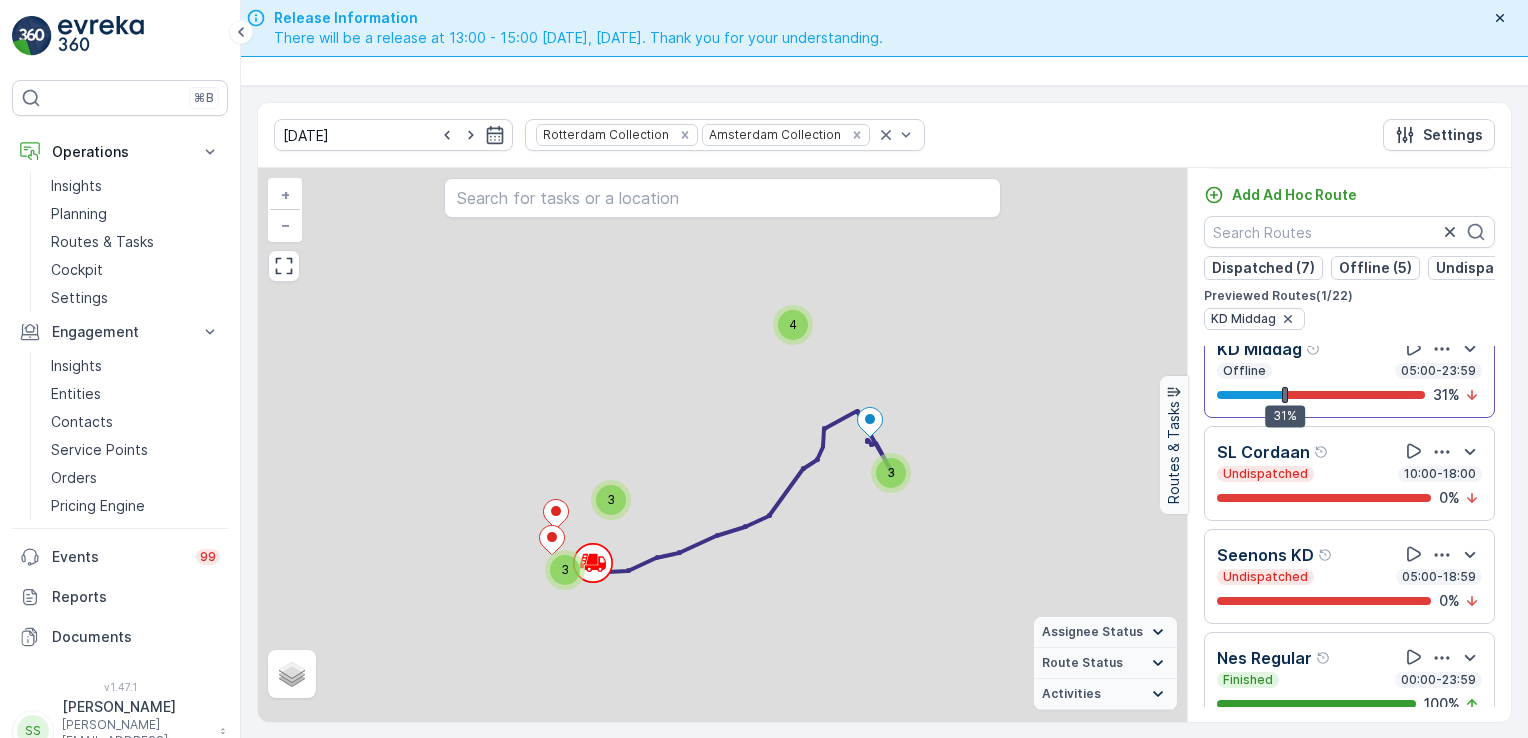 scroll, scrollTop: 370, scrollLeft: 0, axis: vertical 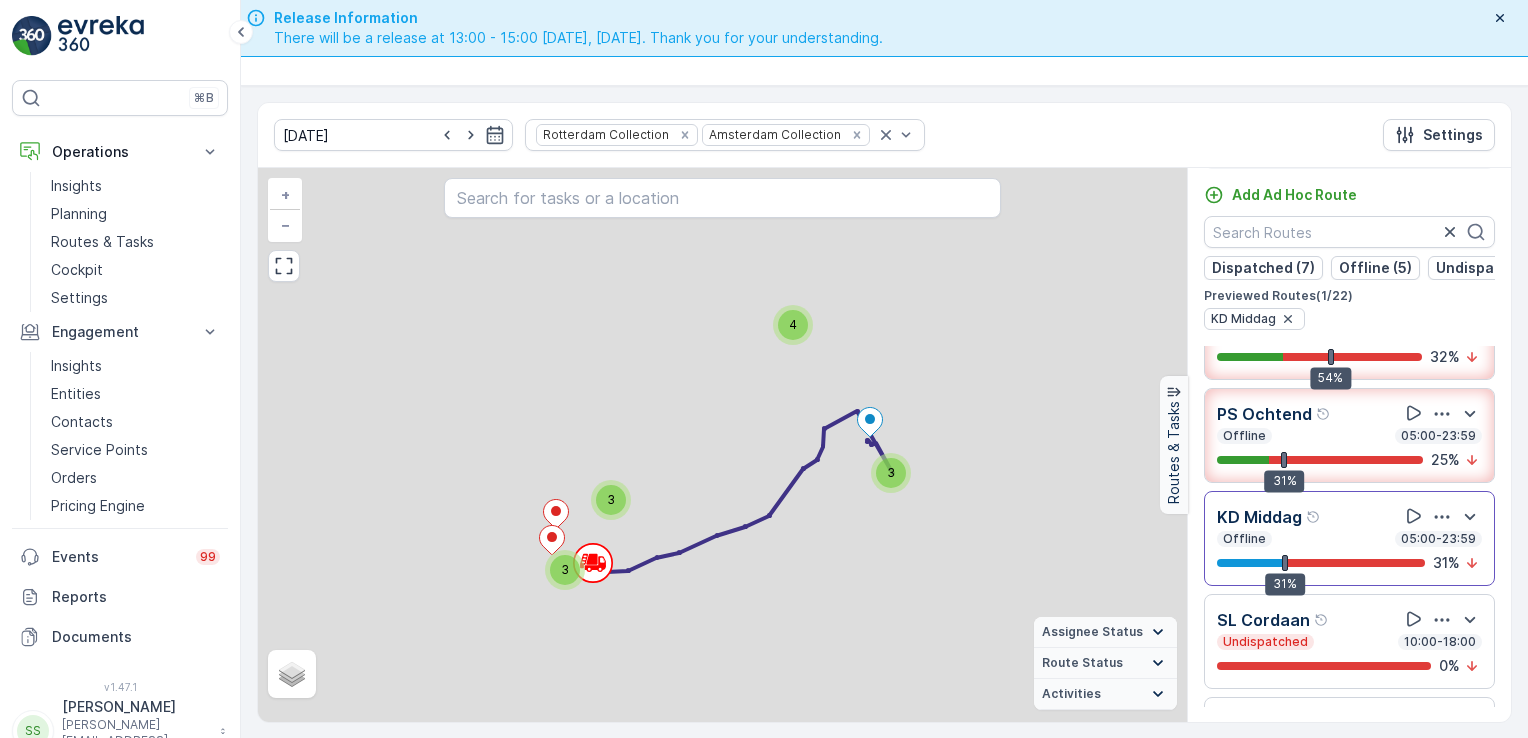 click on "KD Middag" at bounding box center (1269, 516) 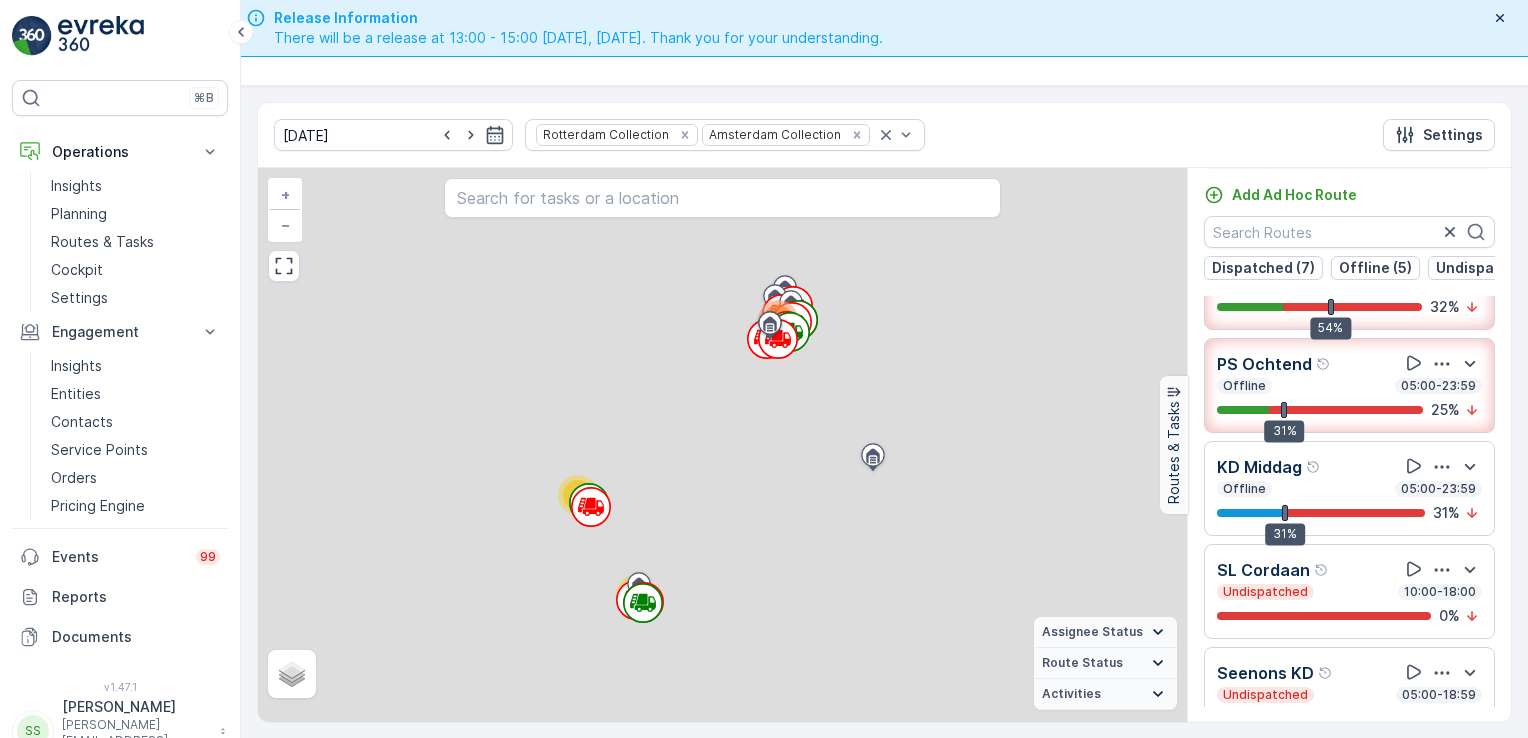 click 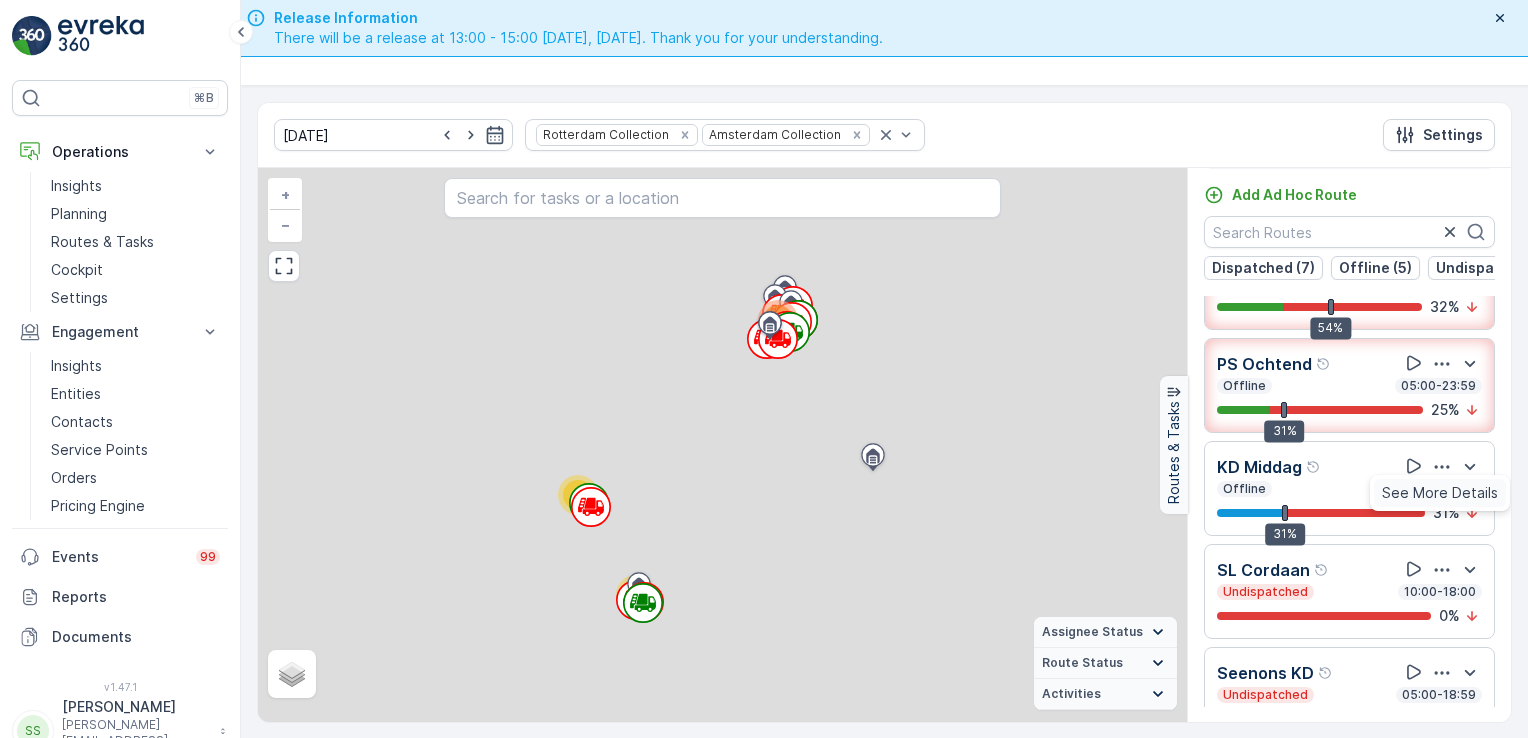 click on "See More Details" at bounding box center [1440, 493] 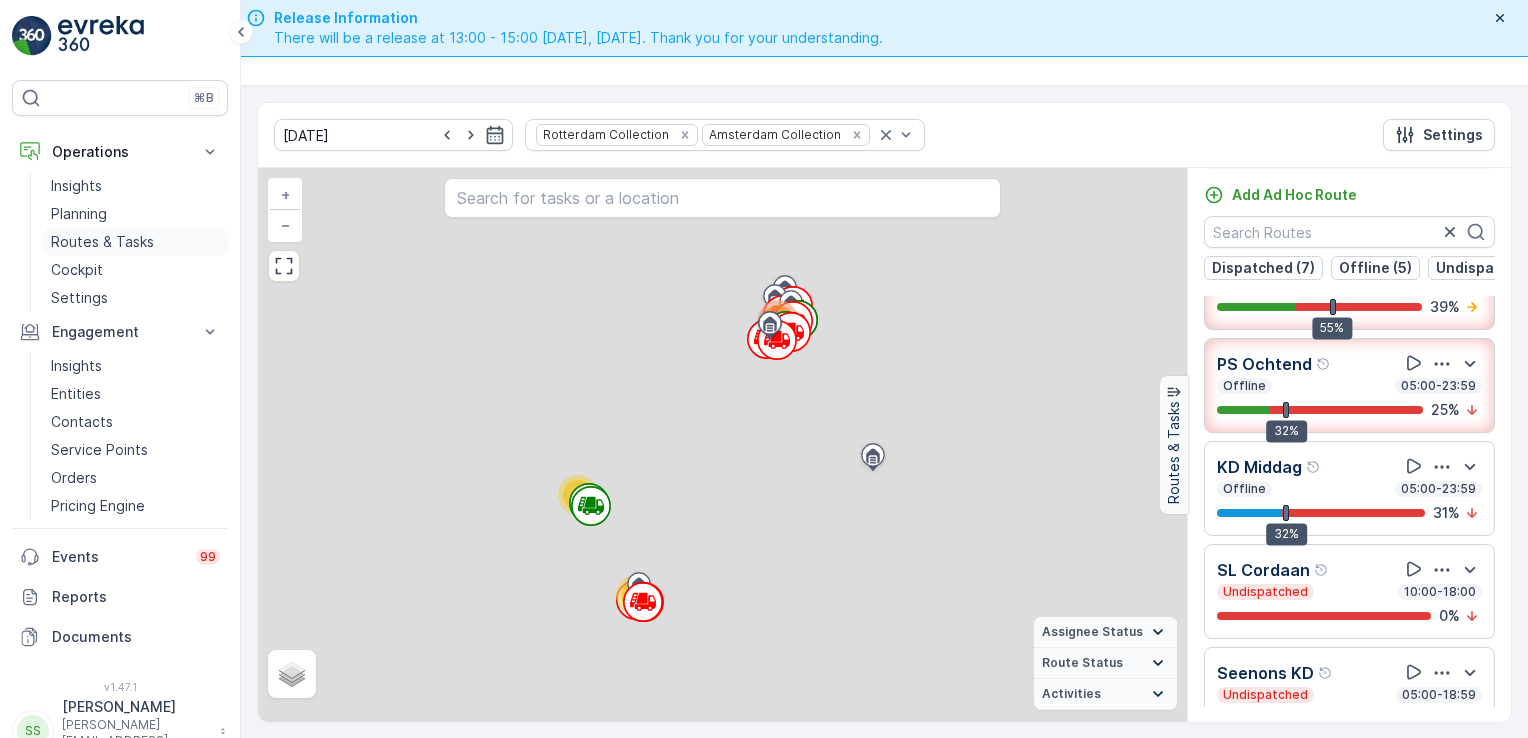 click on "Routes & Tasks" at bounding box center (102, 242) 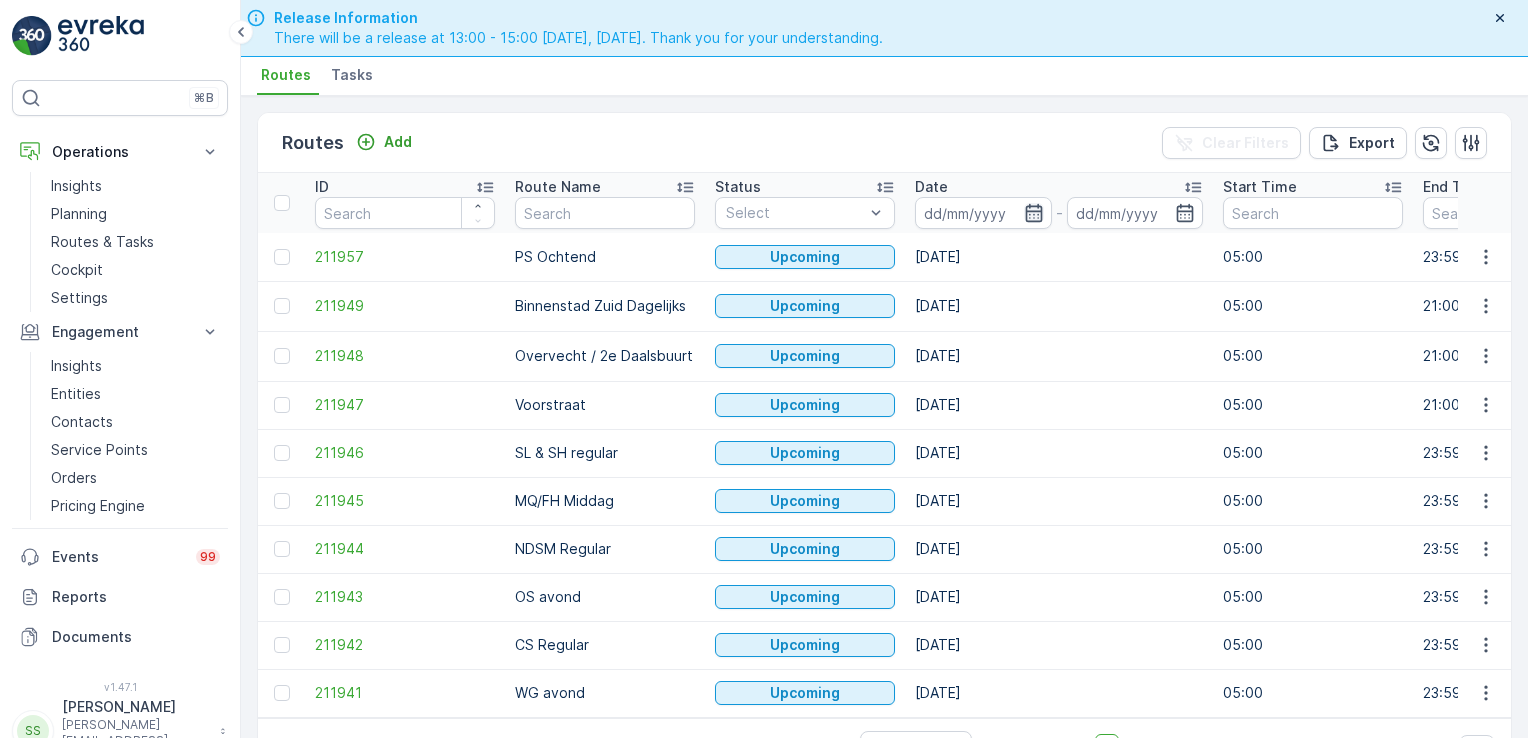click 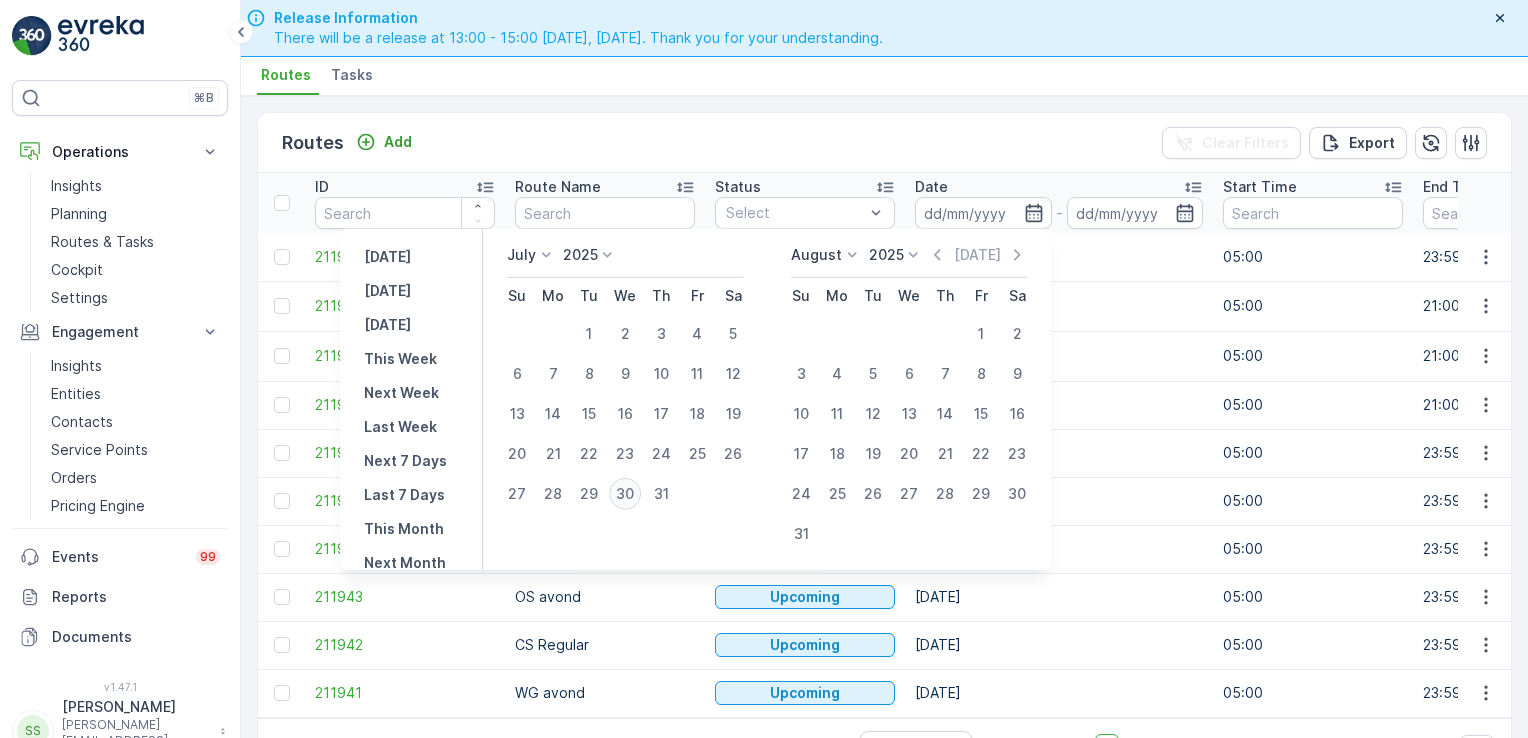 click on "30" at bounding box center [625, 494] 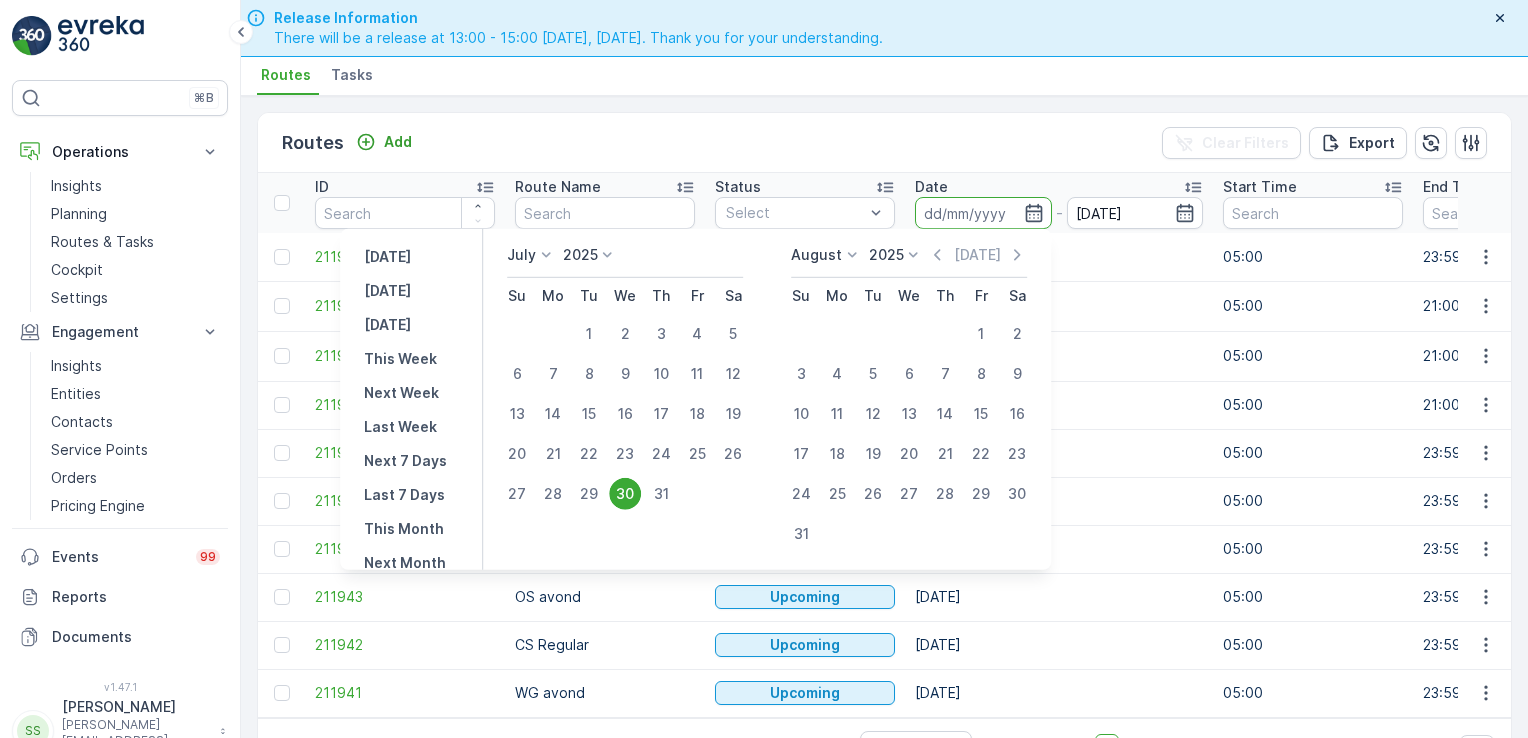 click on "30" at bounding box center (625, 494) 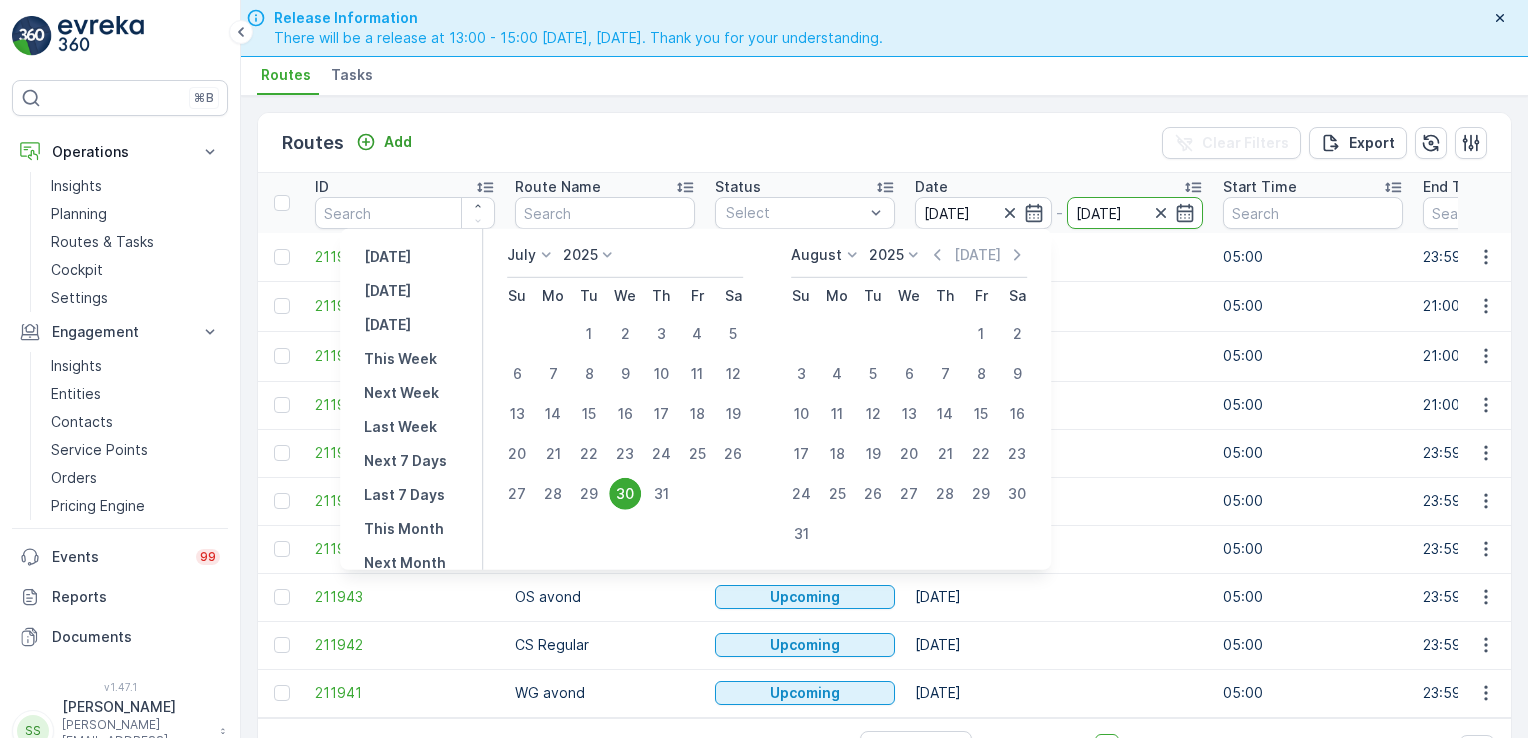 click on "30" at bounding box center [625, 494] 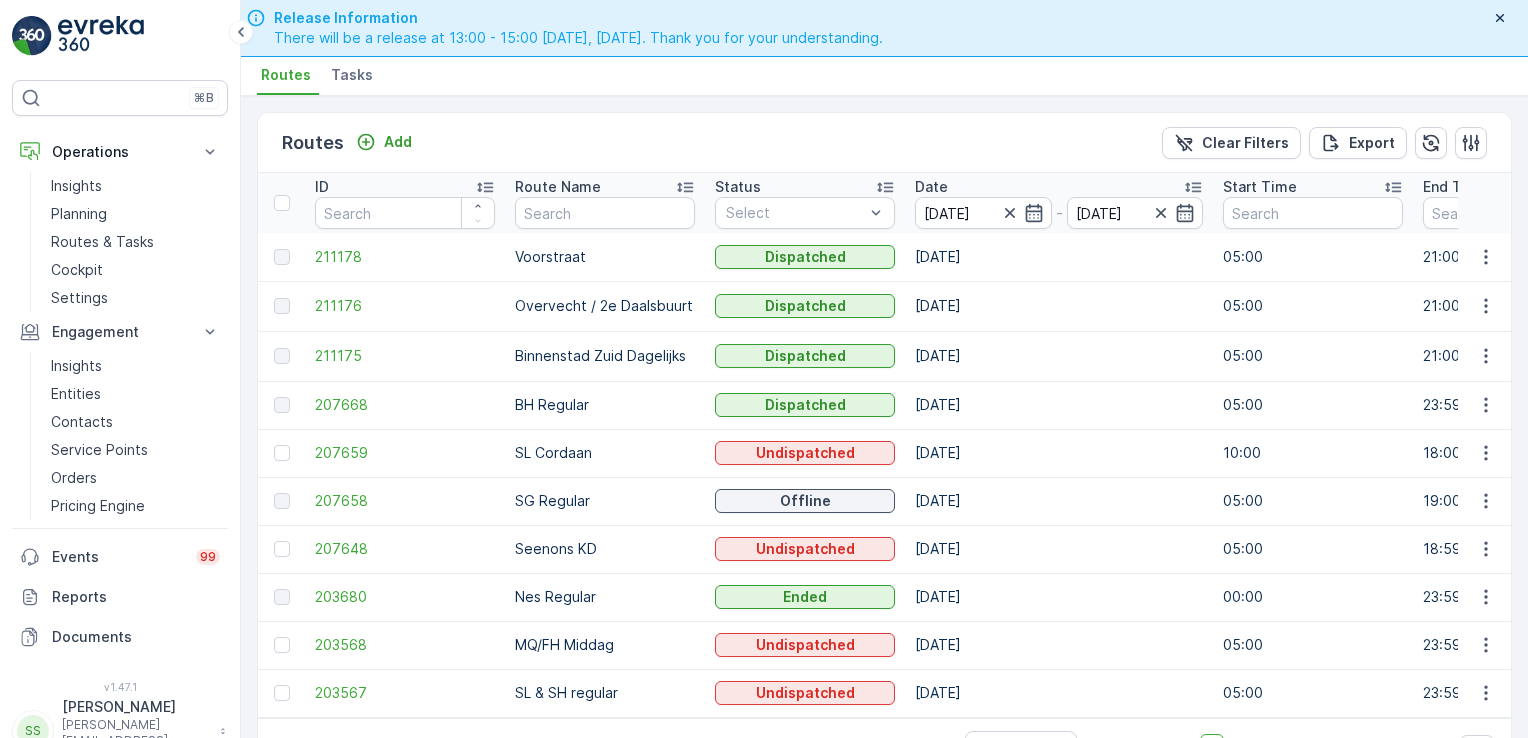 click on "Tasks" at bounding box center [352, 75] 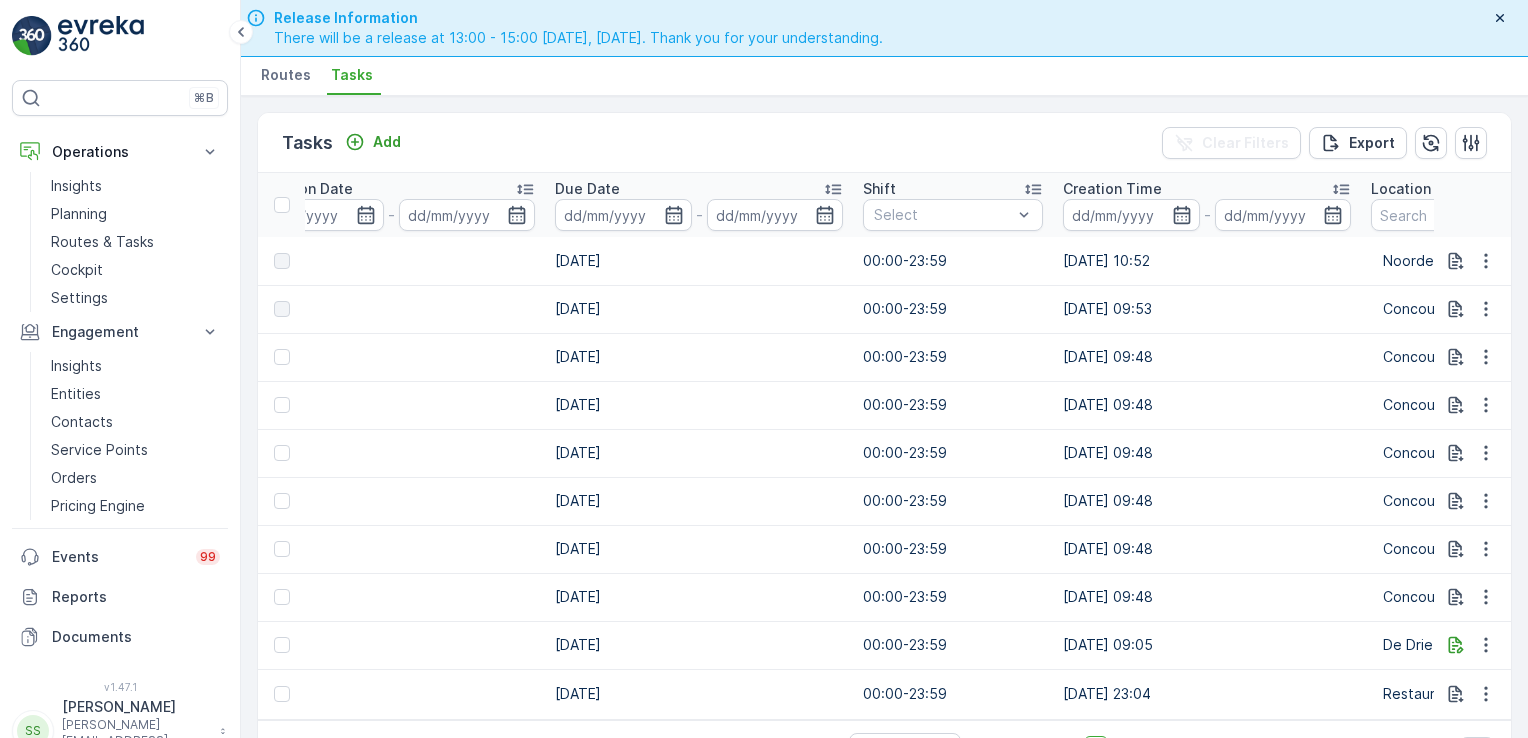 scroll, scrollTop: 0, scrollLeft: 836, axis: horizontal 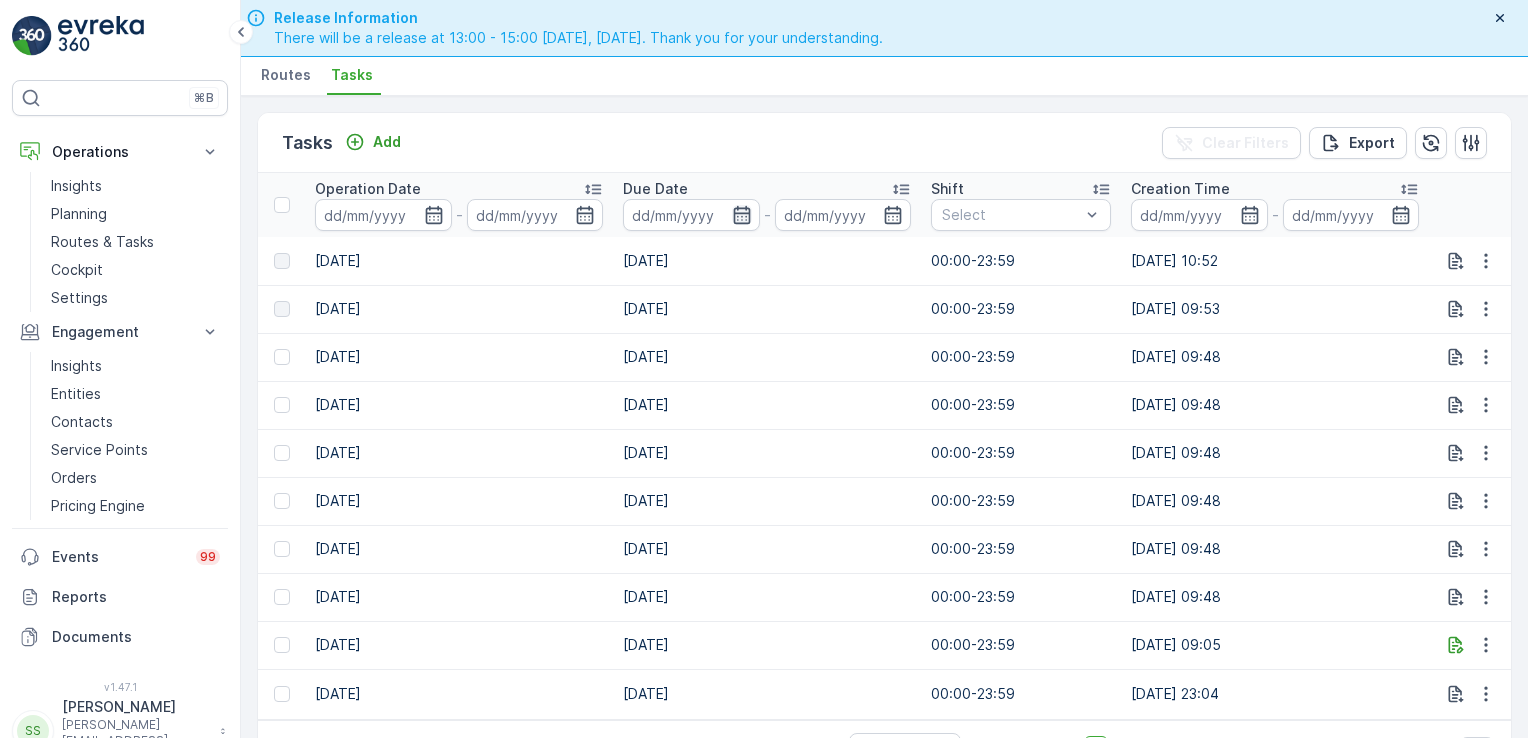 click 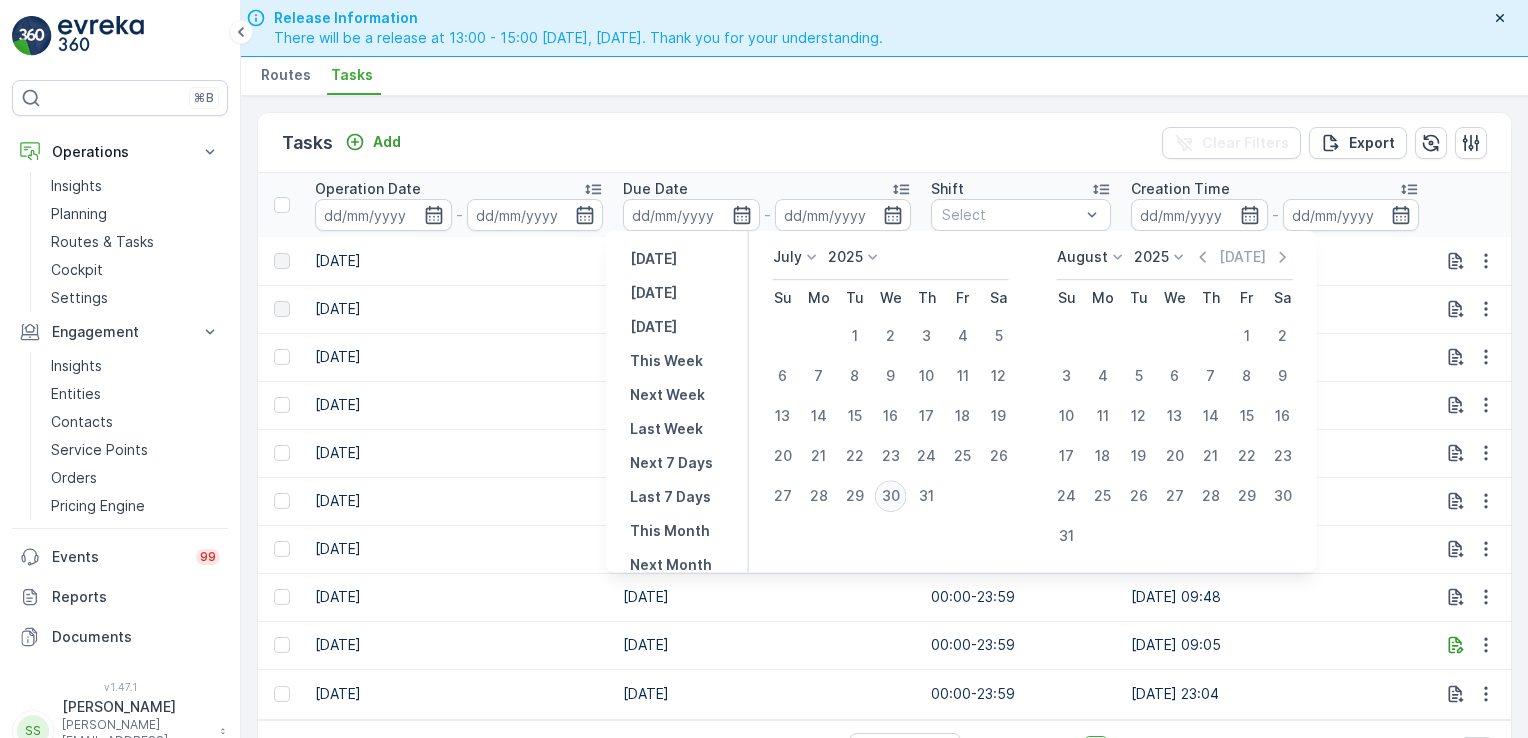 click on "30" at bounding box center [891, 496] 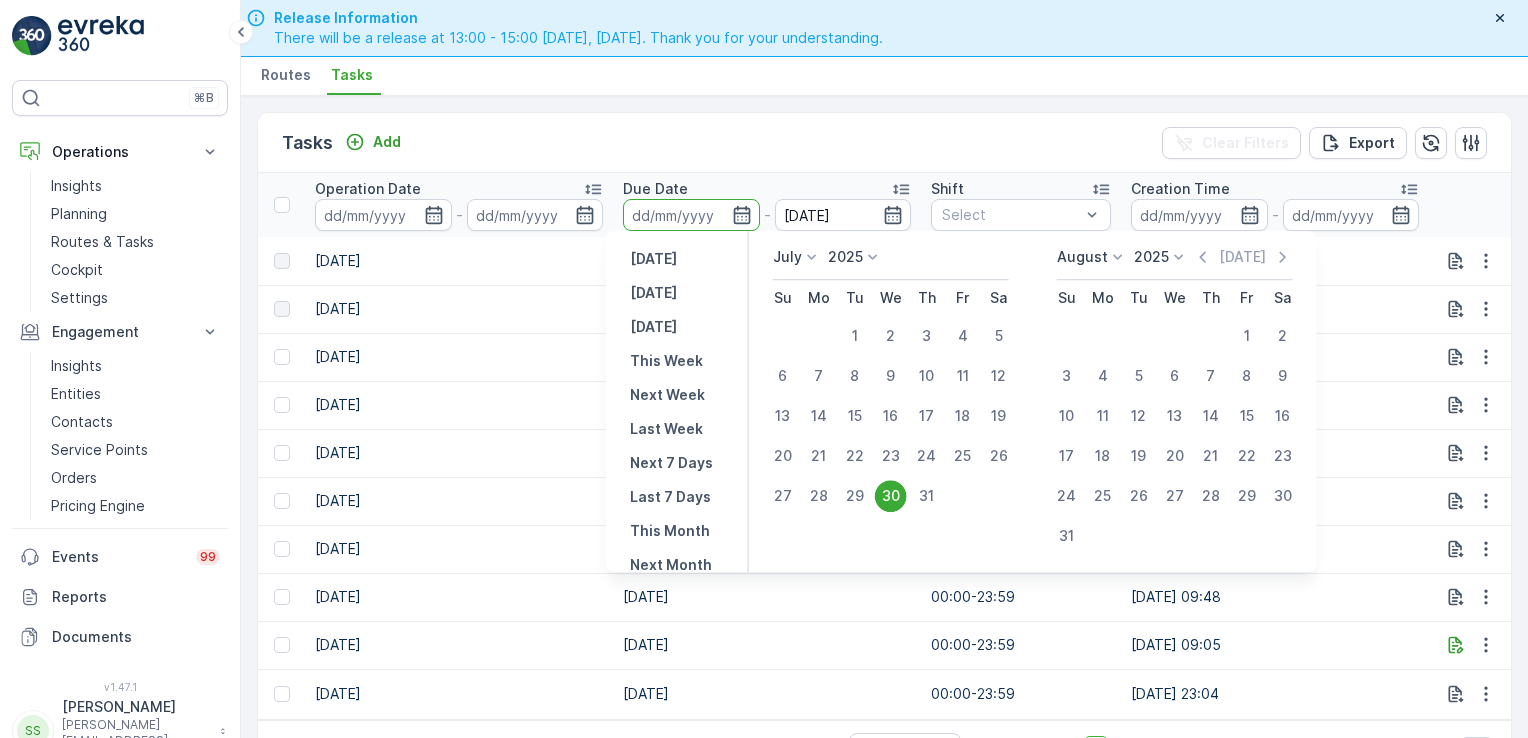 click on "30" at bounding box center [891, 496] 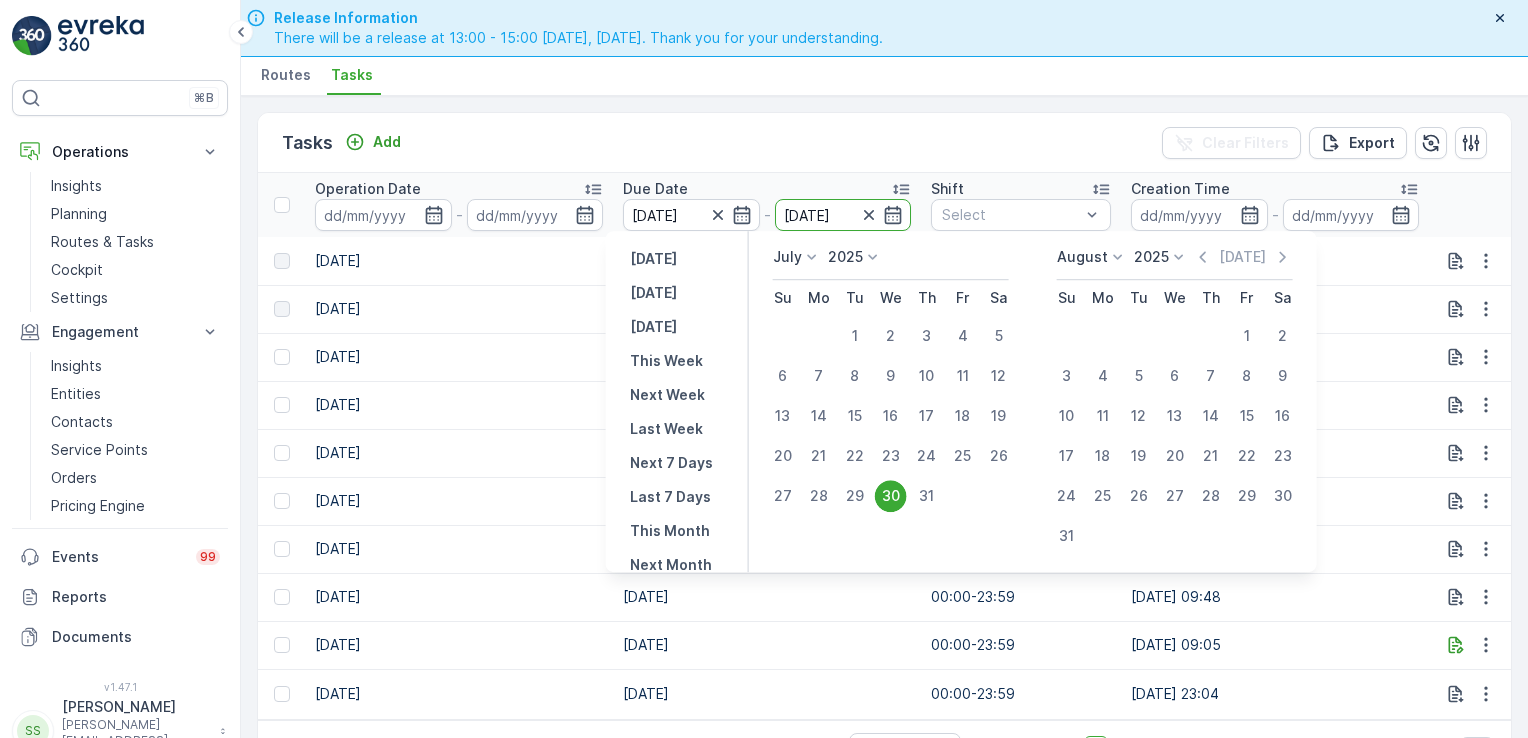 click on "30" at bounding box center [891, 496] 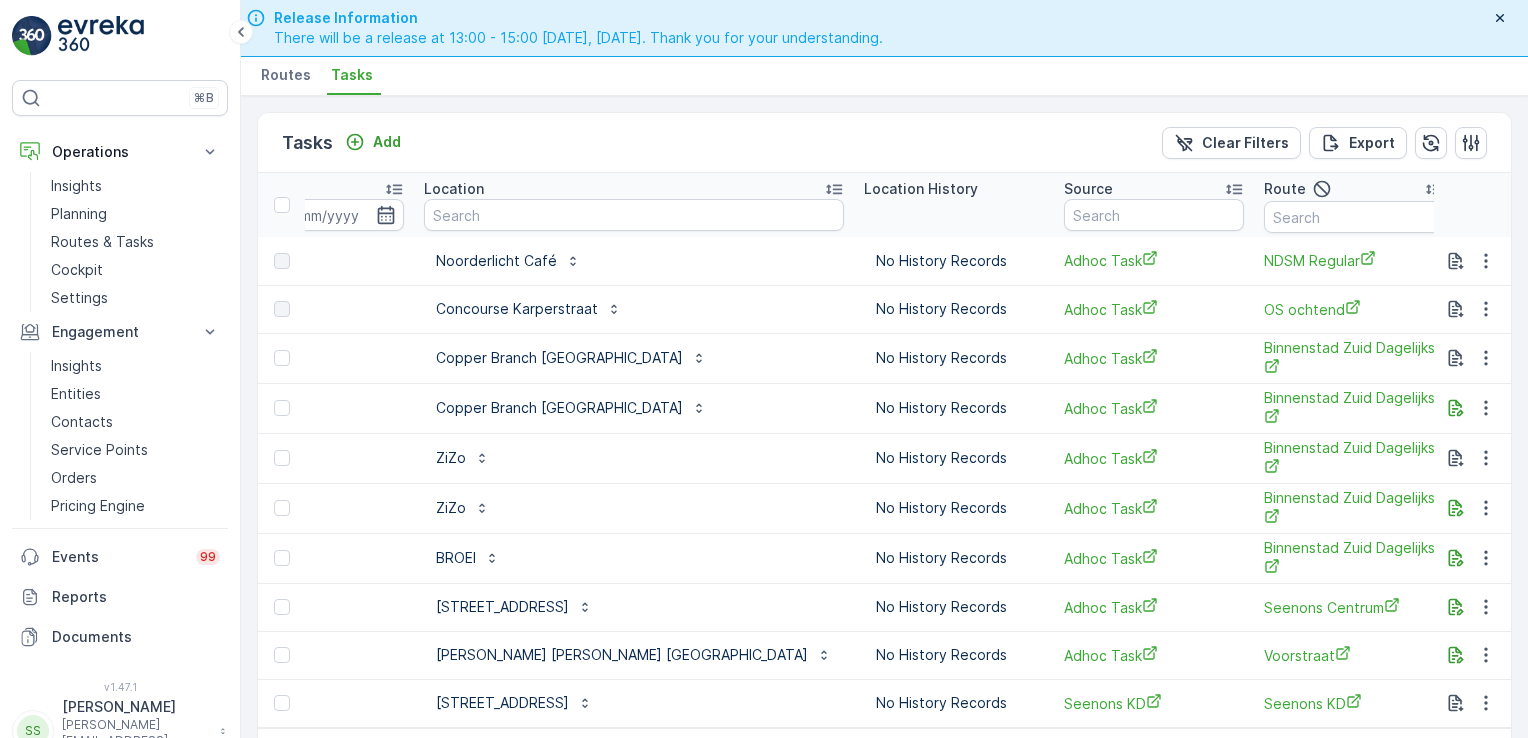 scroll, scrollTop: 0, scrollLeft: 1860, axis: horizontal 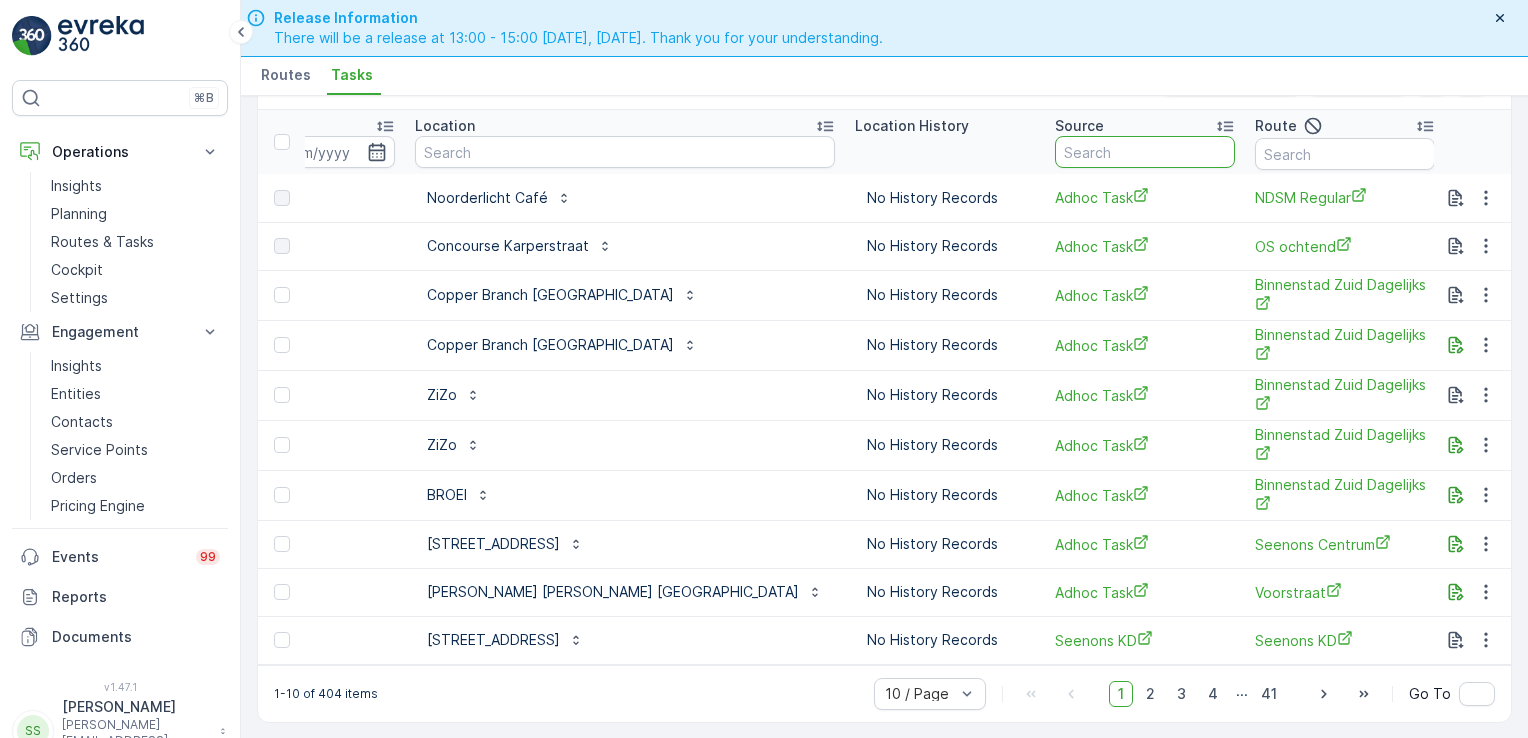 click at bounding box center [1145, 152] 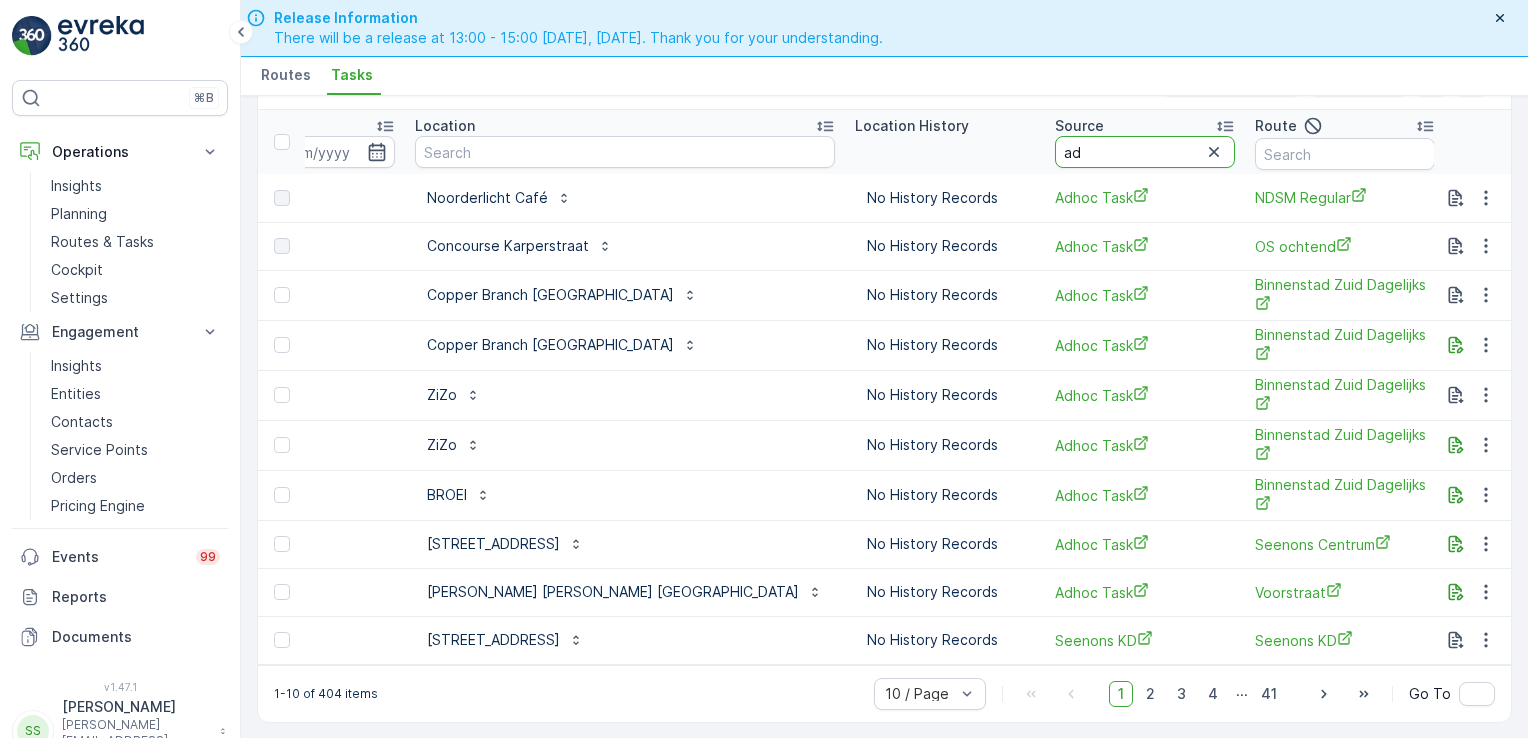 type on "adh" 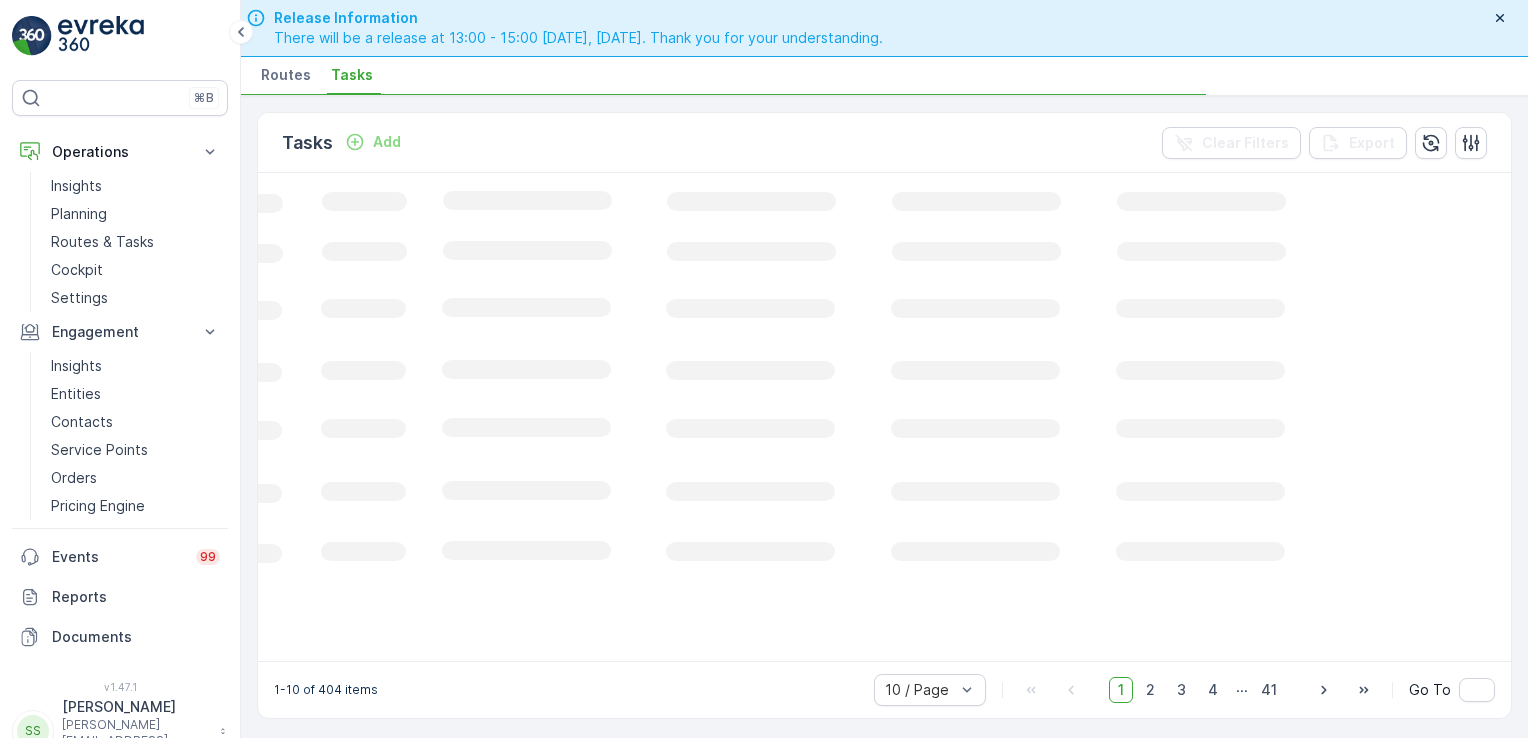 scroll, scrollTop: 0, scrollLeft: 666, axis: horizontal 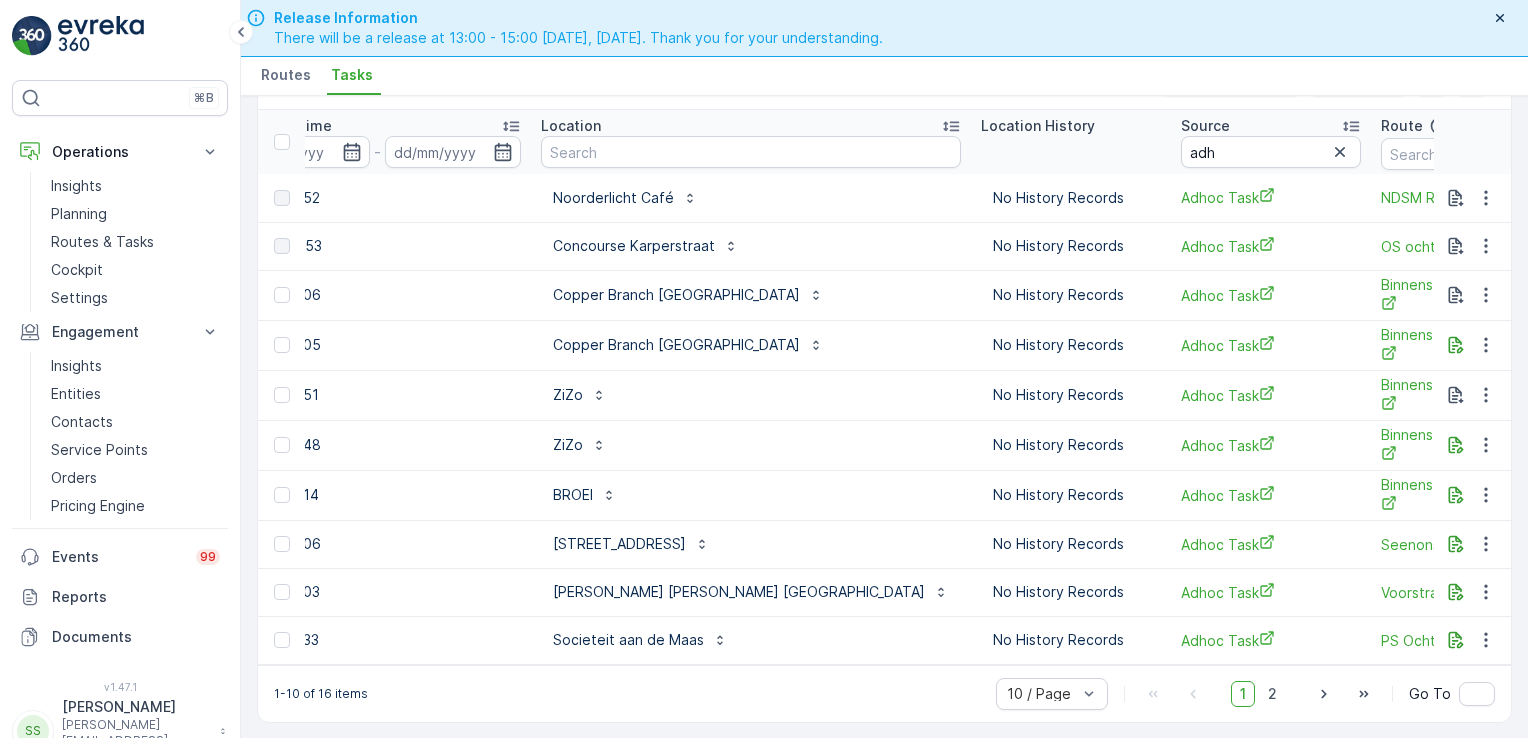 click on "10 / Page 1 2 Go To" at bounding box center [1245, 694] 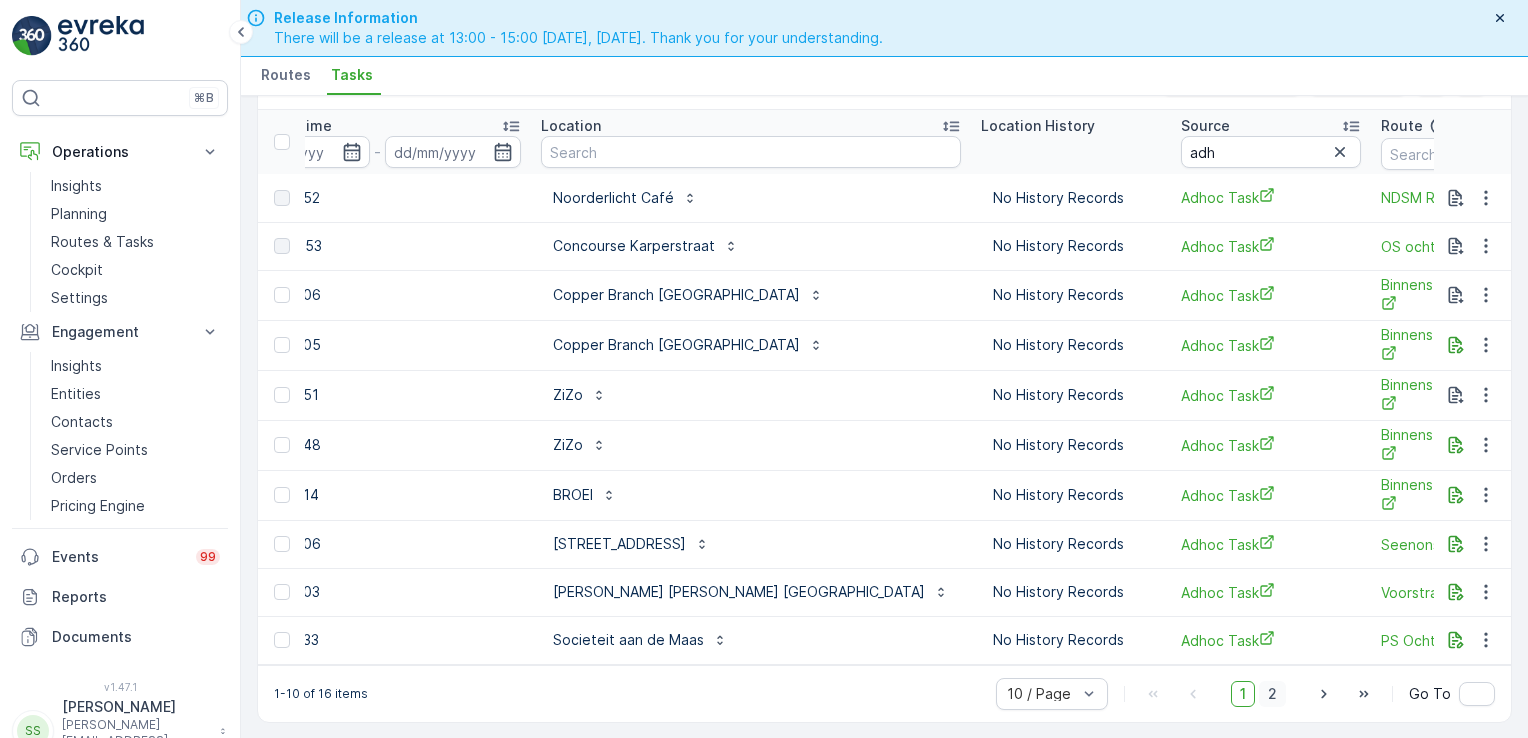 click on "2" at bounding box center [1272, 694] 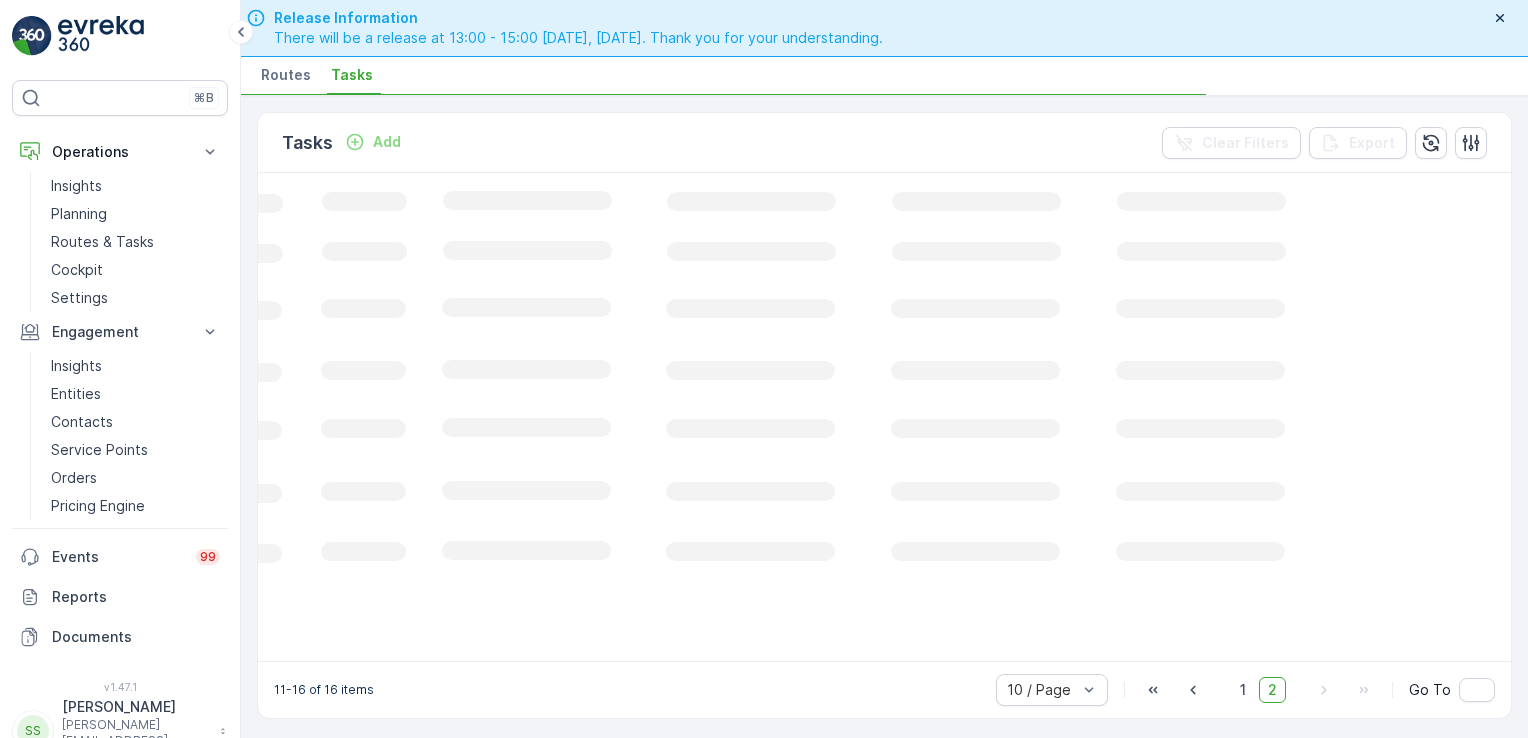 scroll, scrollTop: 0, scrollLeft: 666, axis: horizontal 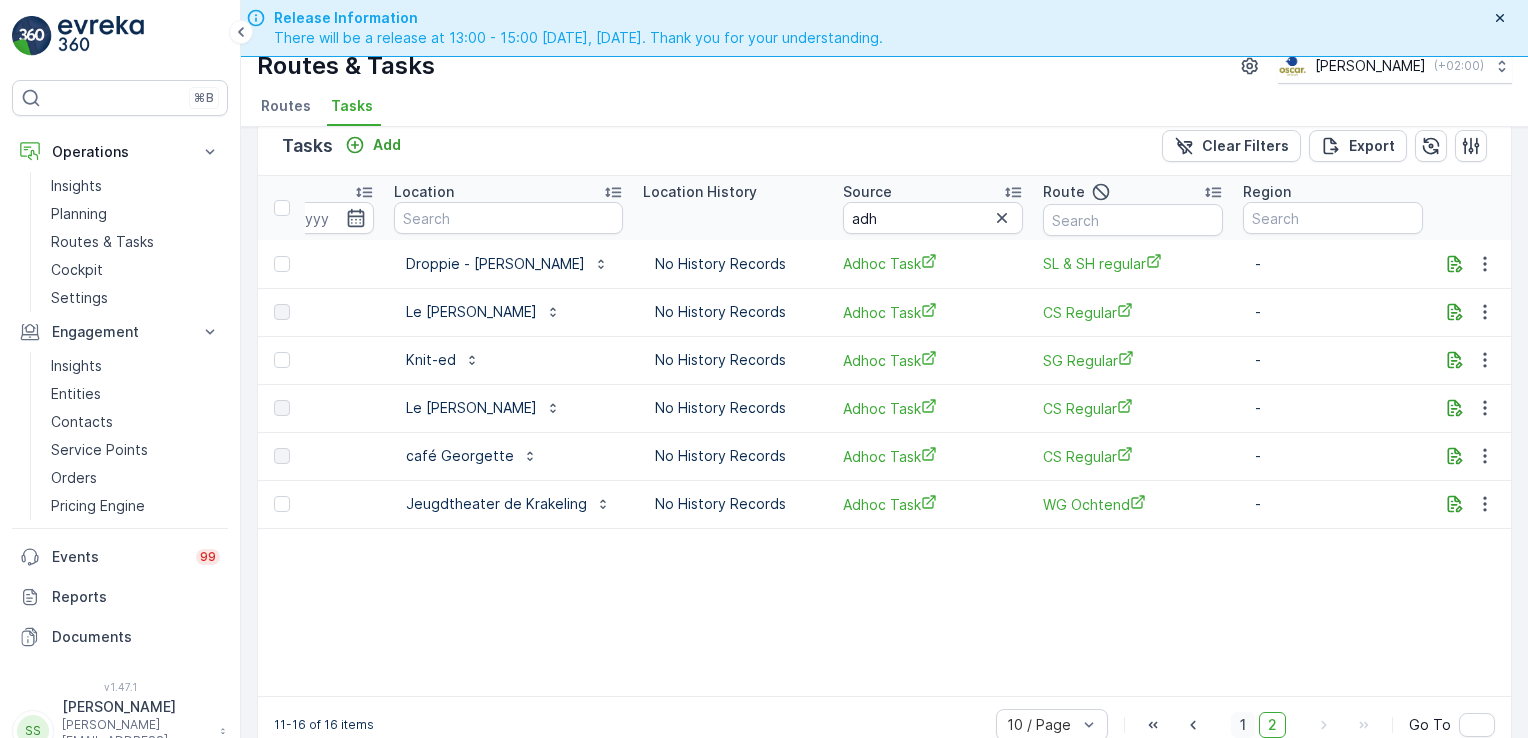 click on "1" at bounding box center (1243, 725) 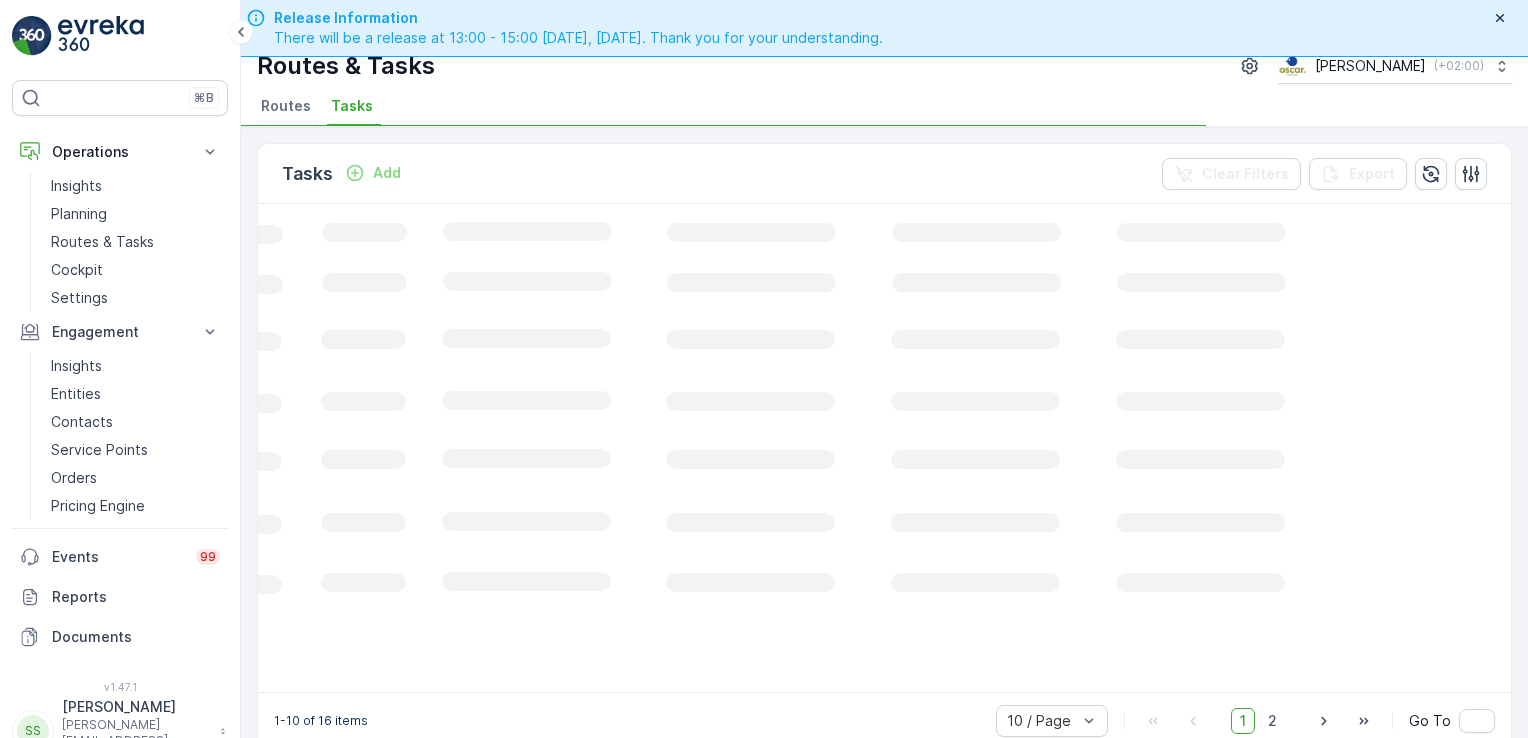 scroll, scrollTop: 0, scrollLeft: 666, axis: horizontal 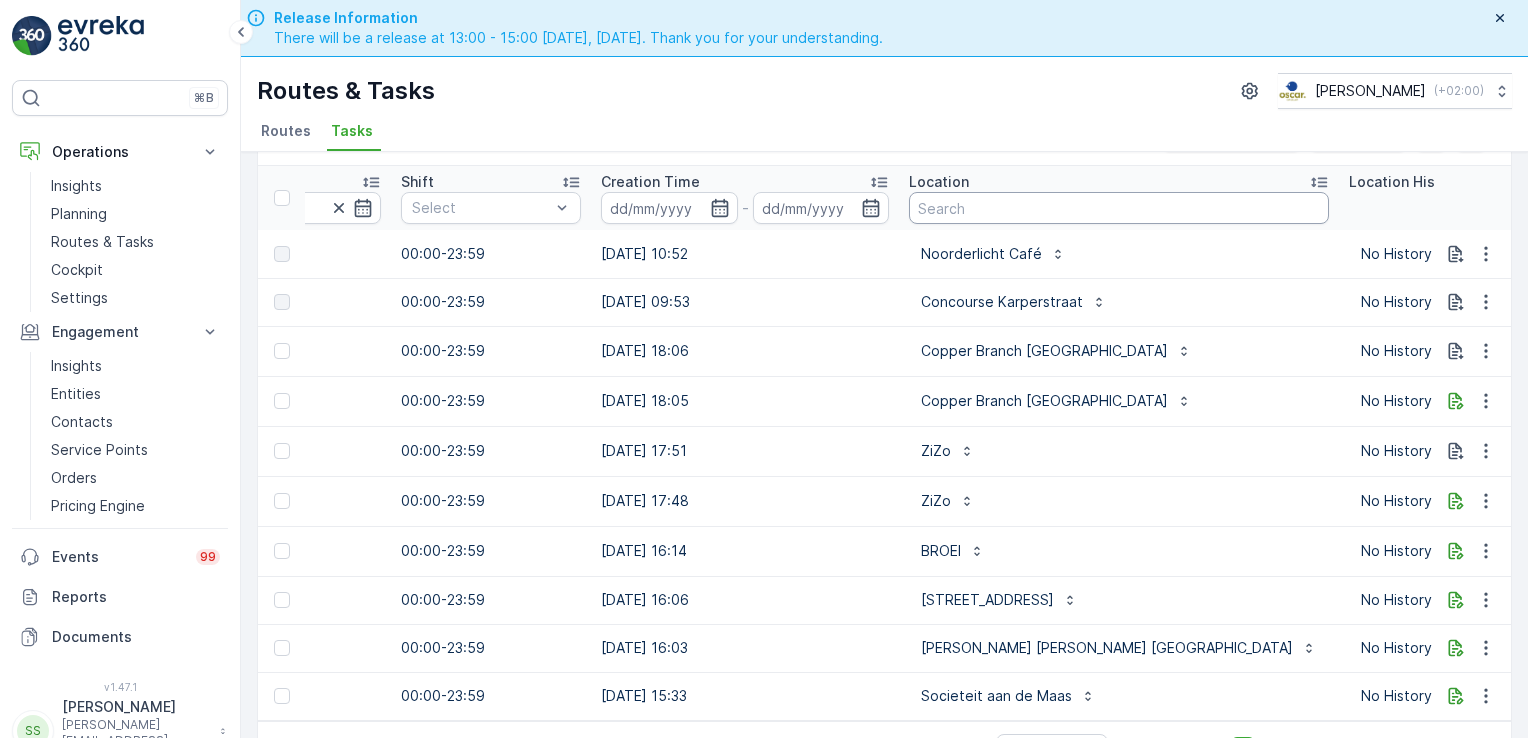 click at bounding box center (1119, 208) 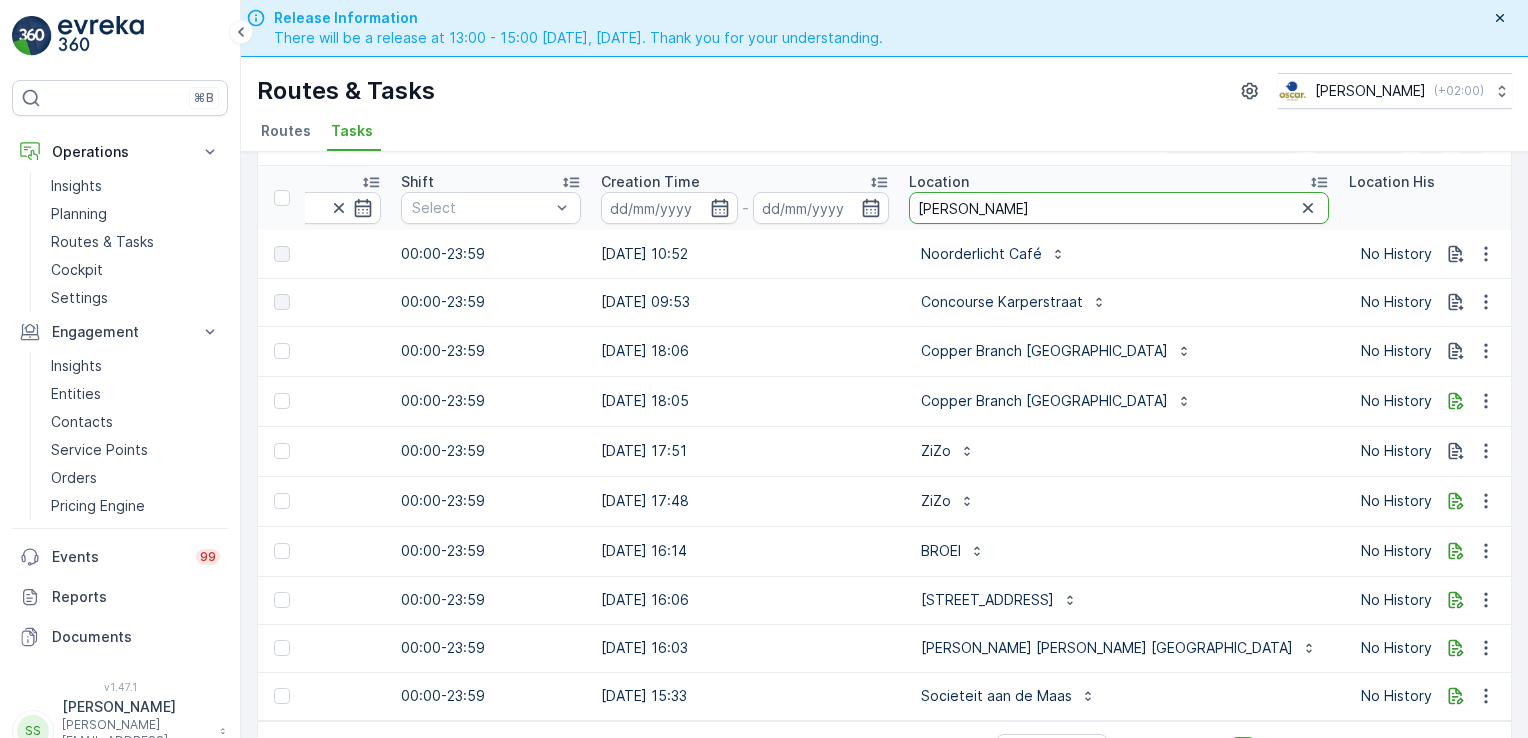 type on "broei" 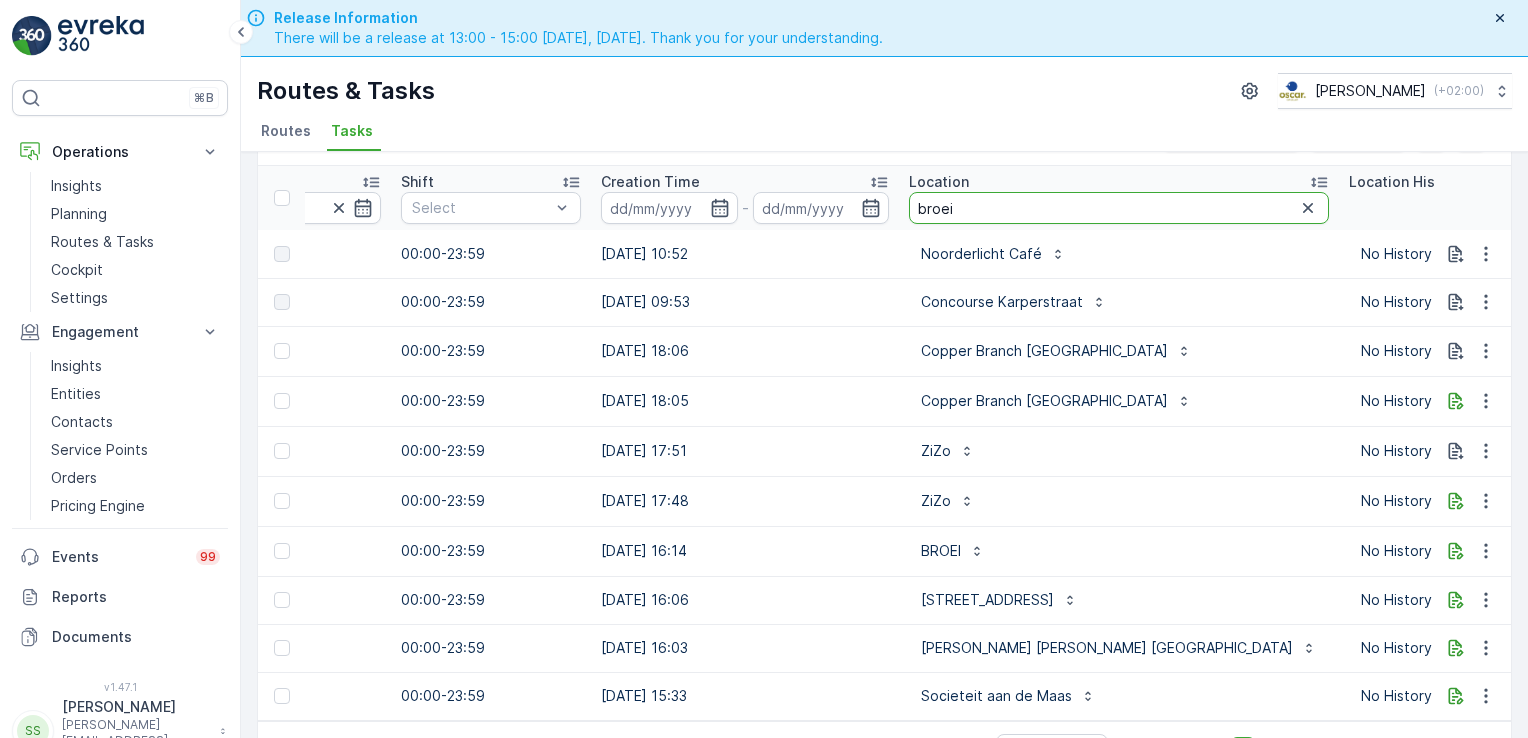 scroll, scrollTop: 0, scrollLeft: 666, axis: horizontal 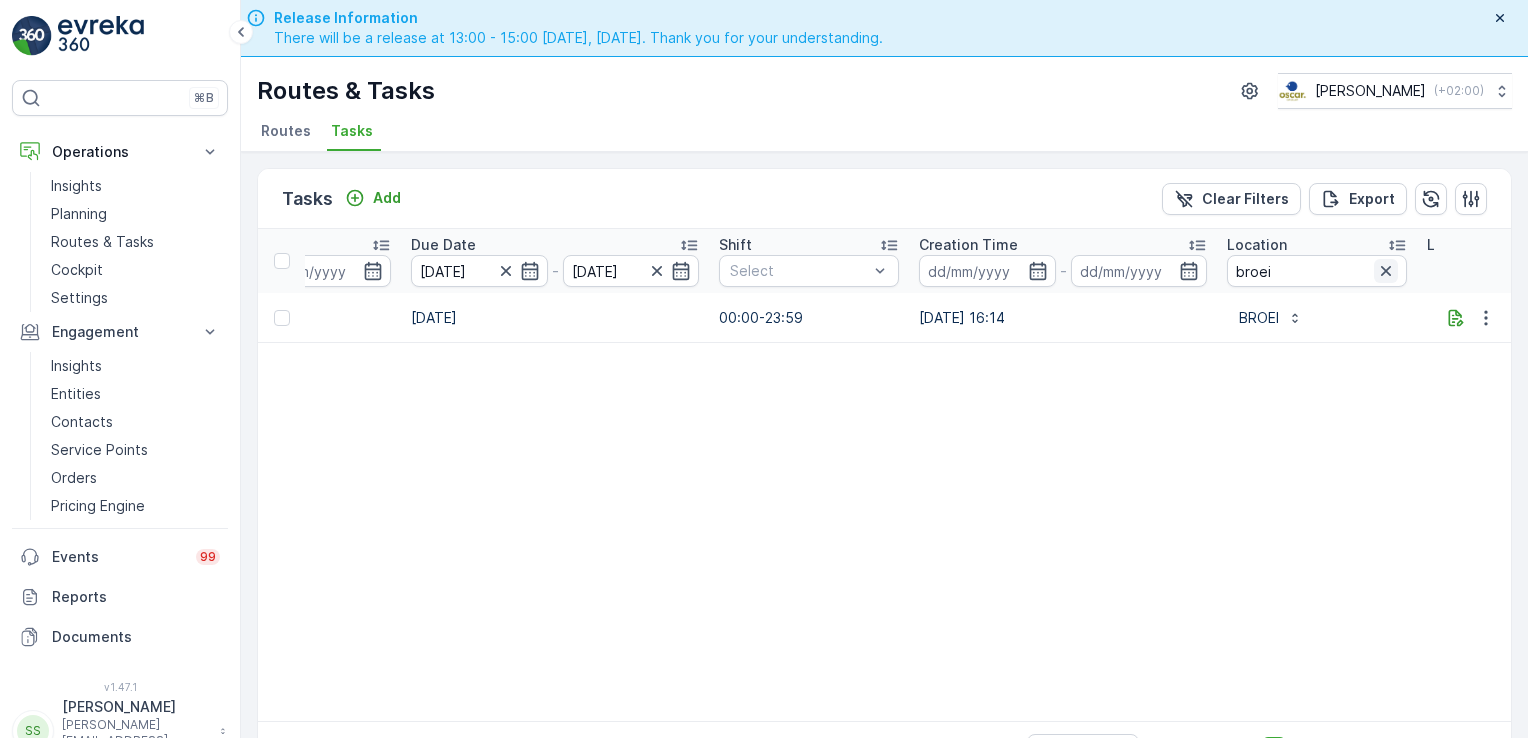 click 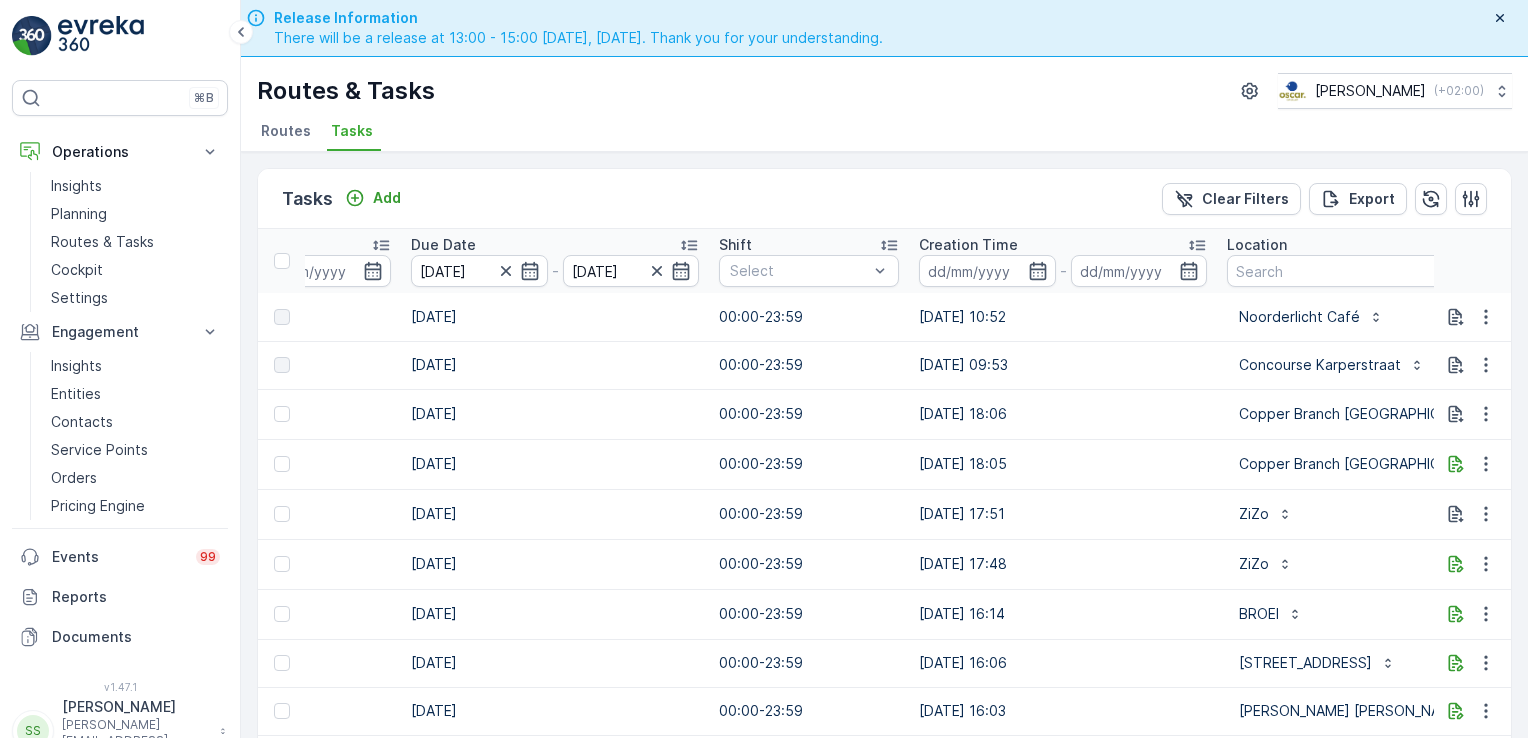 scroll, scrollTop: 68, scrollLeft: 0, axis: vertical 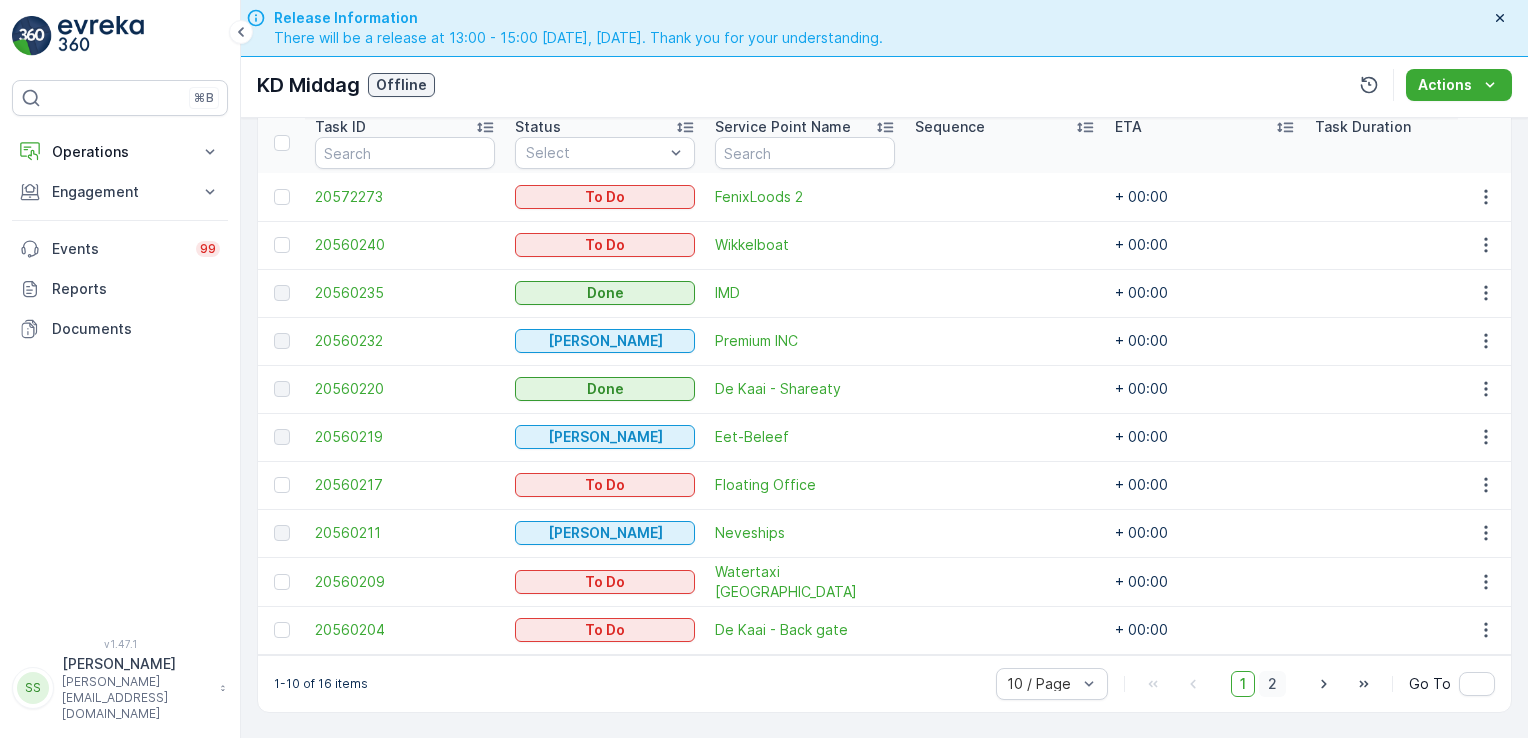 click on "2" at bounding box center (1272, 684) 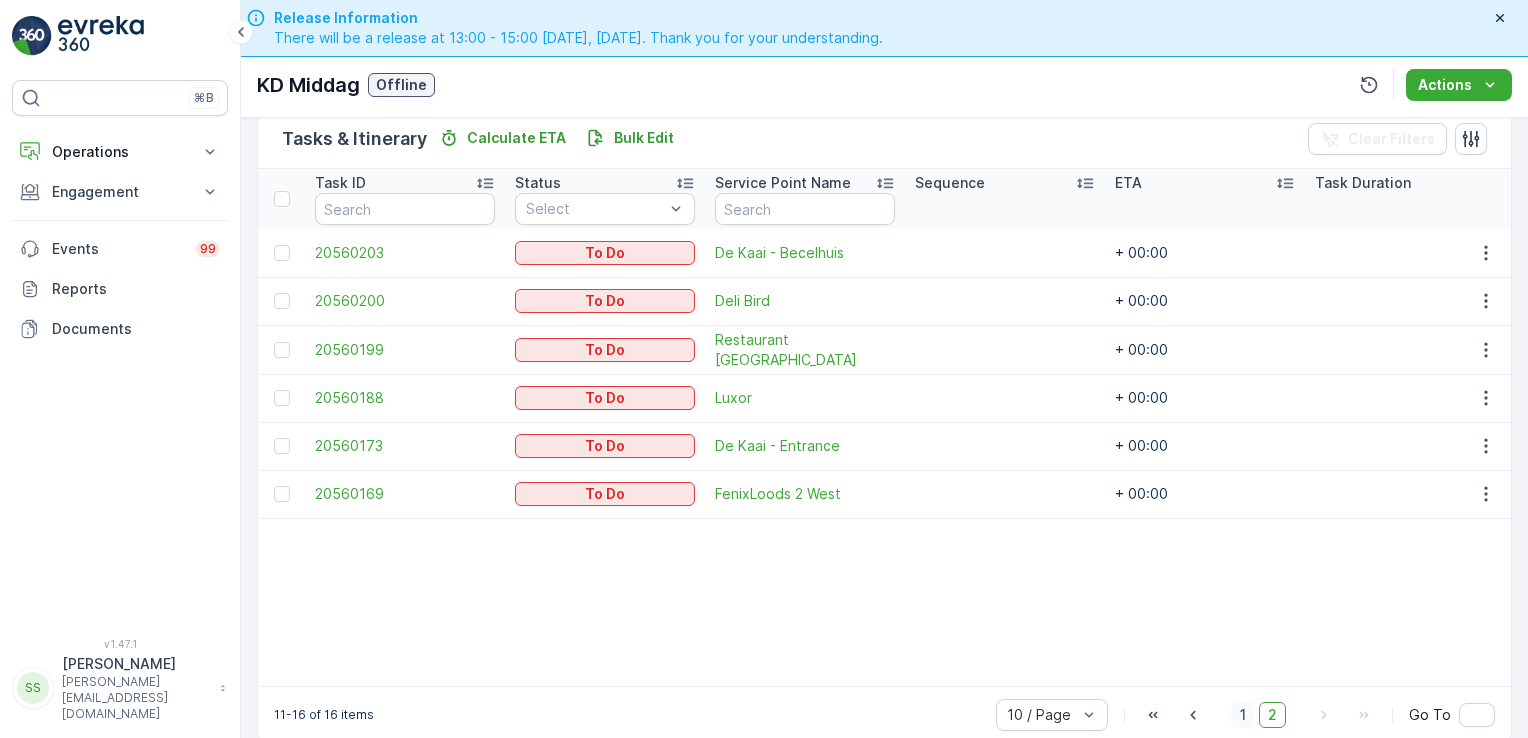 click on "1" at bounding box center [1243, 715] 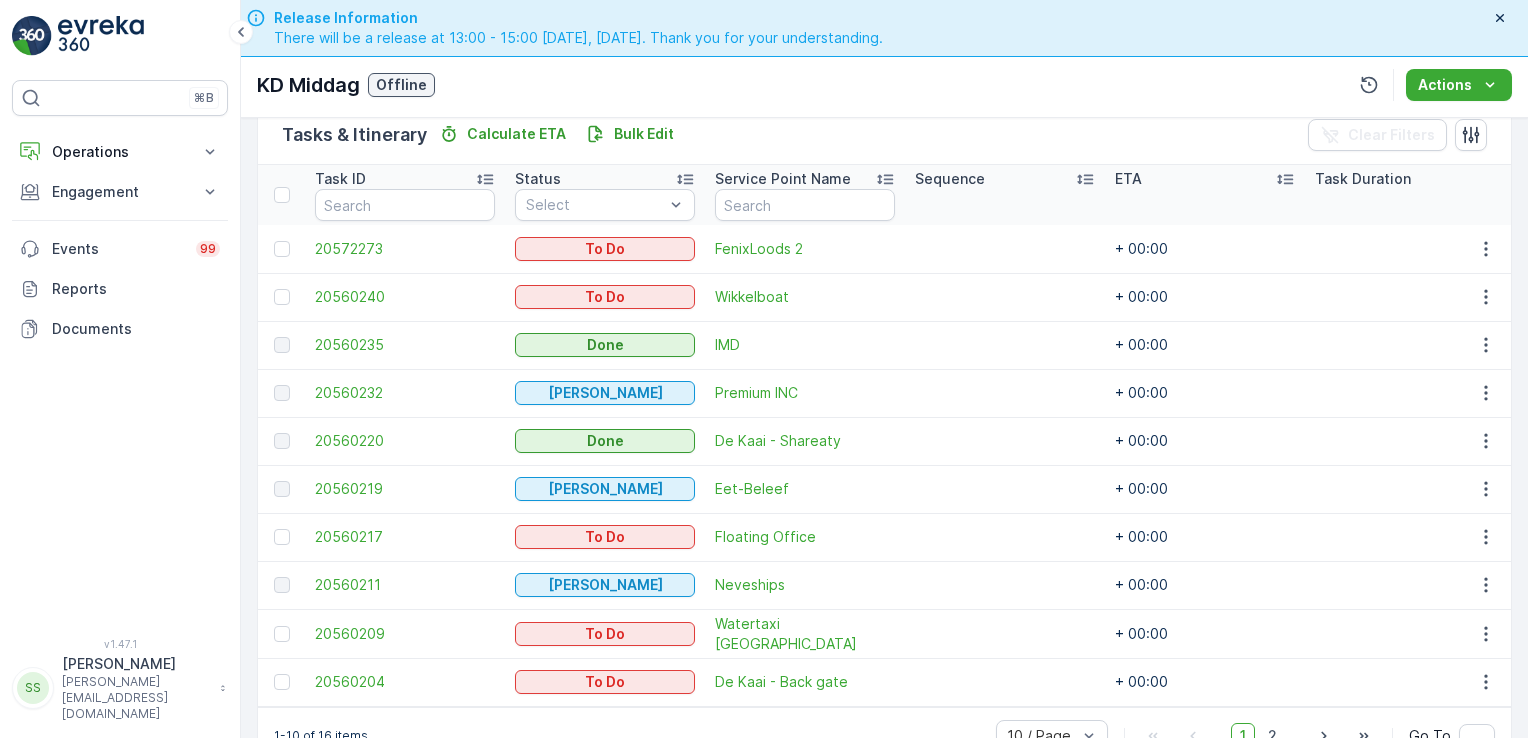 scroll, scrollTop: 556, scrollLeft: 0, axis: vertical 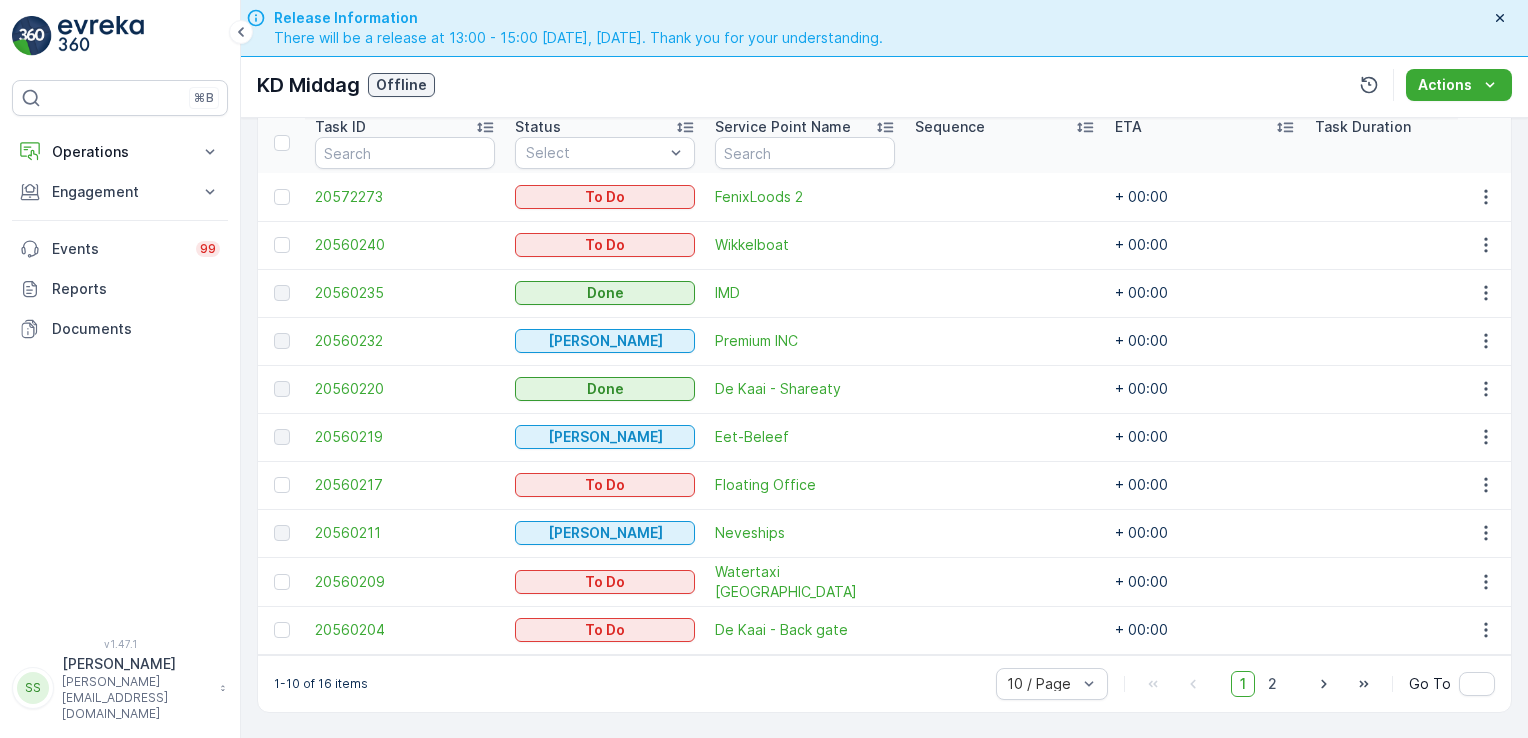 click on "1-10 of 16 items 10 / Page 1 2 Go To" at bounding box center [884, 683] 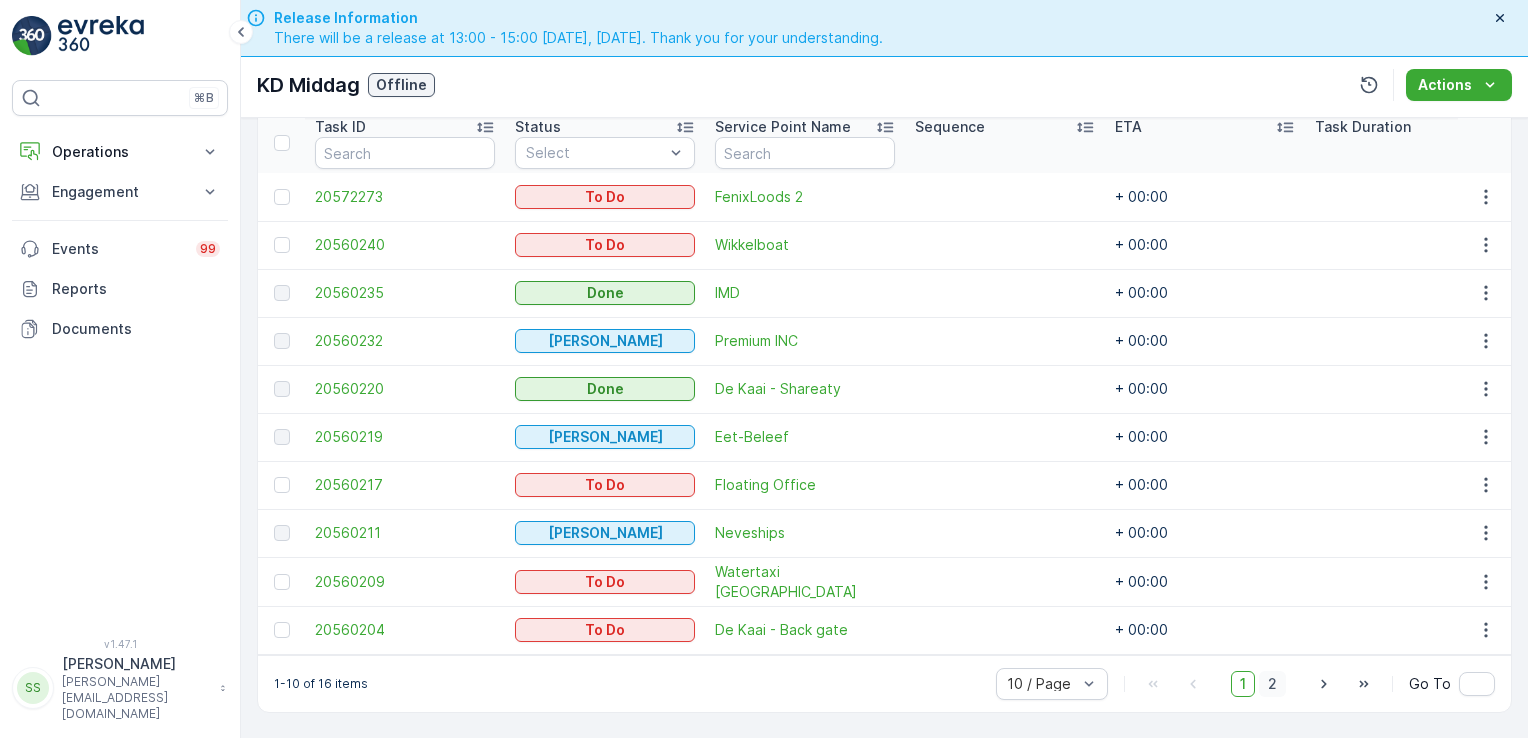 click on "2" at bounding box center [1272, 684] 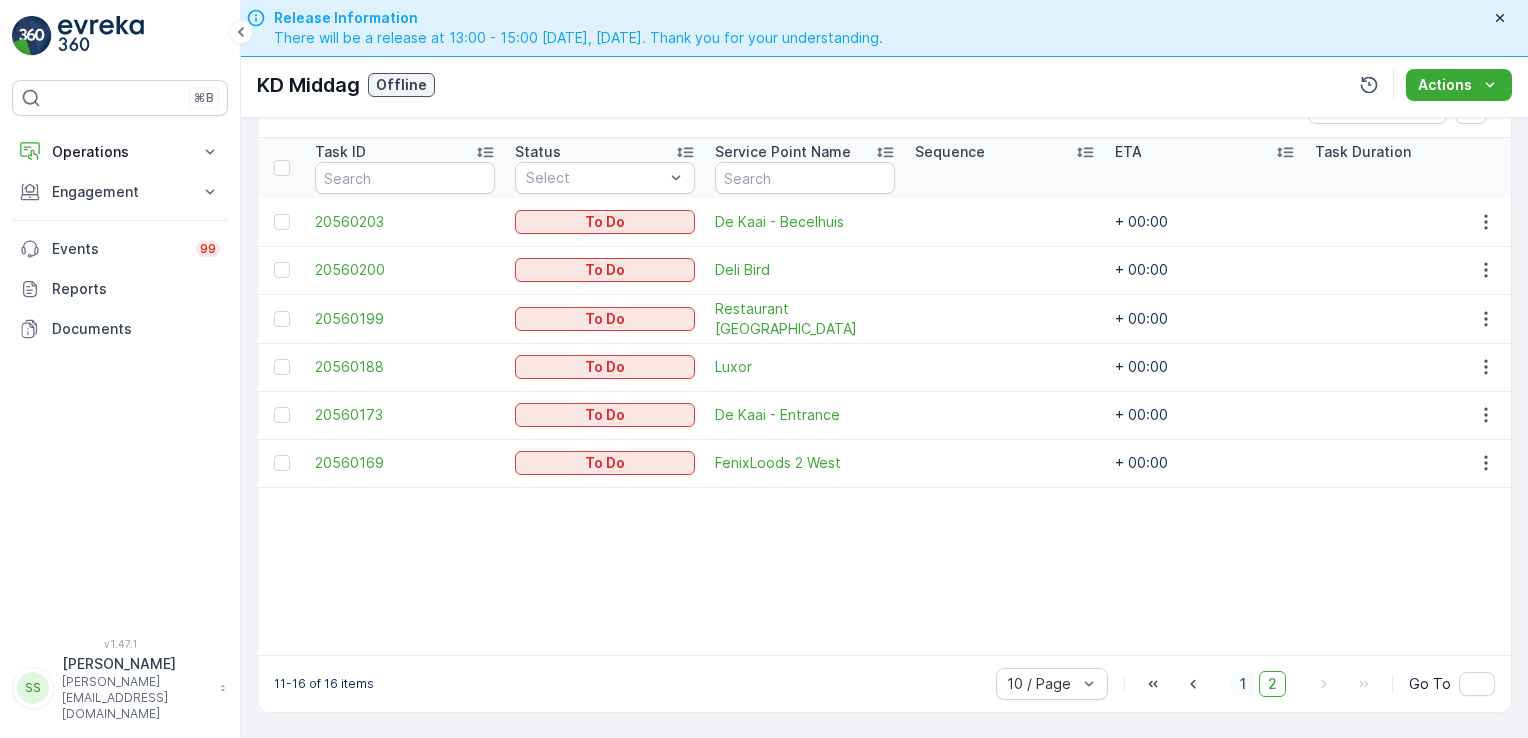 click on "1" at bounding box center (1243, 684) 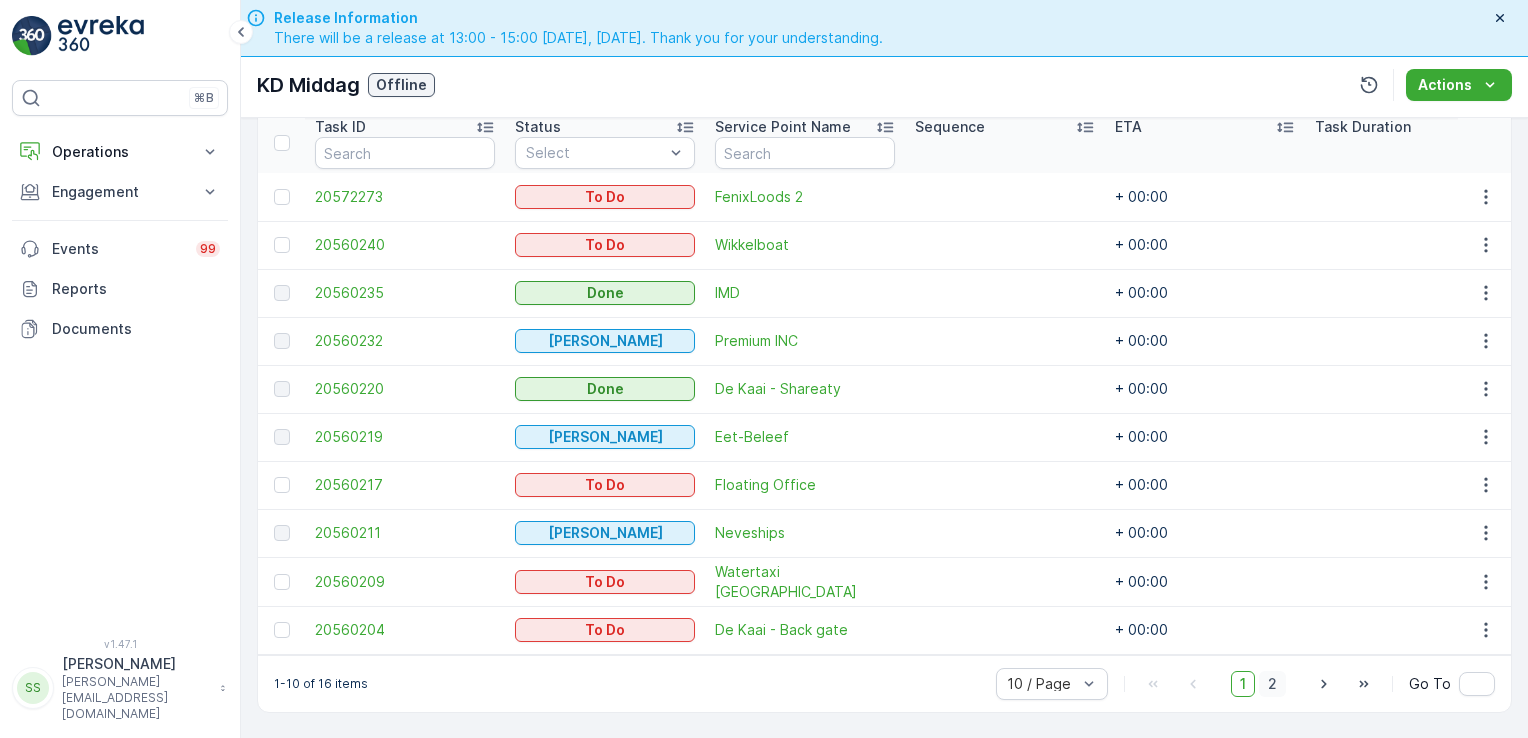 click on "2" at bounding box center [1272, 684] 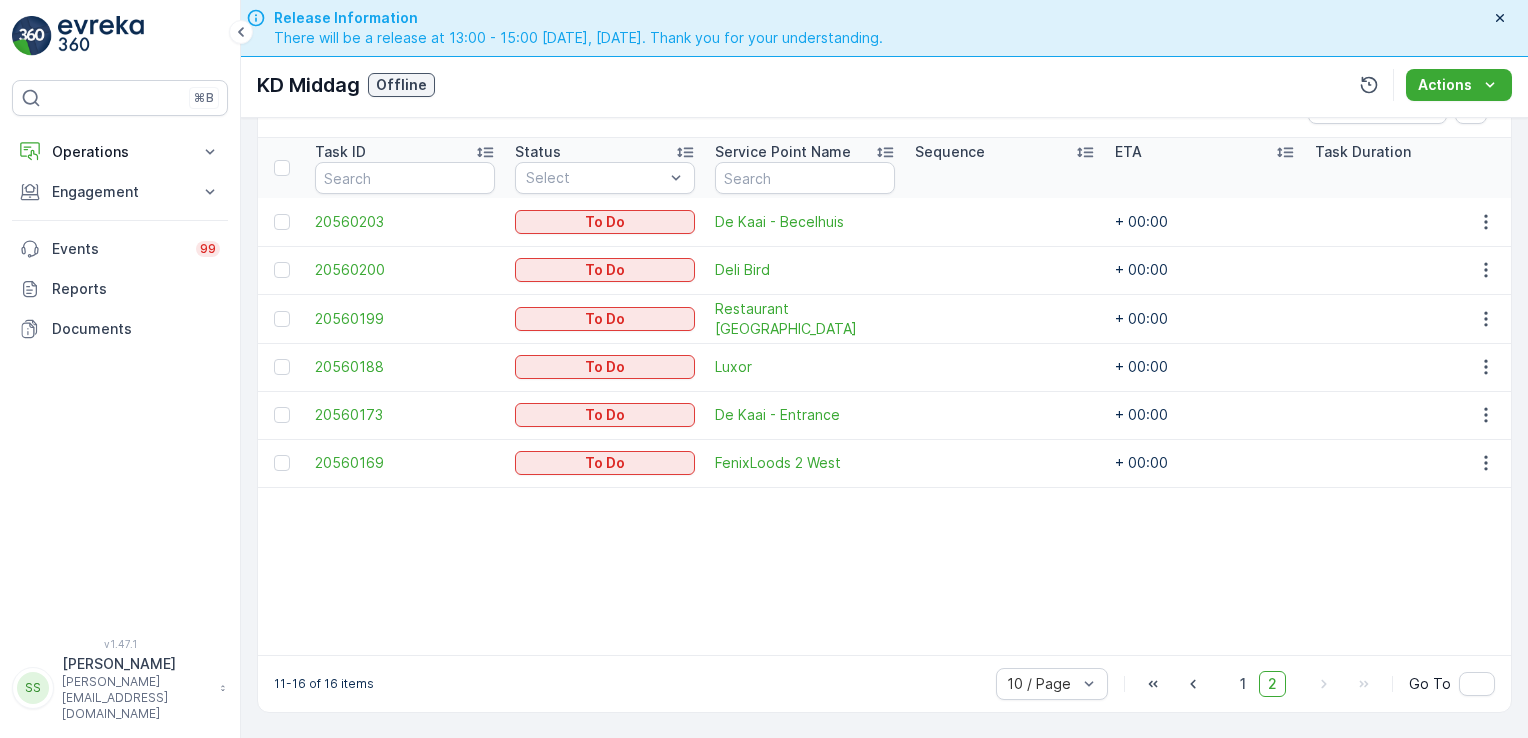 scroll, scrollTop: 531, scrollLeft: 0, axis: vertical 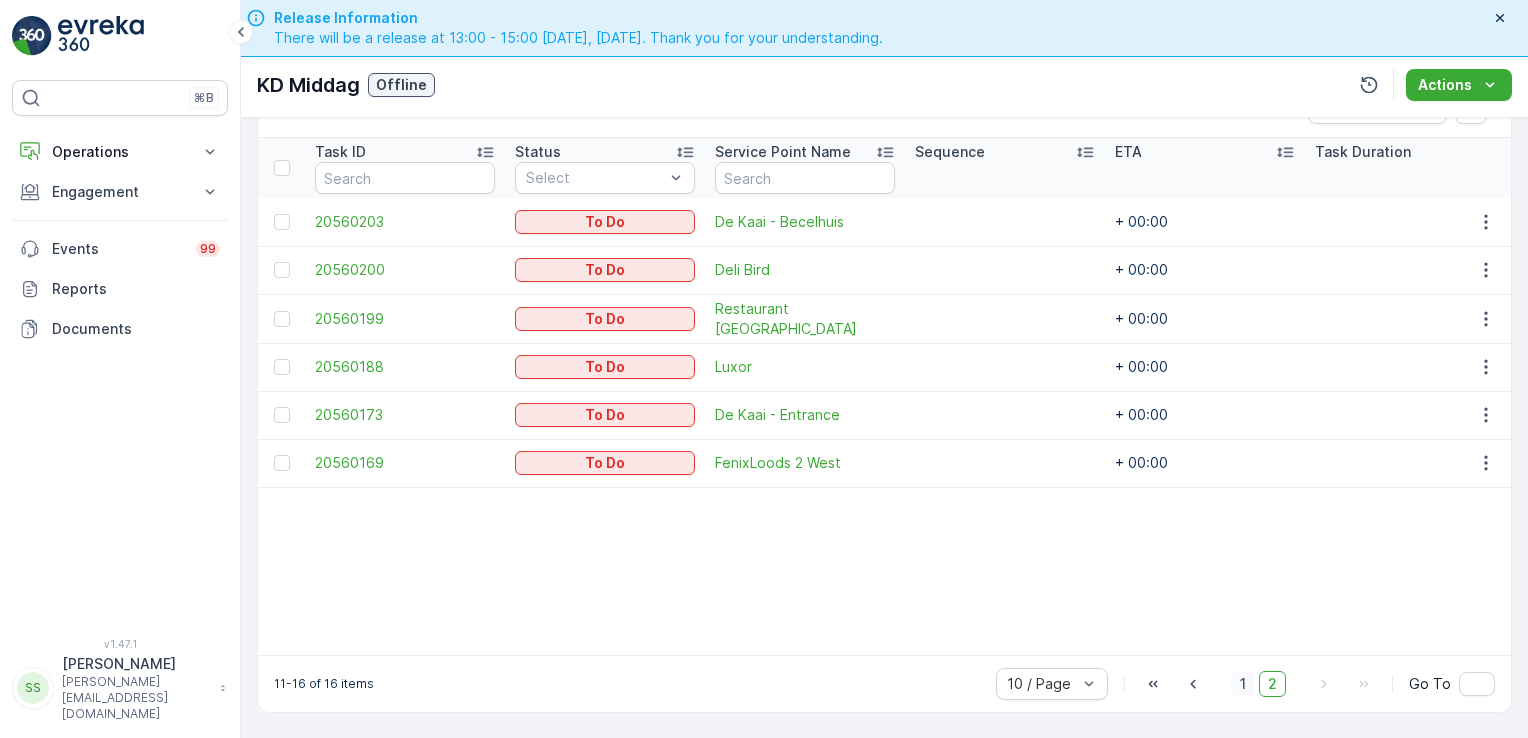 click on "1" at bounding box center (1243, 684) 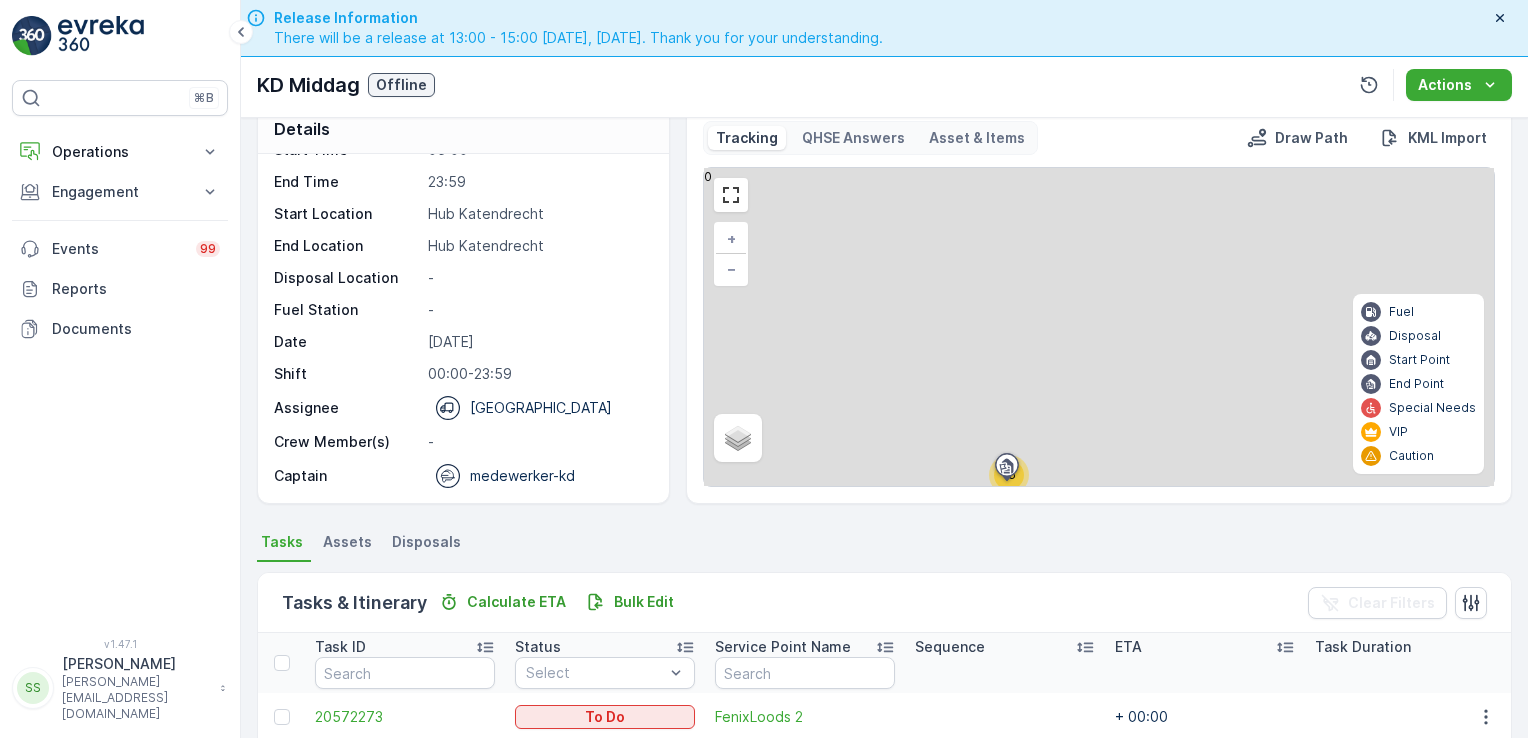 scroll, scrollTop: 28, scrollLeft: 0, axis: vertical 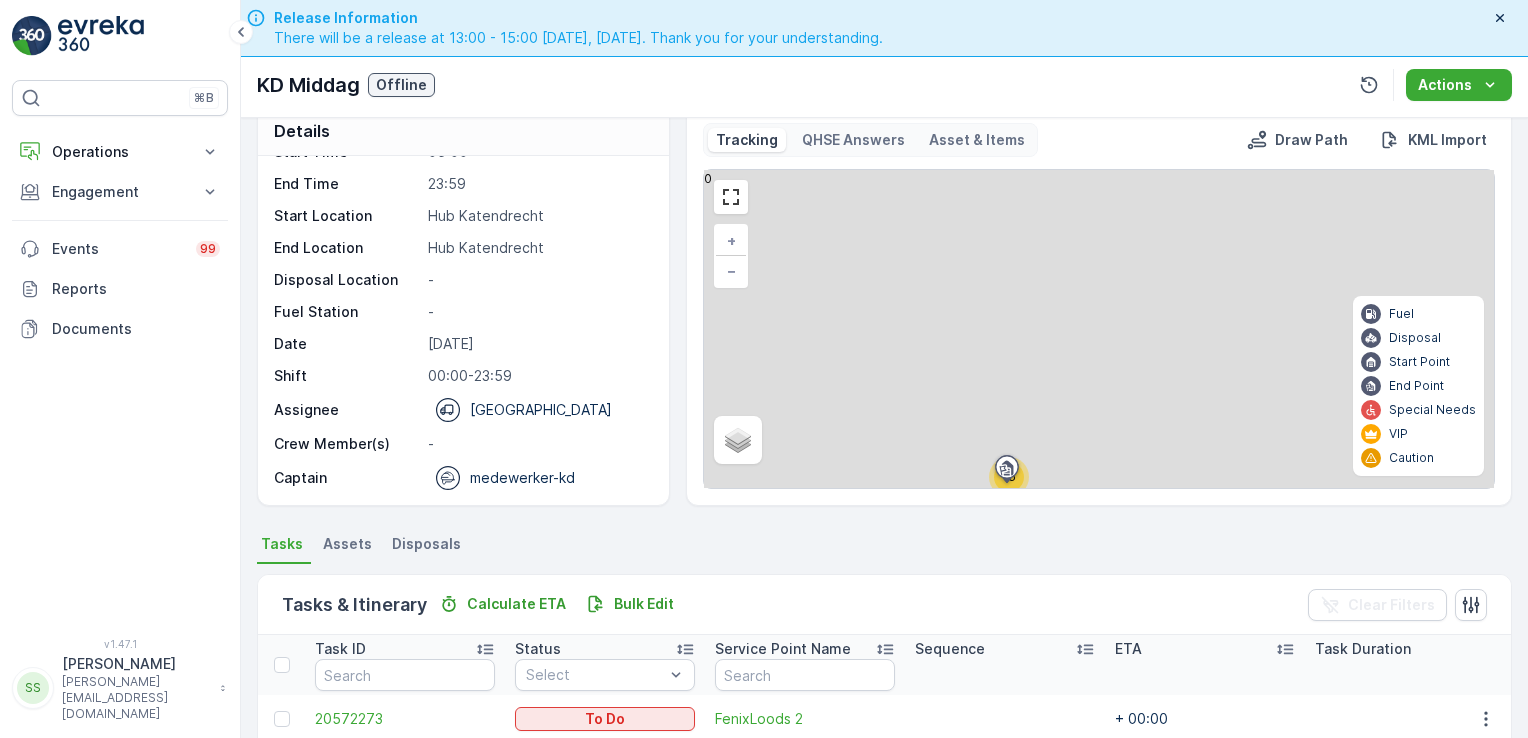 click on "Tracking QHSE Answers Asset & Items Draw Path KML Import 16 + −  Satellite  Roadmap  Terrain  Hybrid  Leaflet Fuel Disposal Start Point End Point Special Needs VIP Caution 0" at bounding box center (1099, 306) 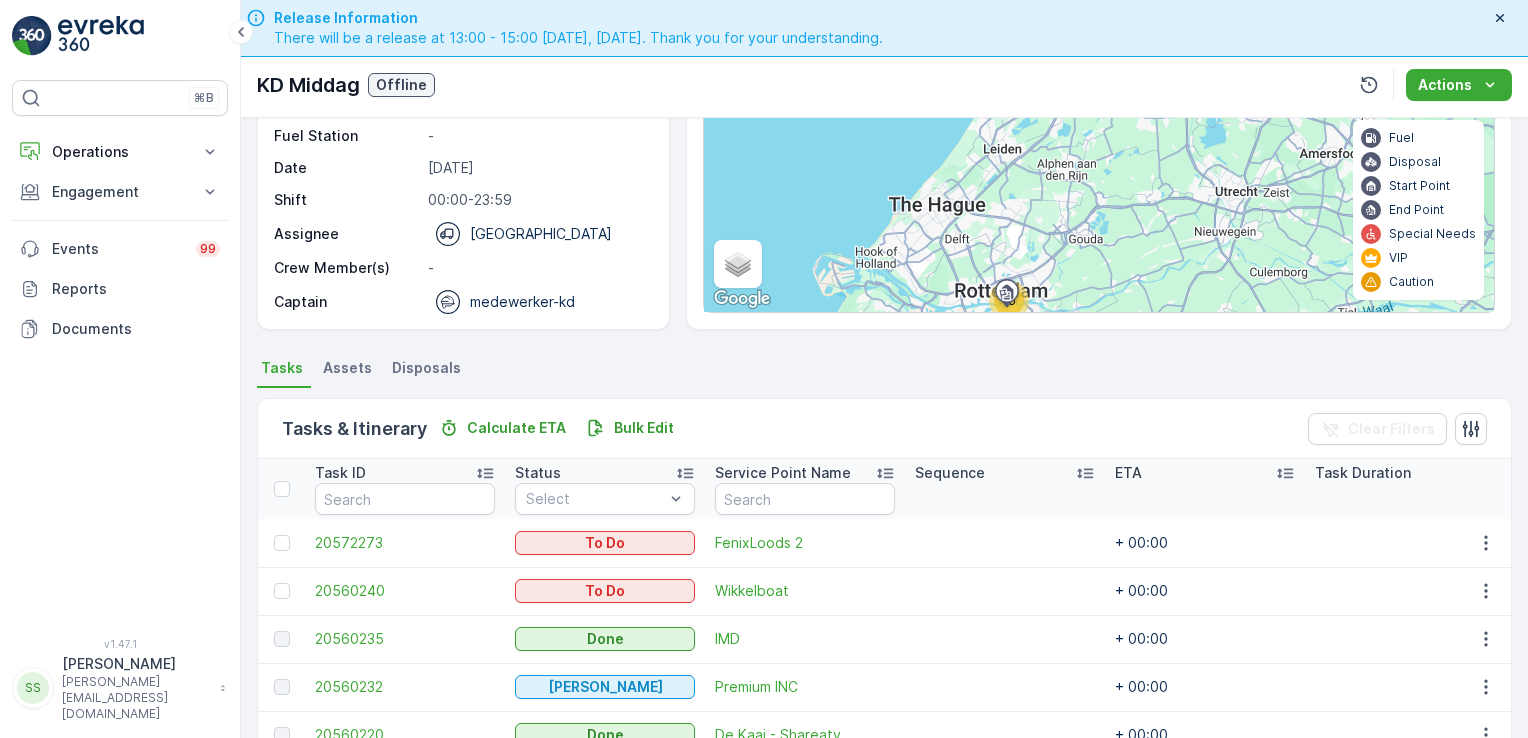 scroll, scrollTop: 208, scrollLeft: 0, axis: vertical 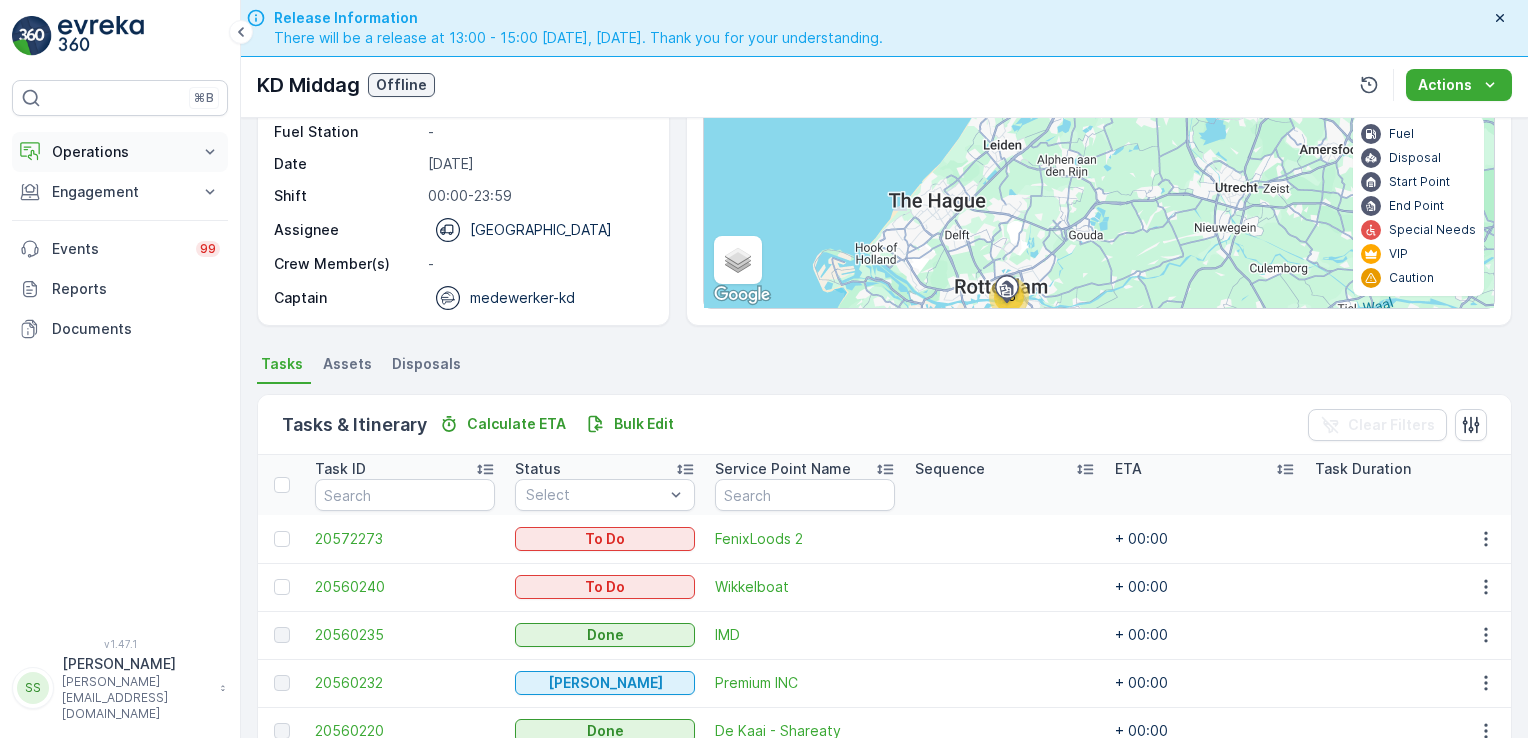click on "Operations" at bounding box center (120, 152) 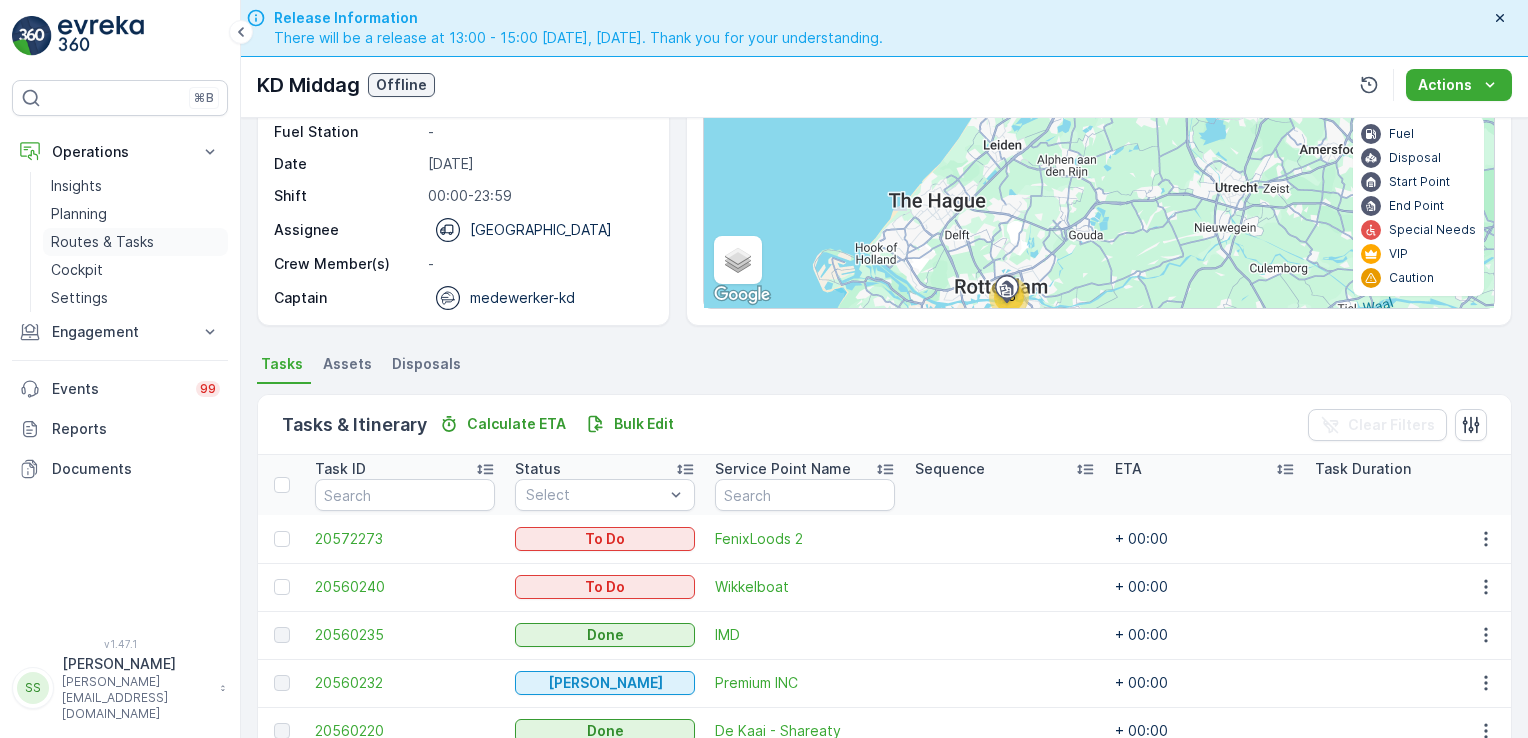 click on "Routes & Tasks" at bounding box center (102, 242) 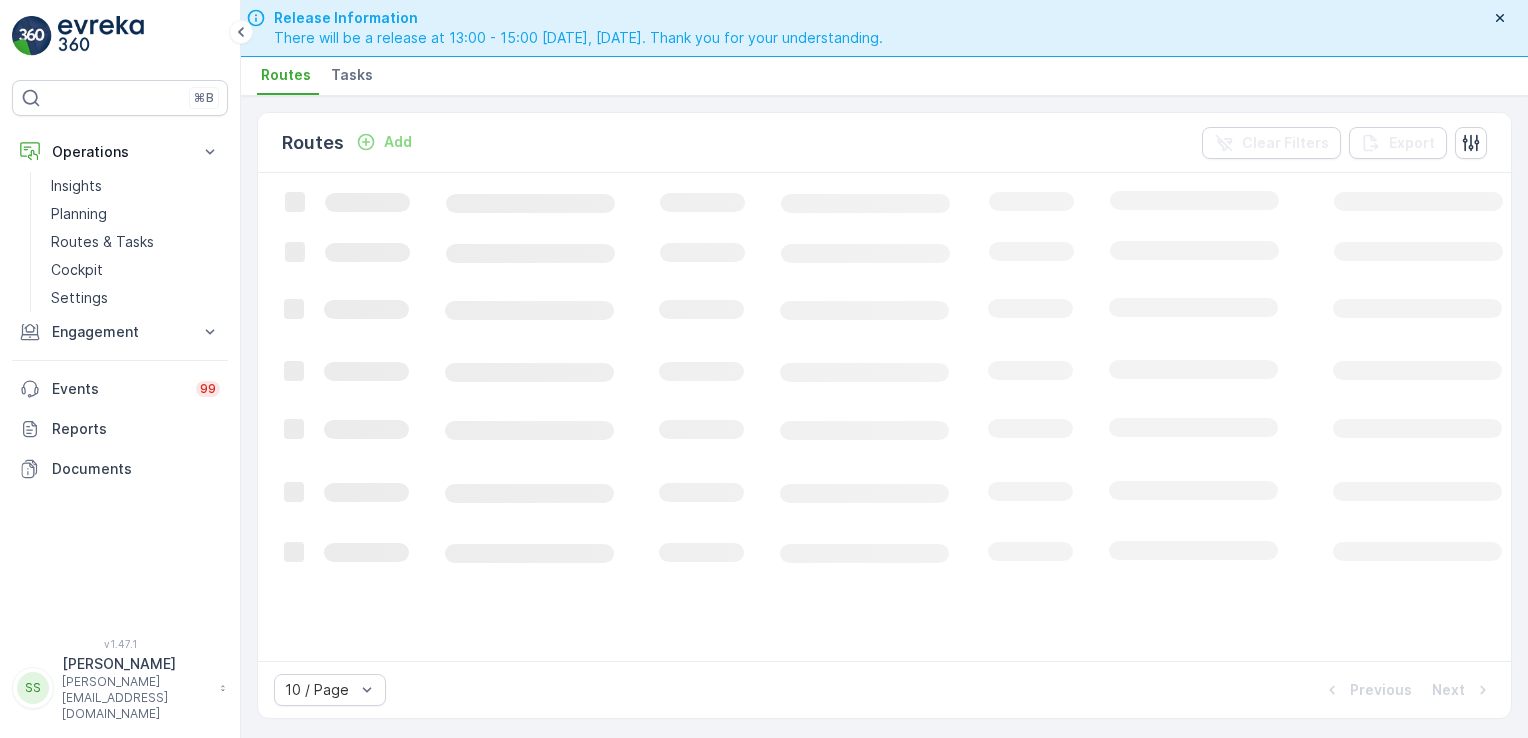 click on "Tasks" at bounding box center [352, 75] 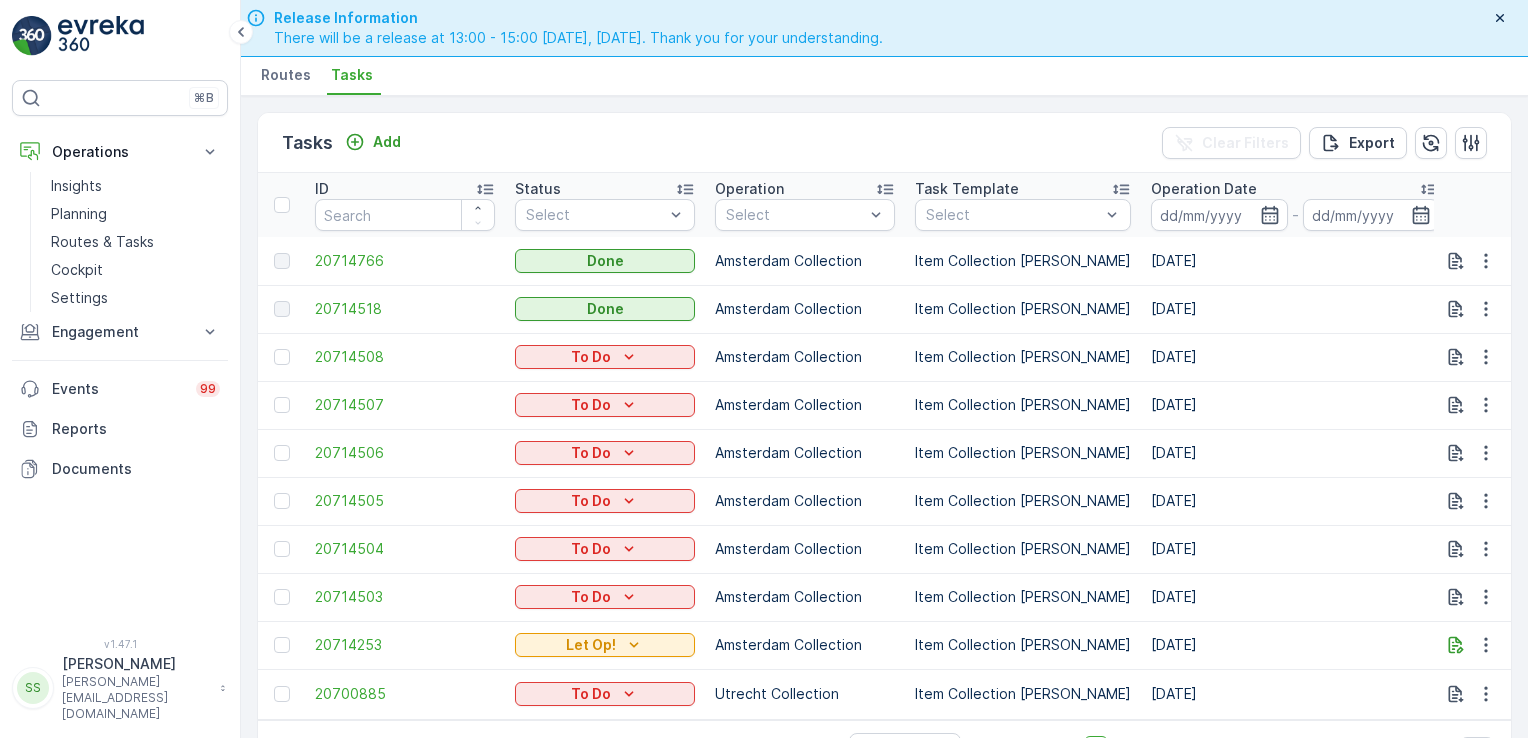 scroll, scrollTop: 0, scrollLeft: 156, axis: horizontal 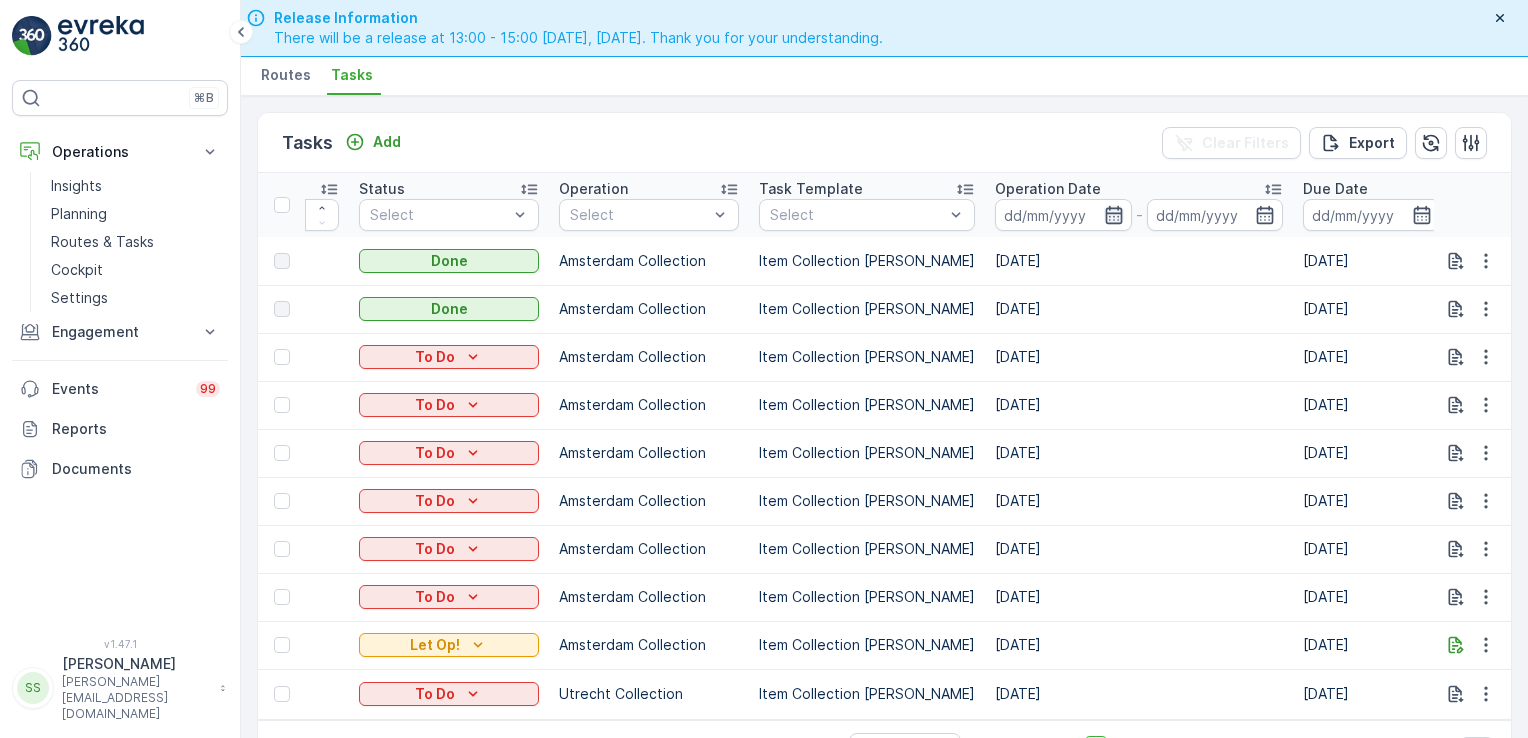 click 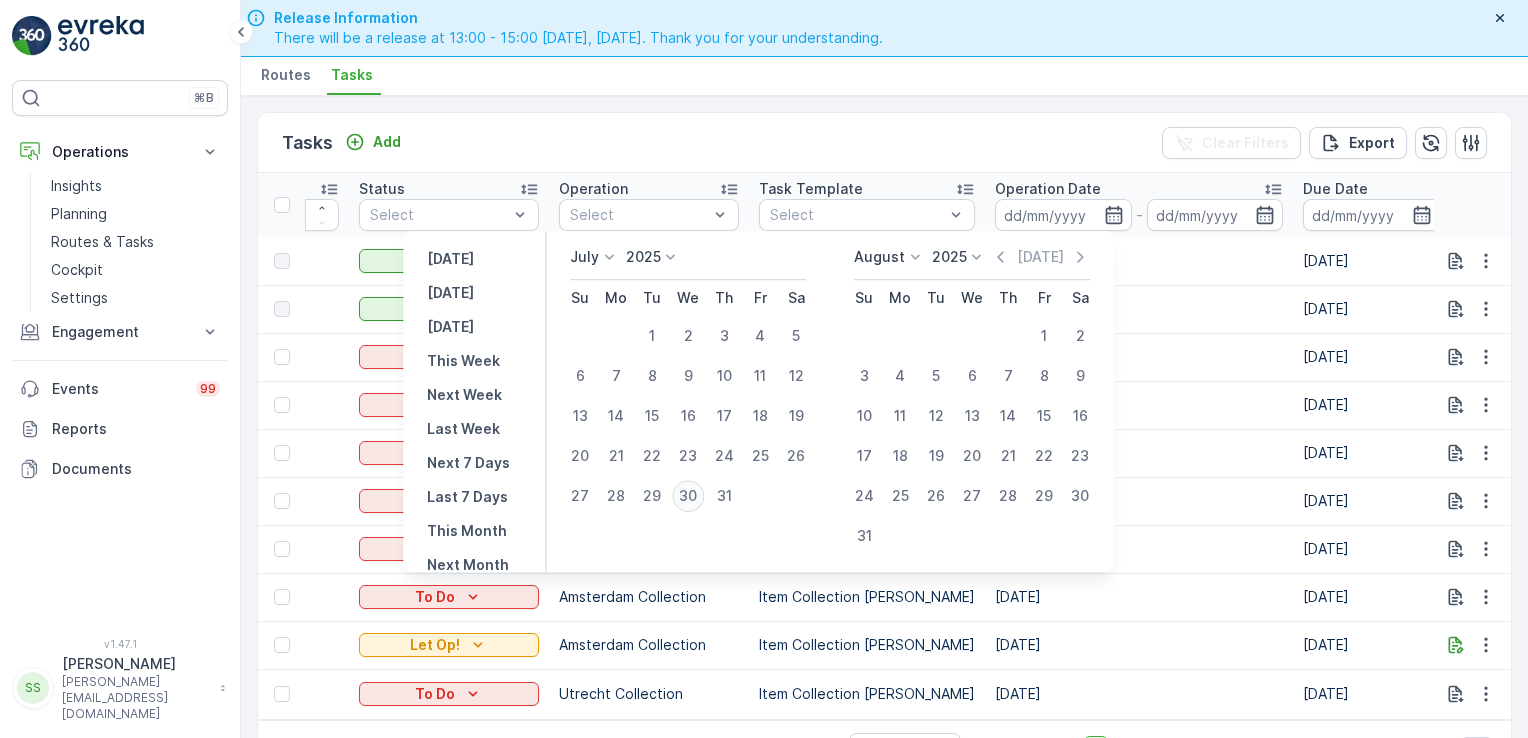 click on "30" at bounding box center [688, 496] 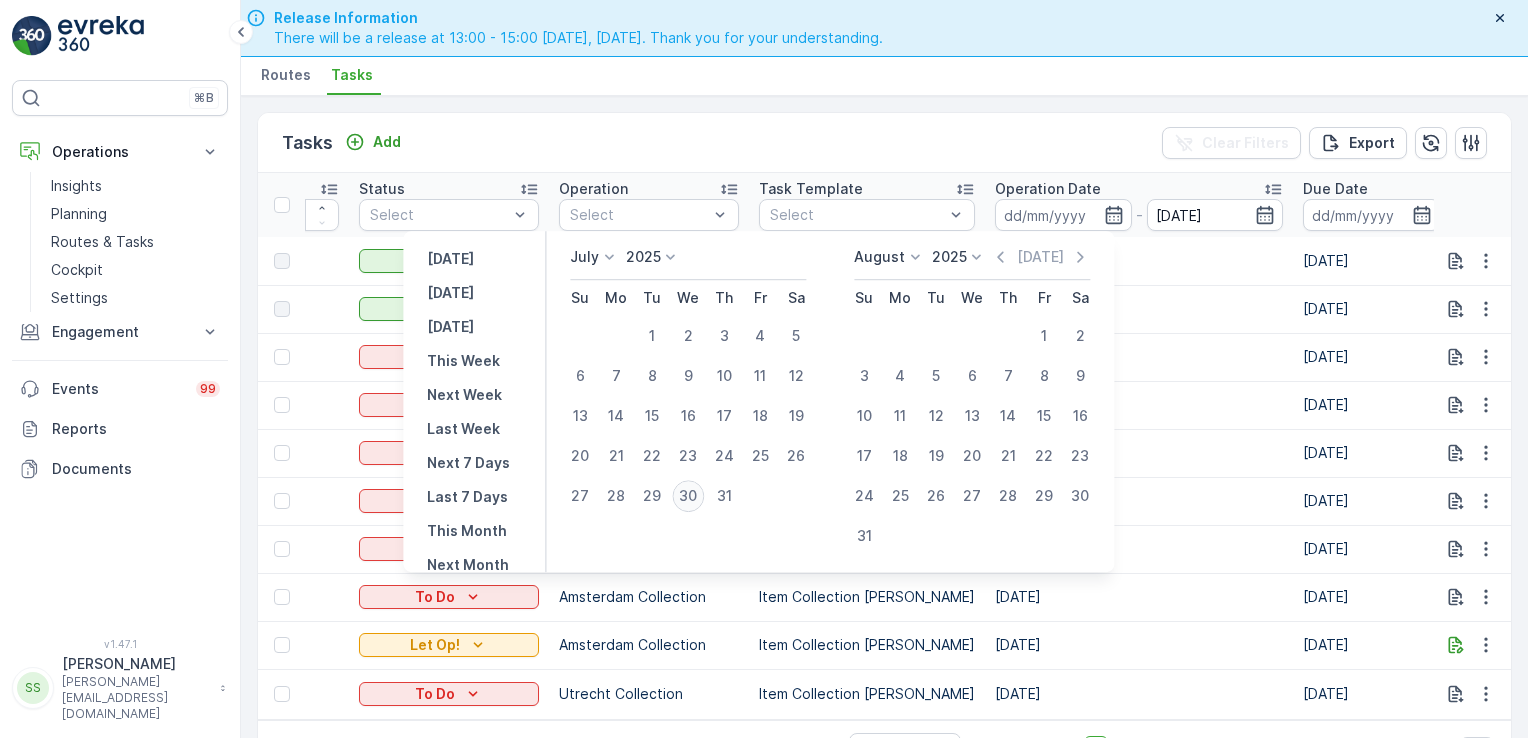 click on "30" at bounding box center (688, 496) 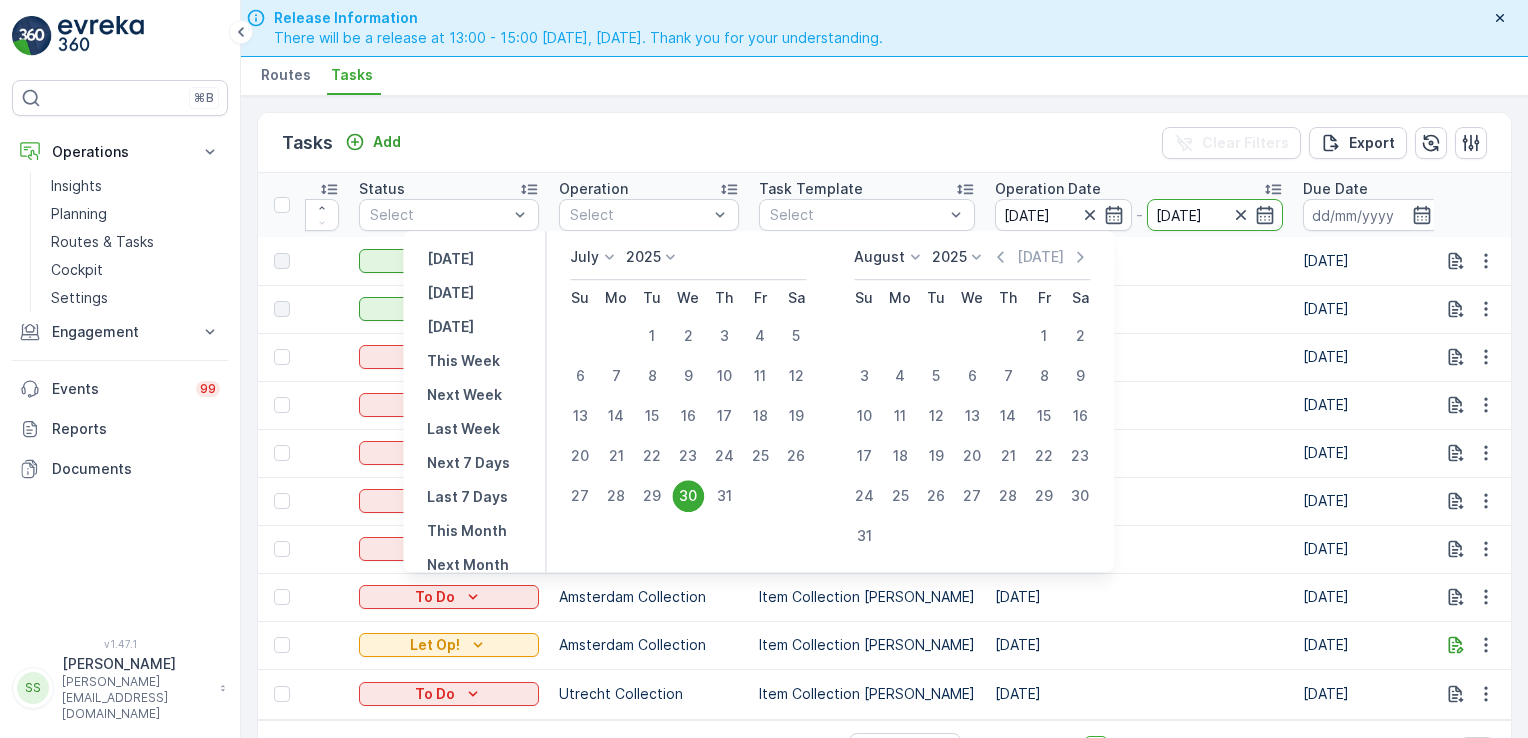 click on "30" at bounding box center (688, 496) 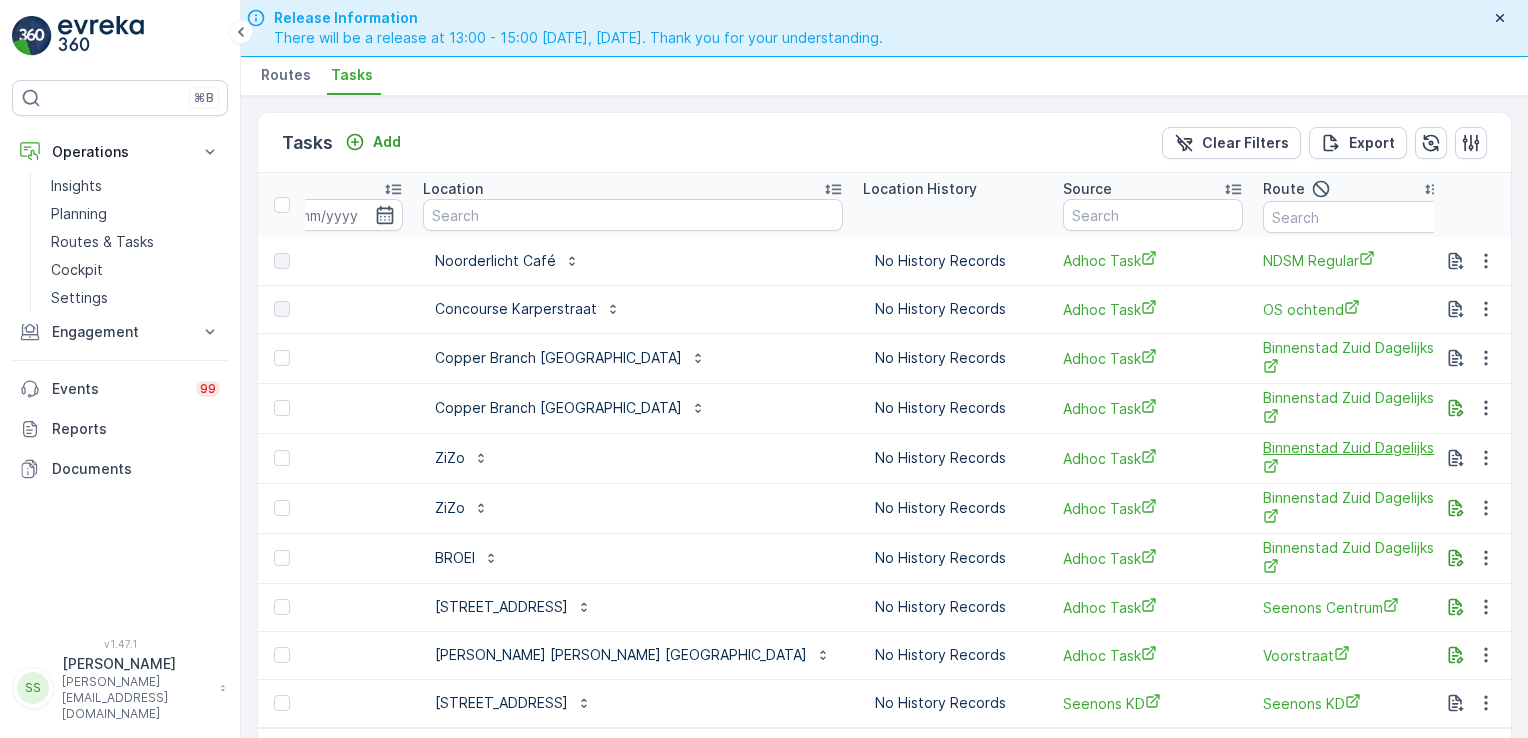 scroll, scrollTop: 0, scrollLeft: 1860, axis: horizontal 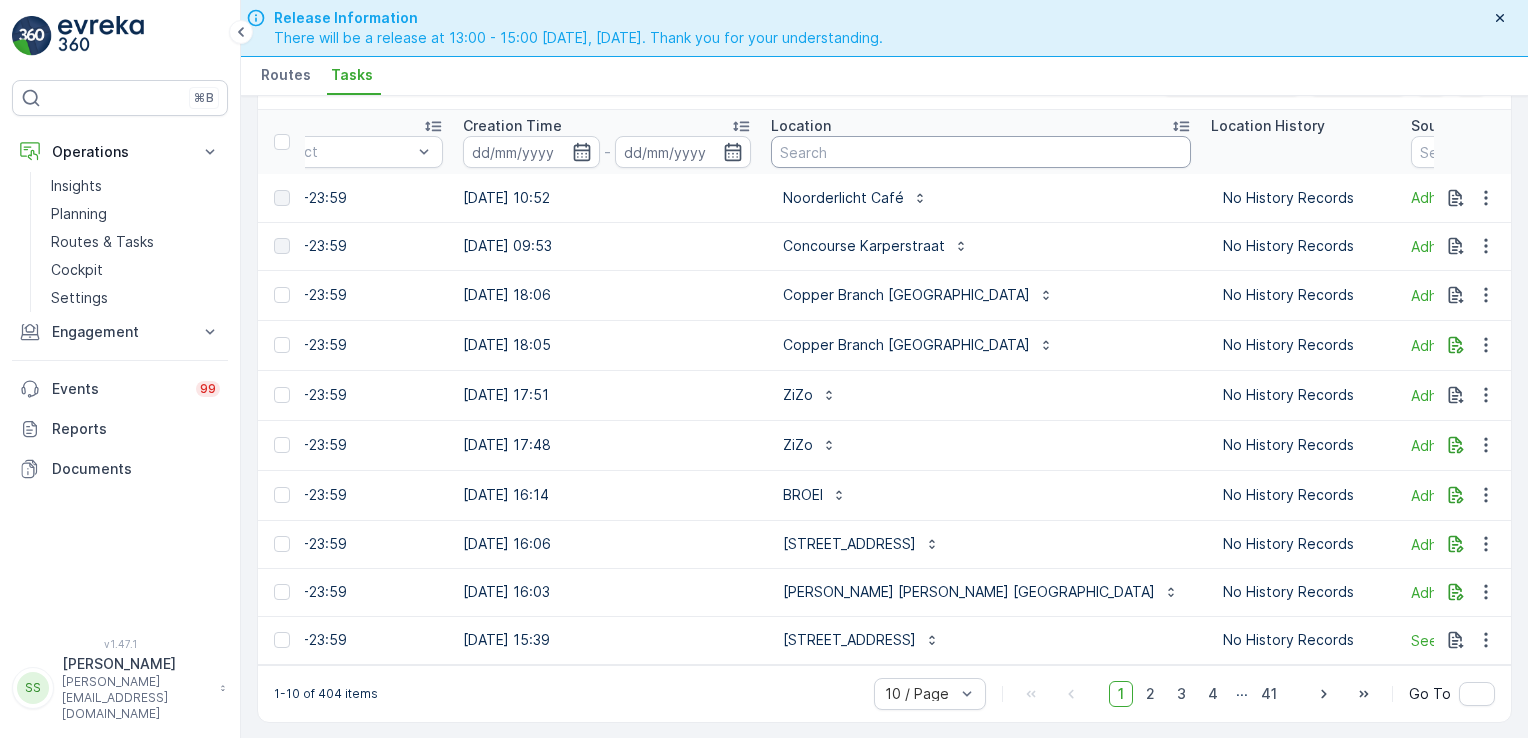 click at bounding box center [981, 152] 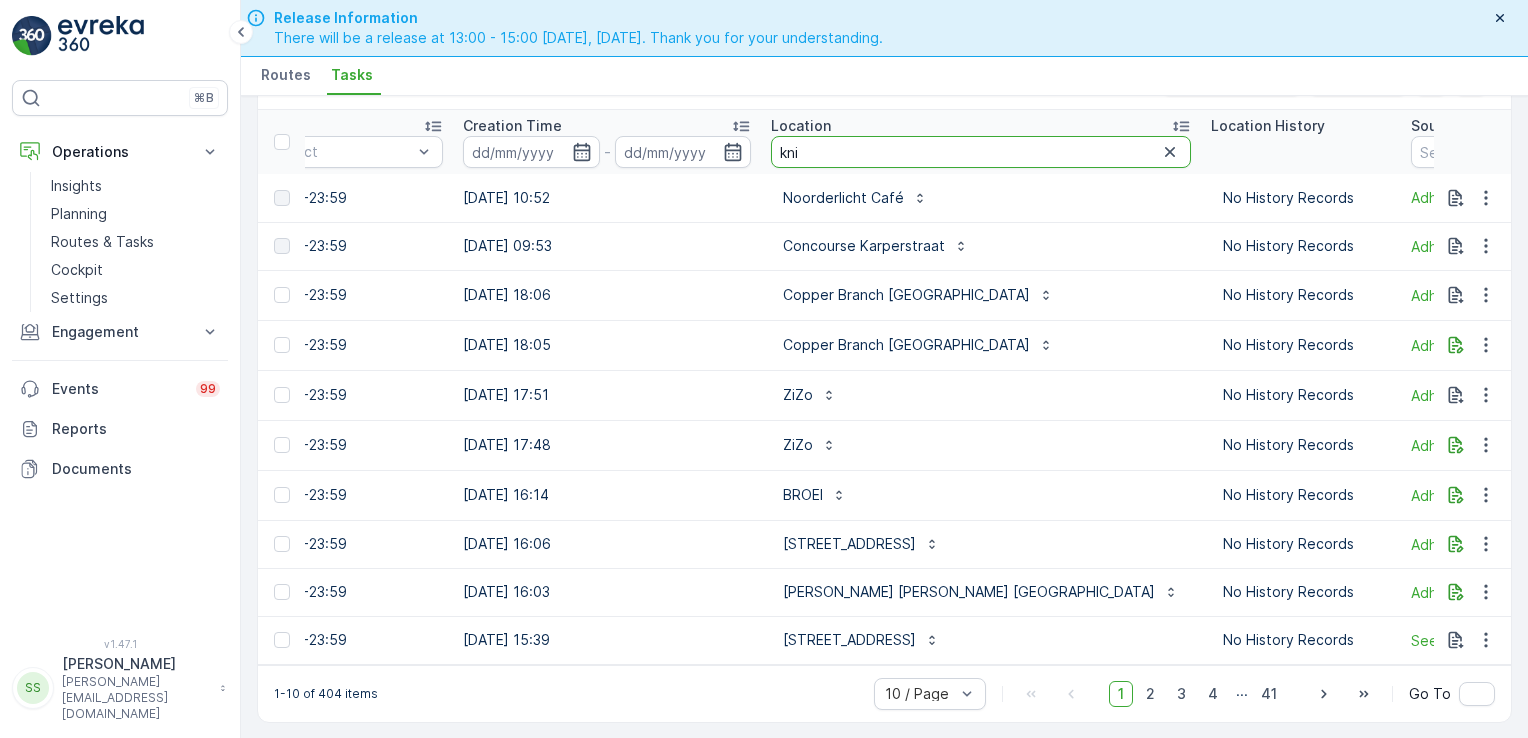 type on "knit" 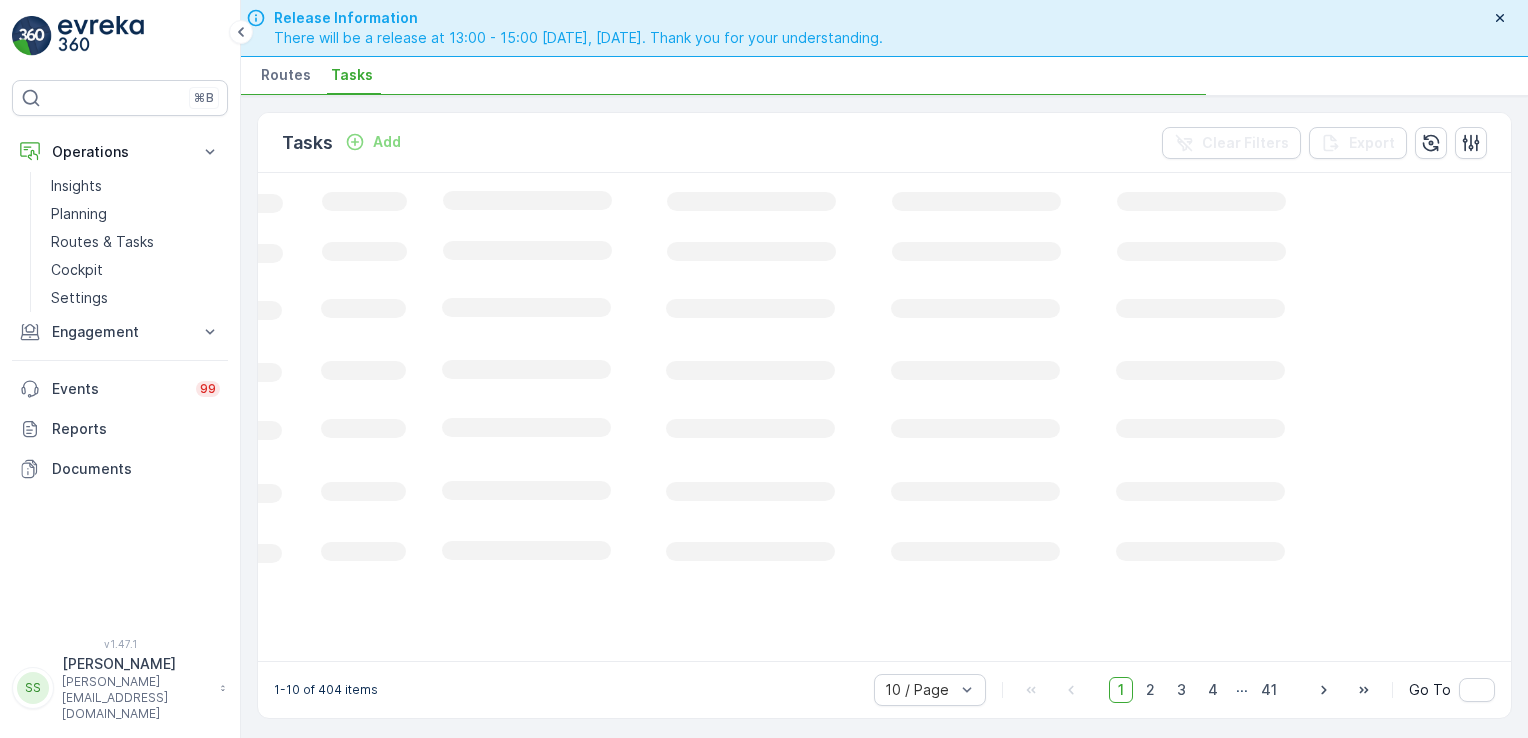 scroll, scrollTop: 0, scrollLeft: 666, axis: horizontal 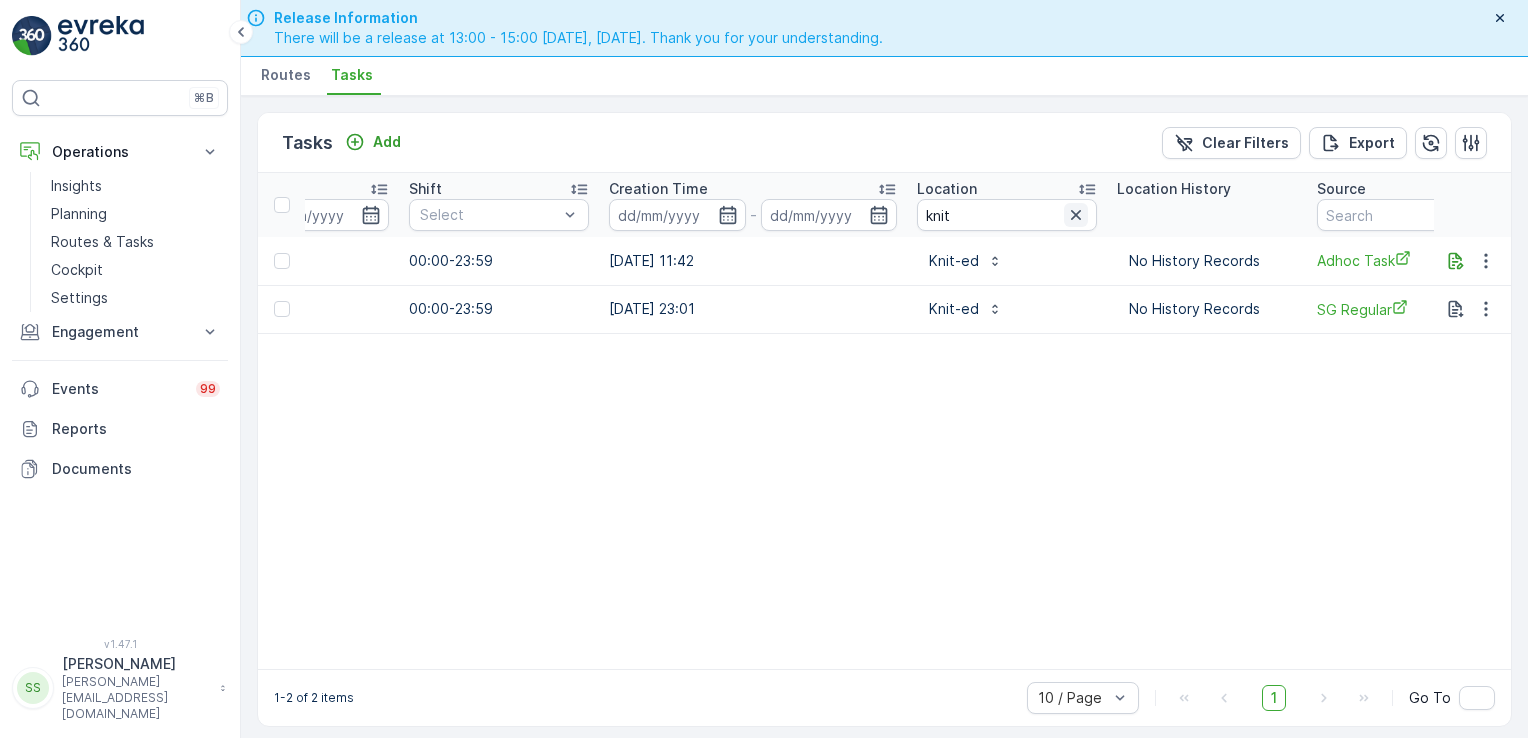 click 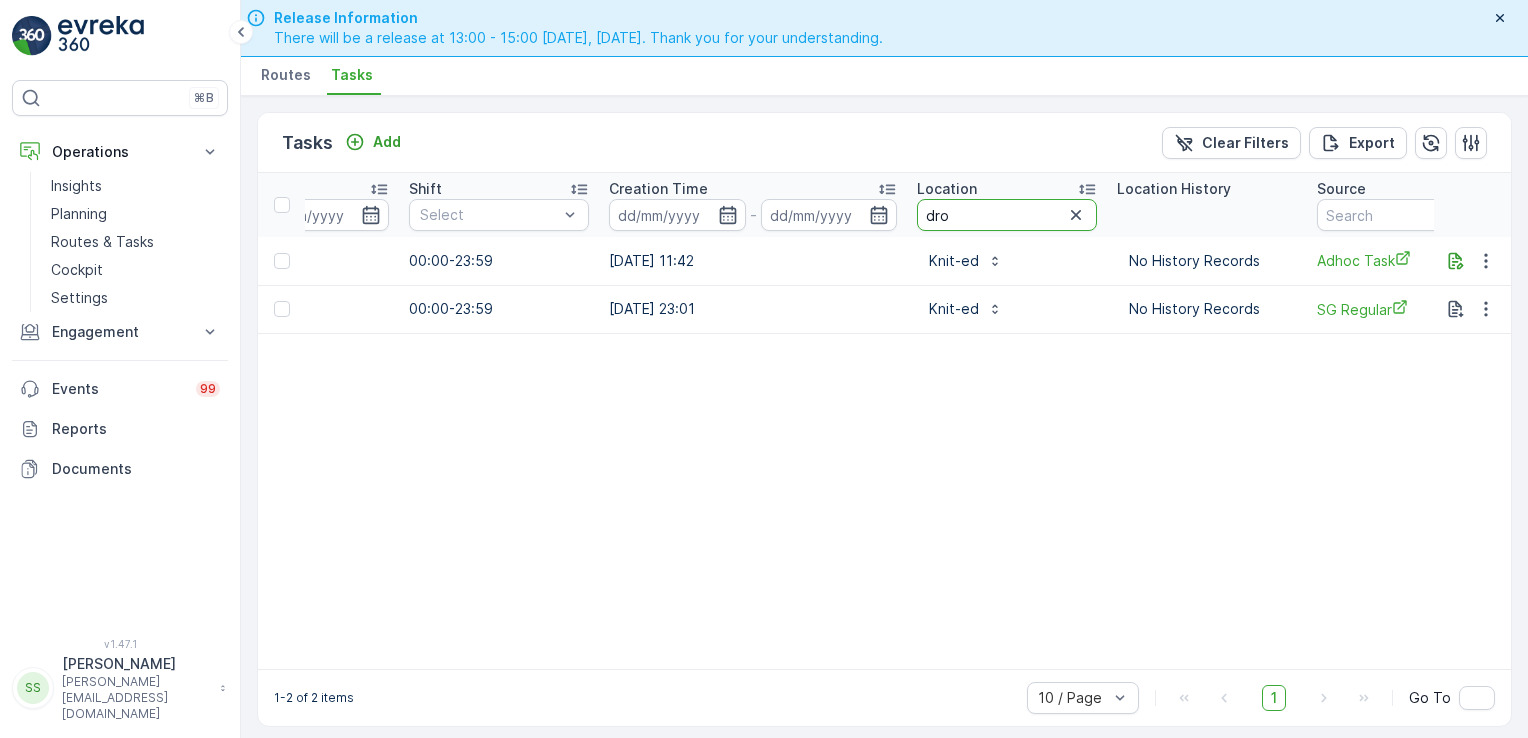 type on "drop" 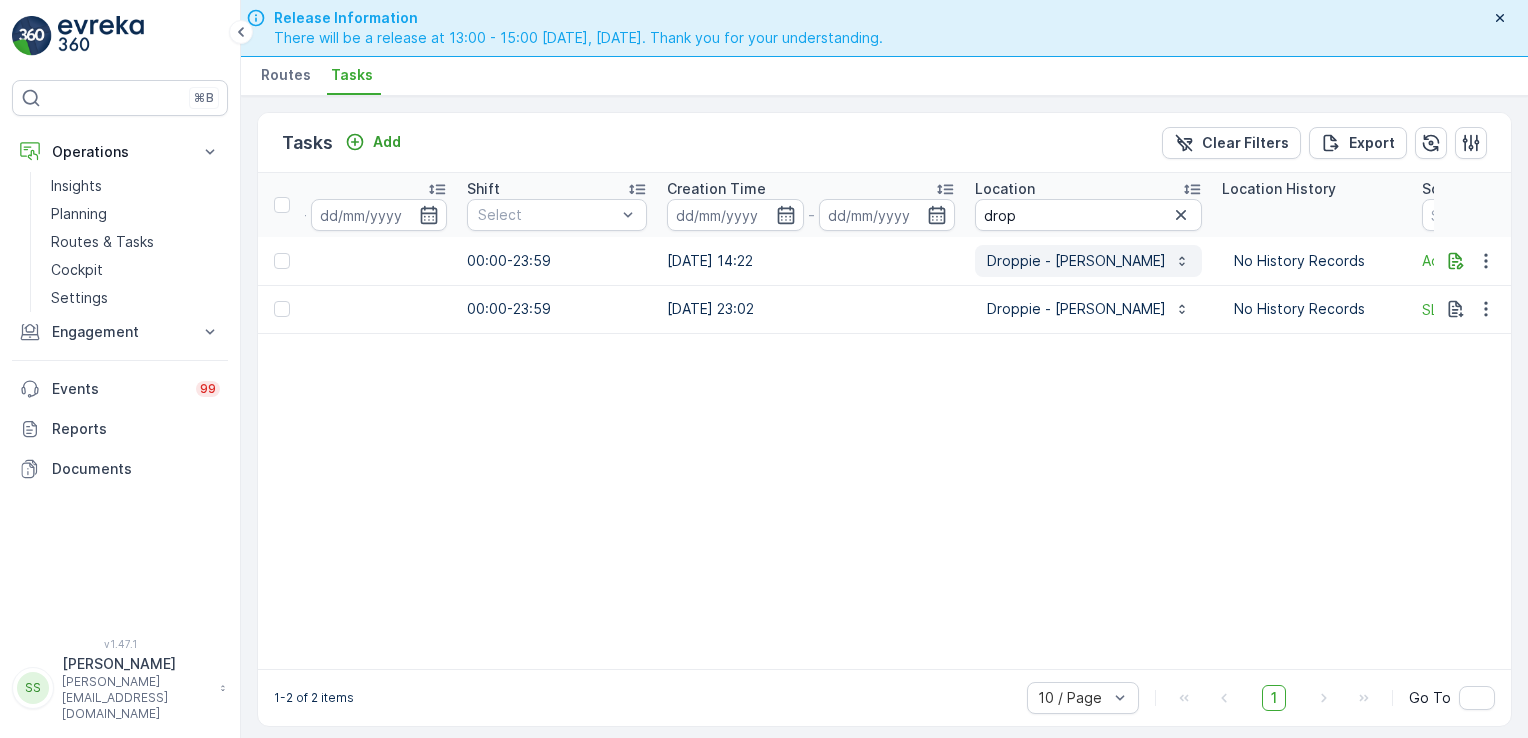 scroll, scrollTop: 0, scrollLeft: 1302, axis: horizontal 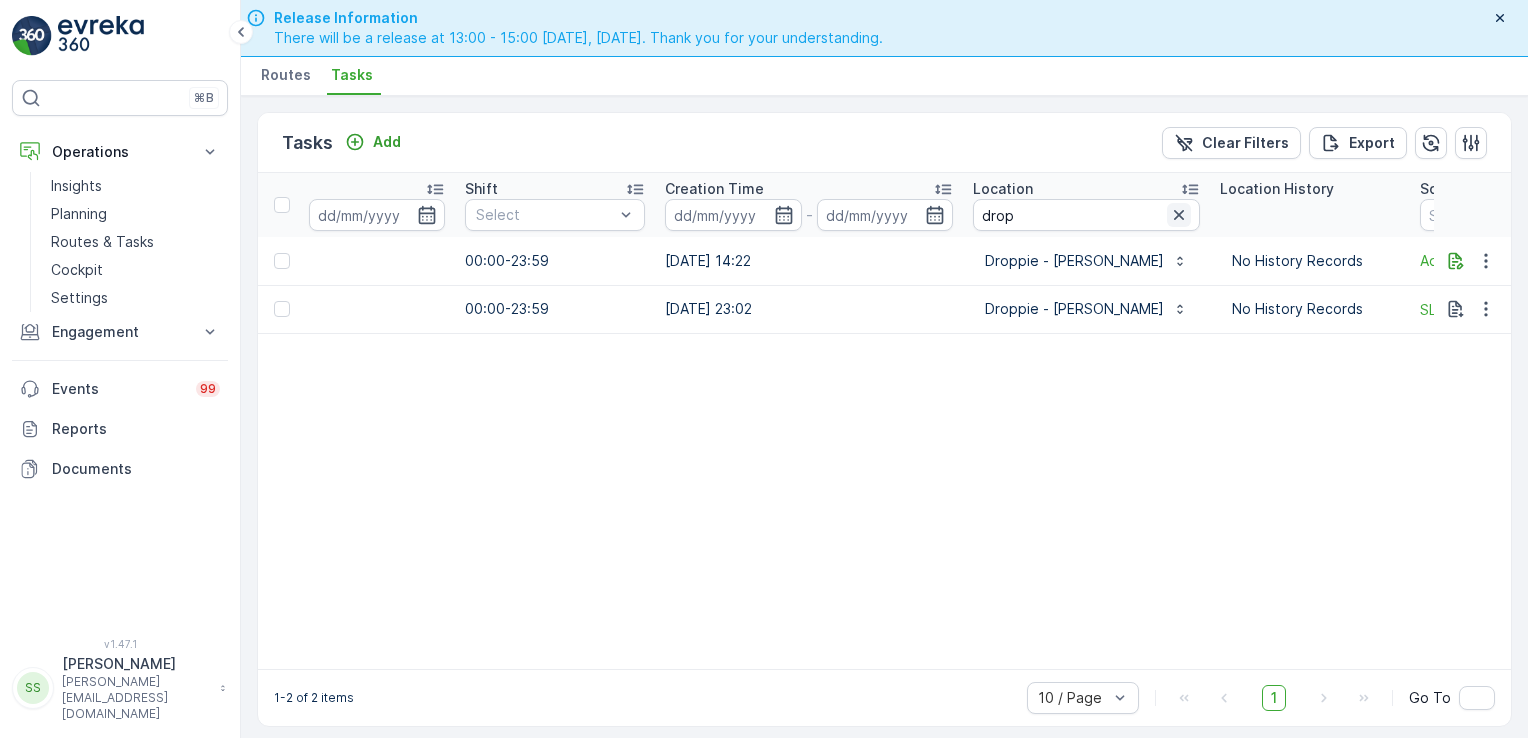 click 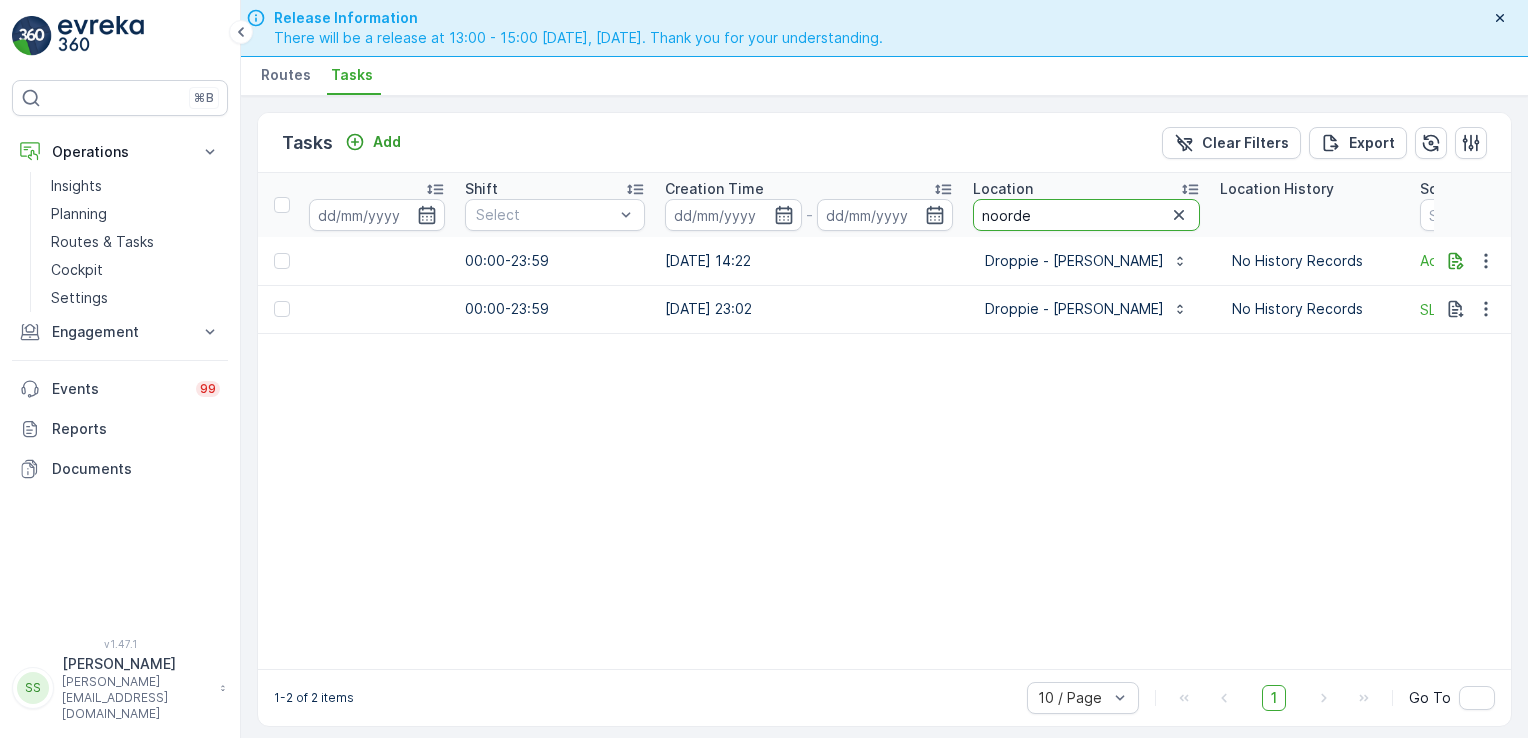 type on "noorder" 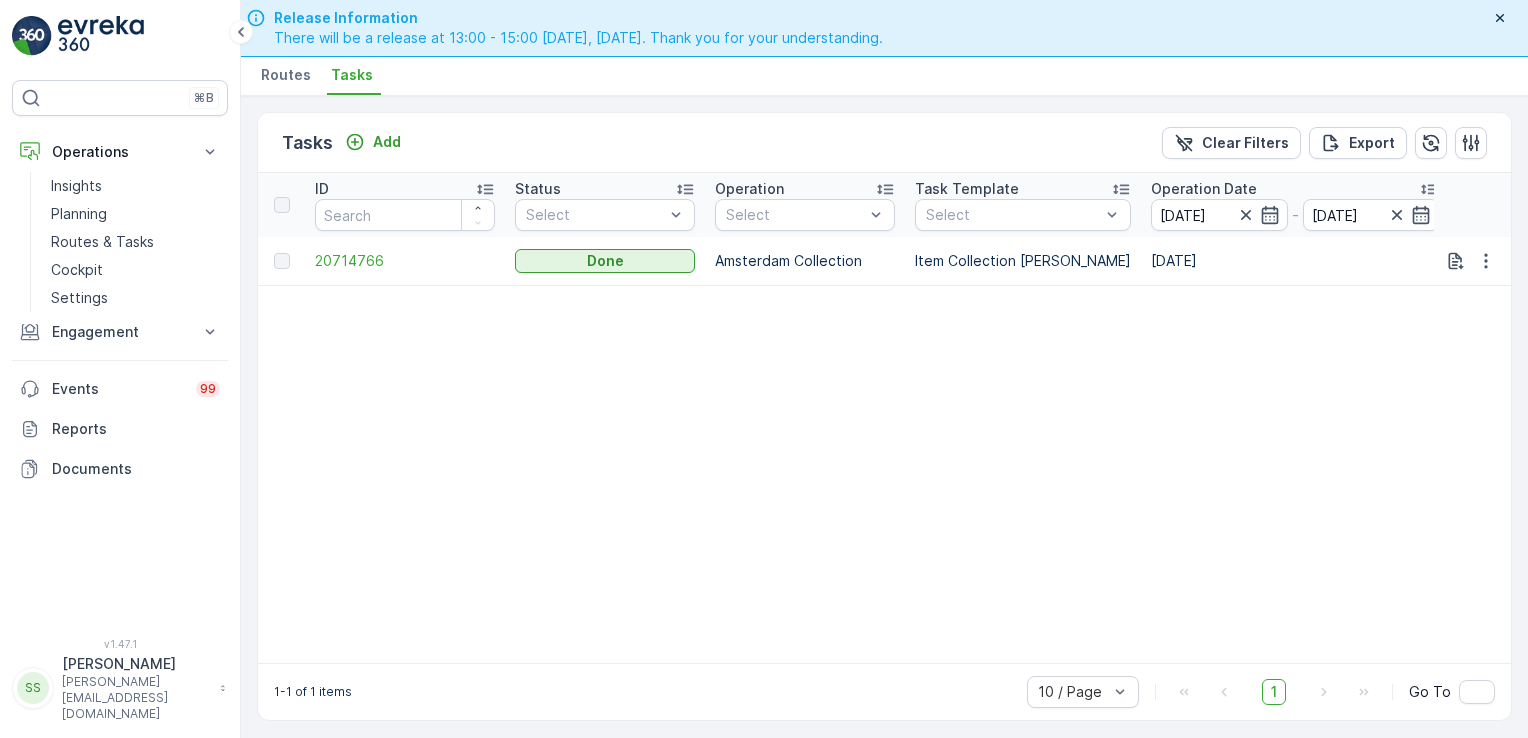 scroll, scrollTop: 0, scrollLeft: 0, axis: both 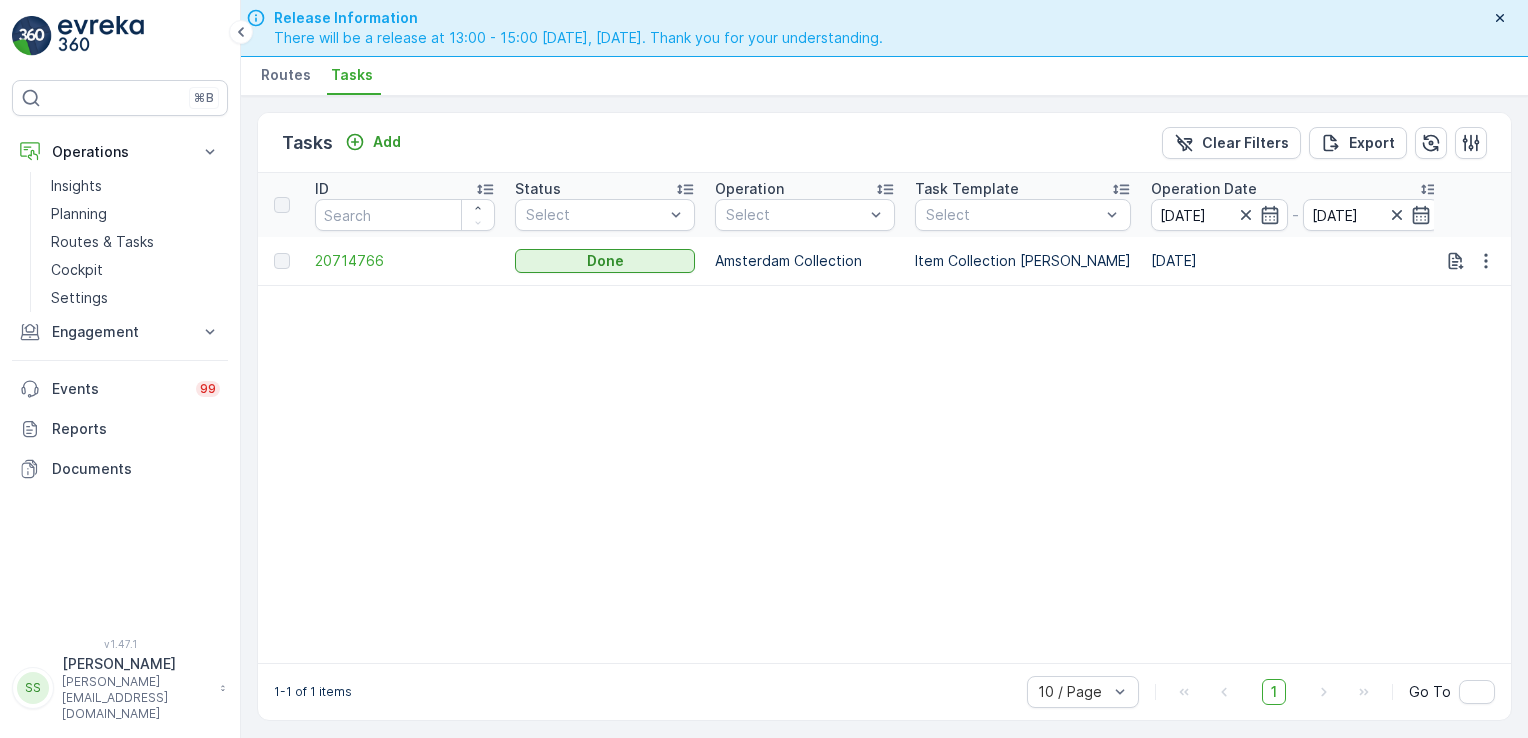 click on "[DATE]" at bounding box center (1295, 261) 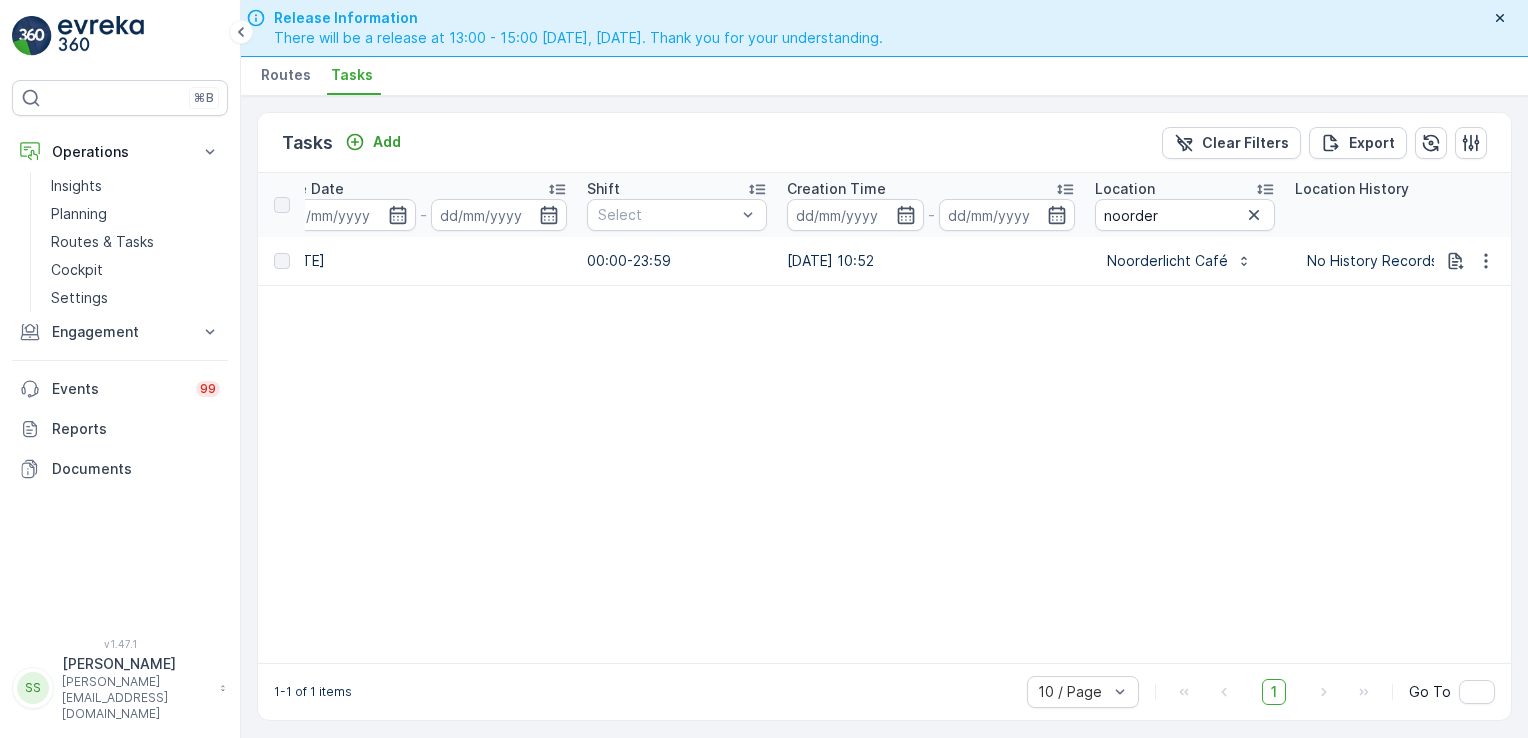 scroll, scrollTop: 0, scrollLeft: 1276, axis: horizontal 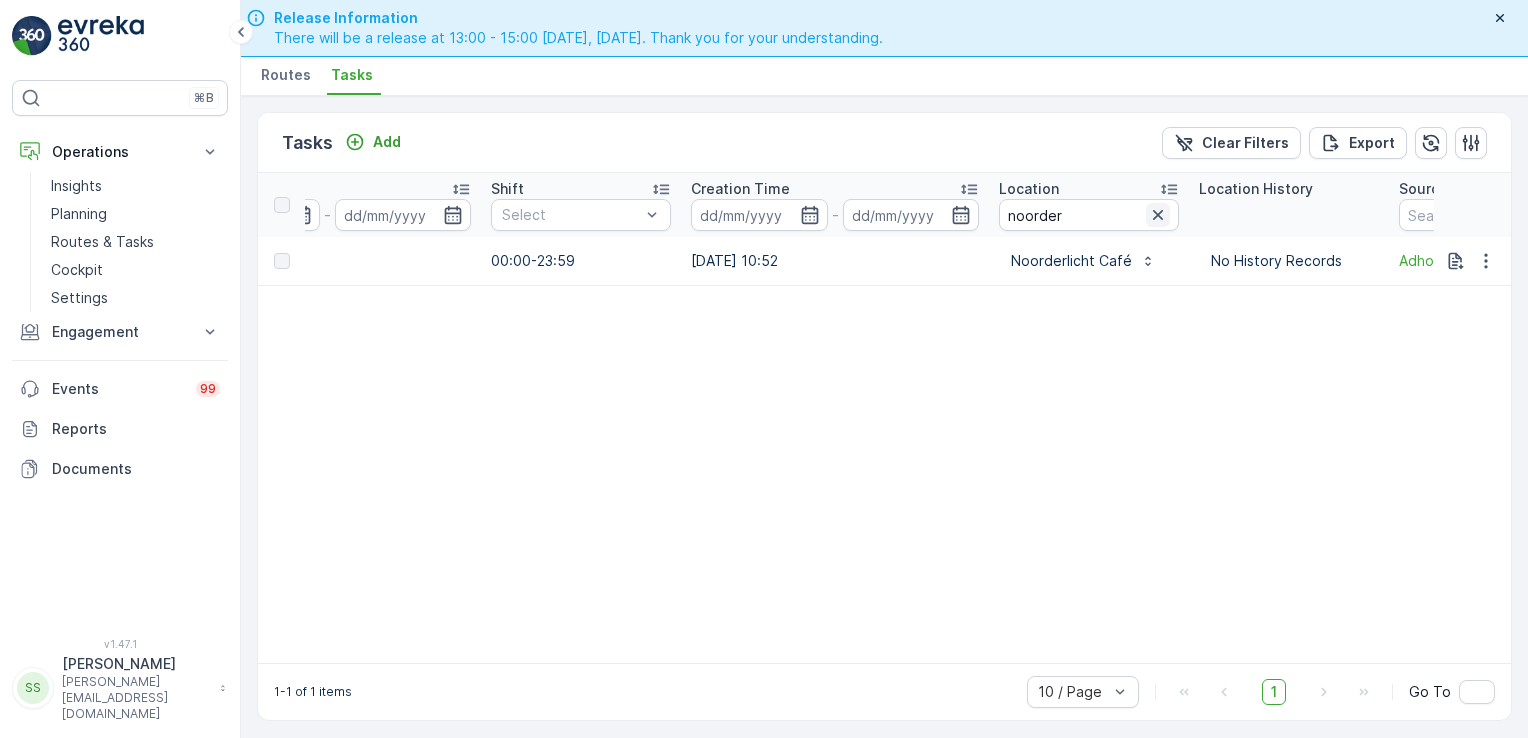 click 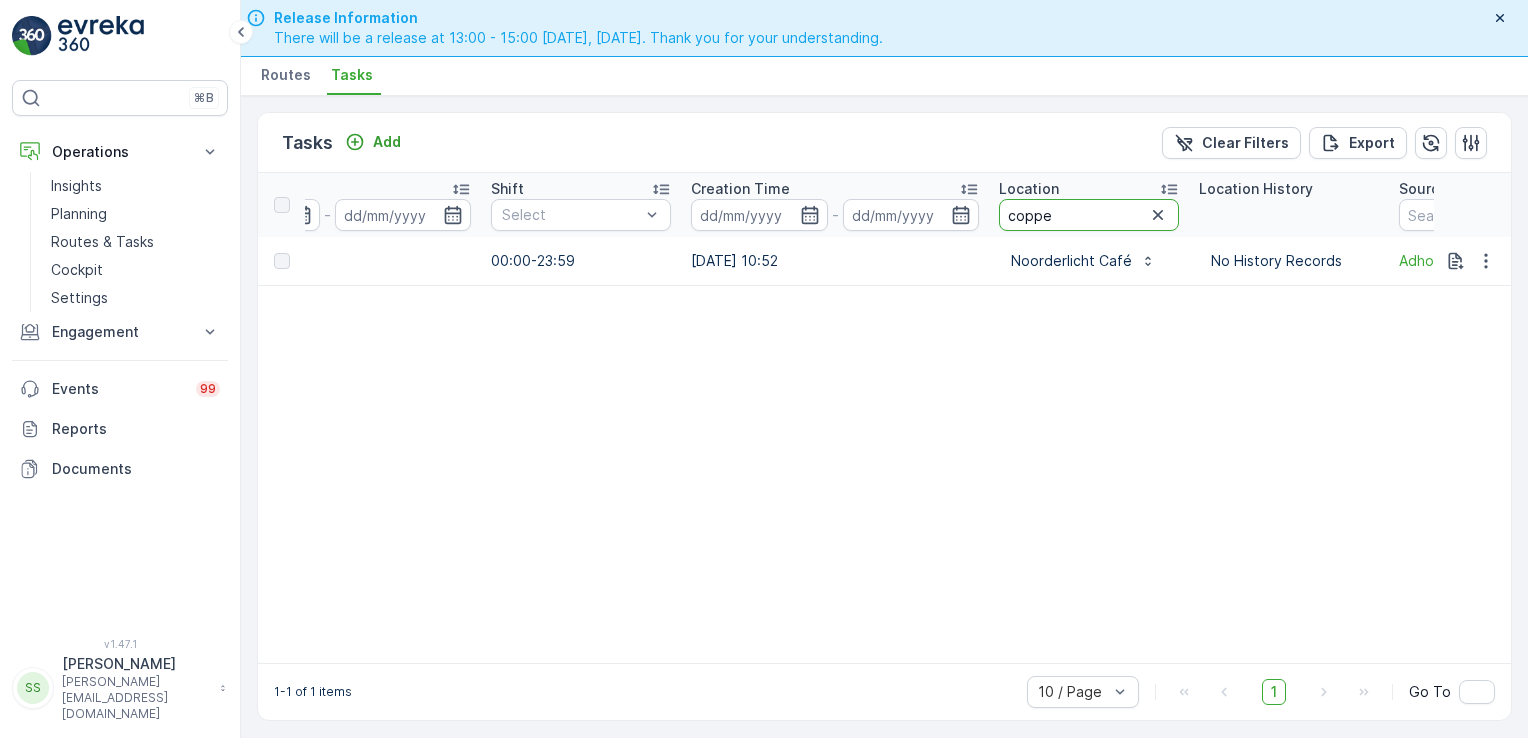 type on "copper" 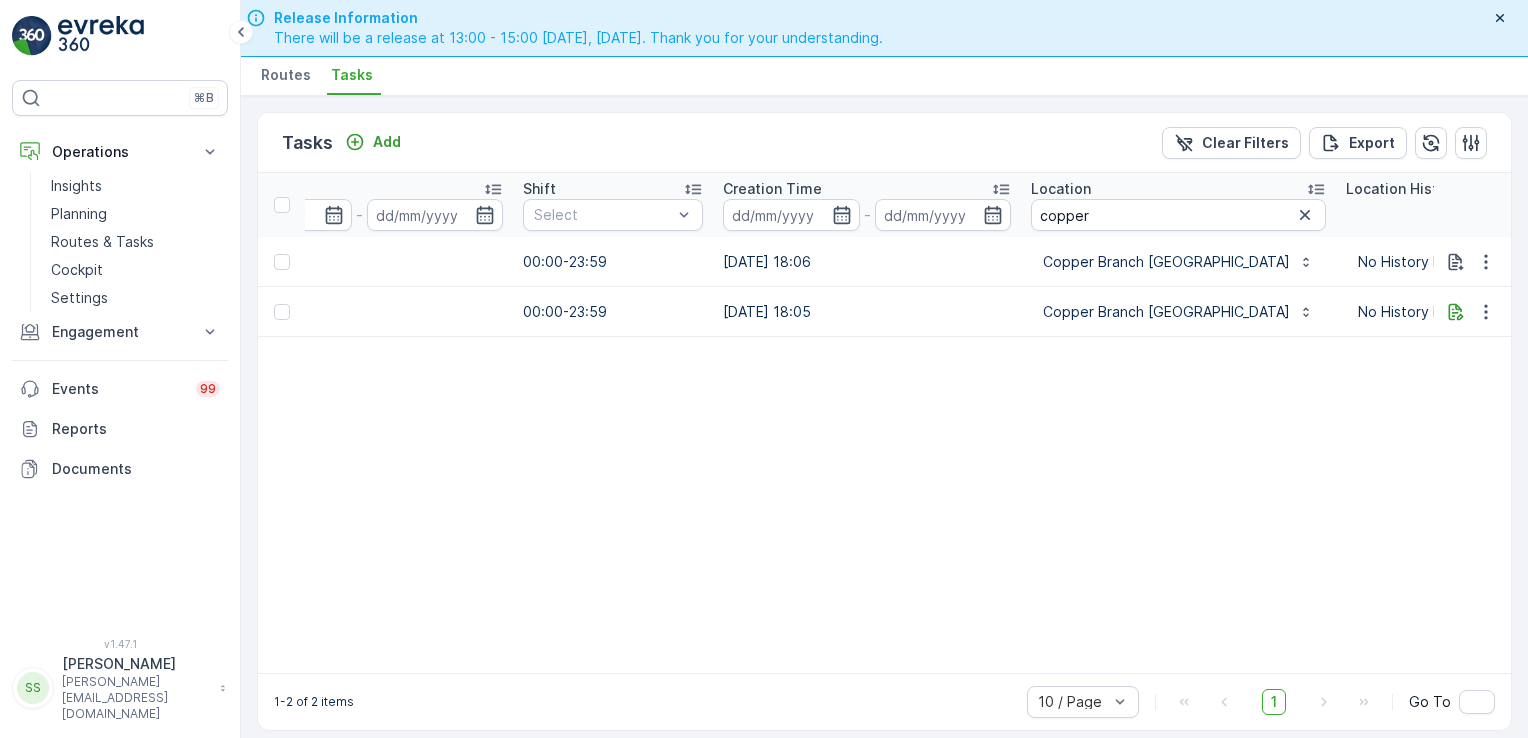 scroll, scrollTop: 0, scrollLeft: 1251, axis: horizontal 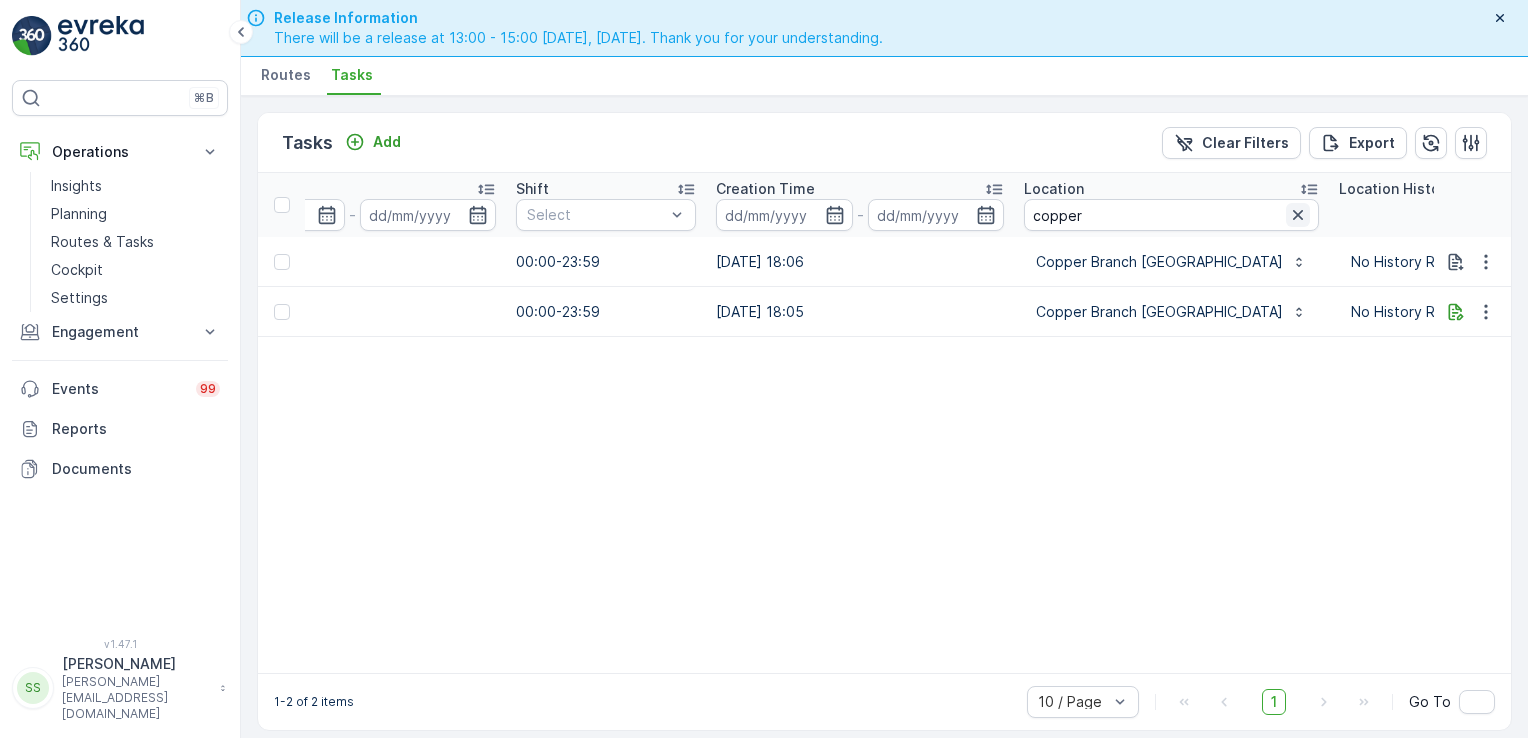 click 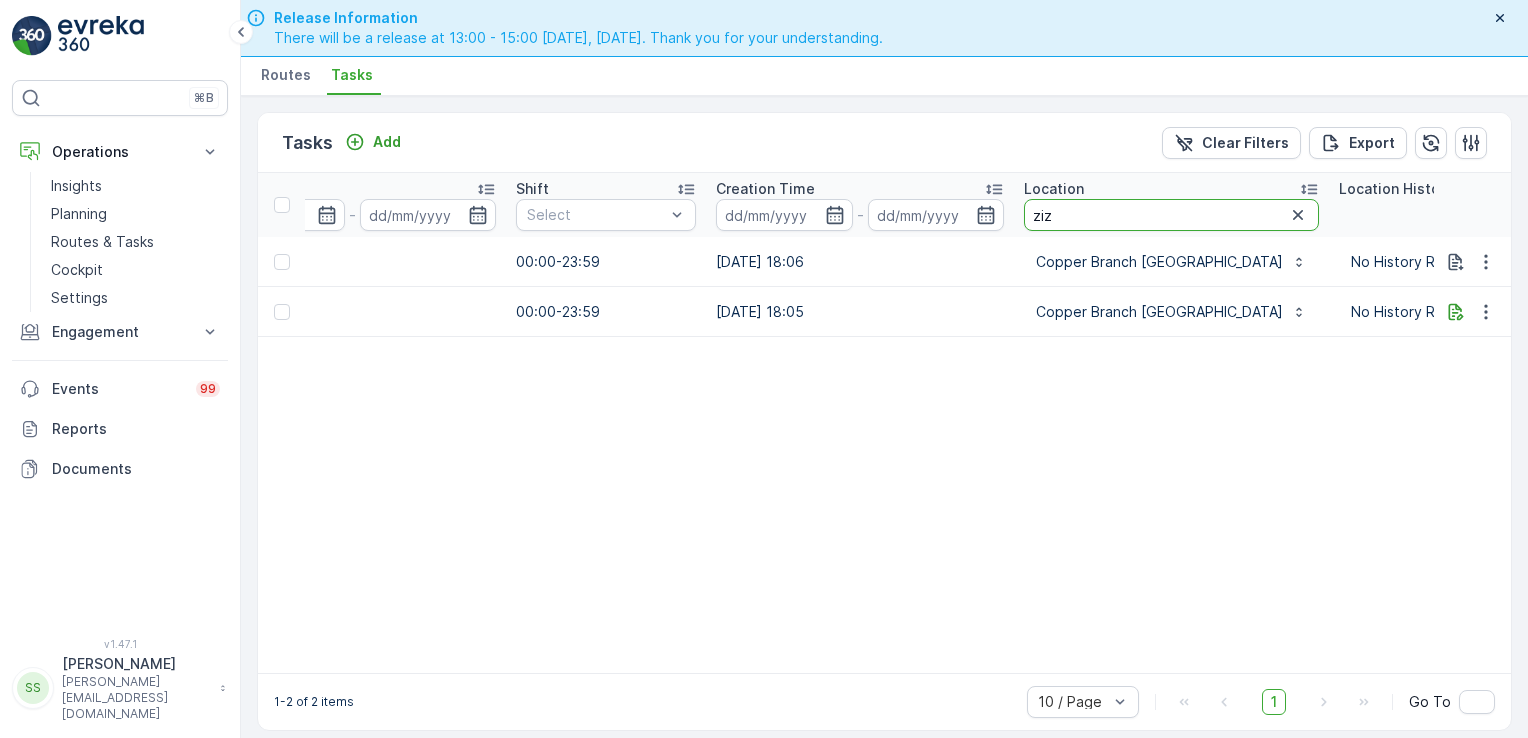 type on "zizo" 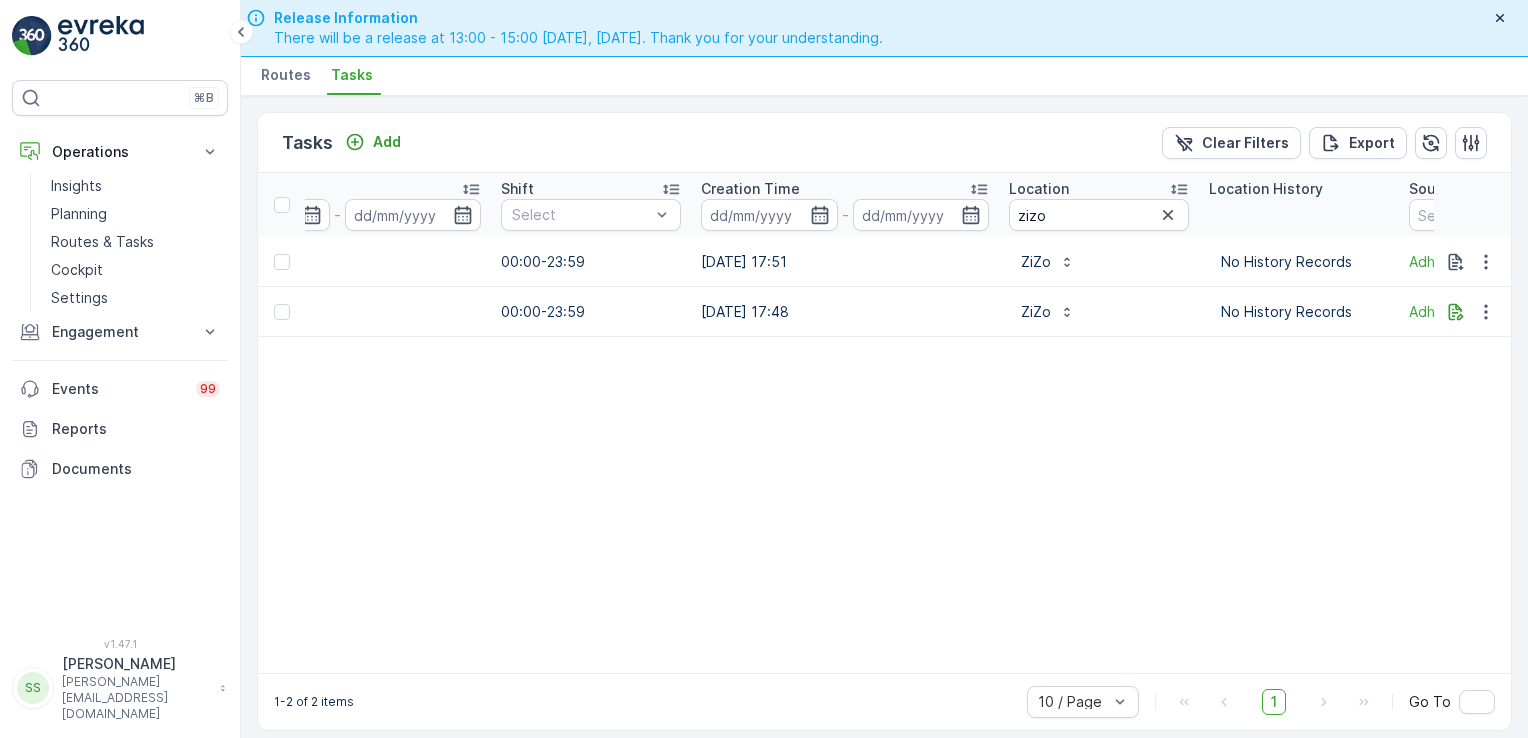 scroll, scrollTop: 0, scrollLeft: 1267, axis: horizontal 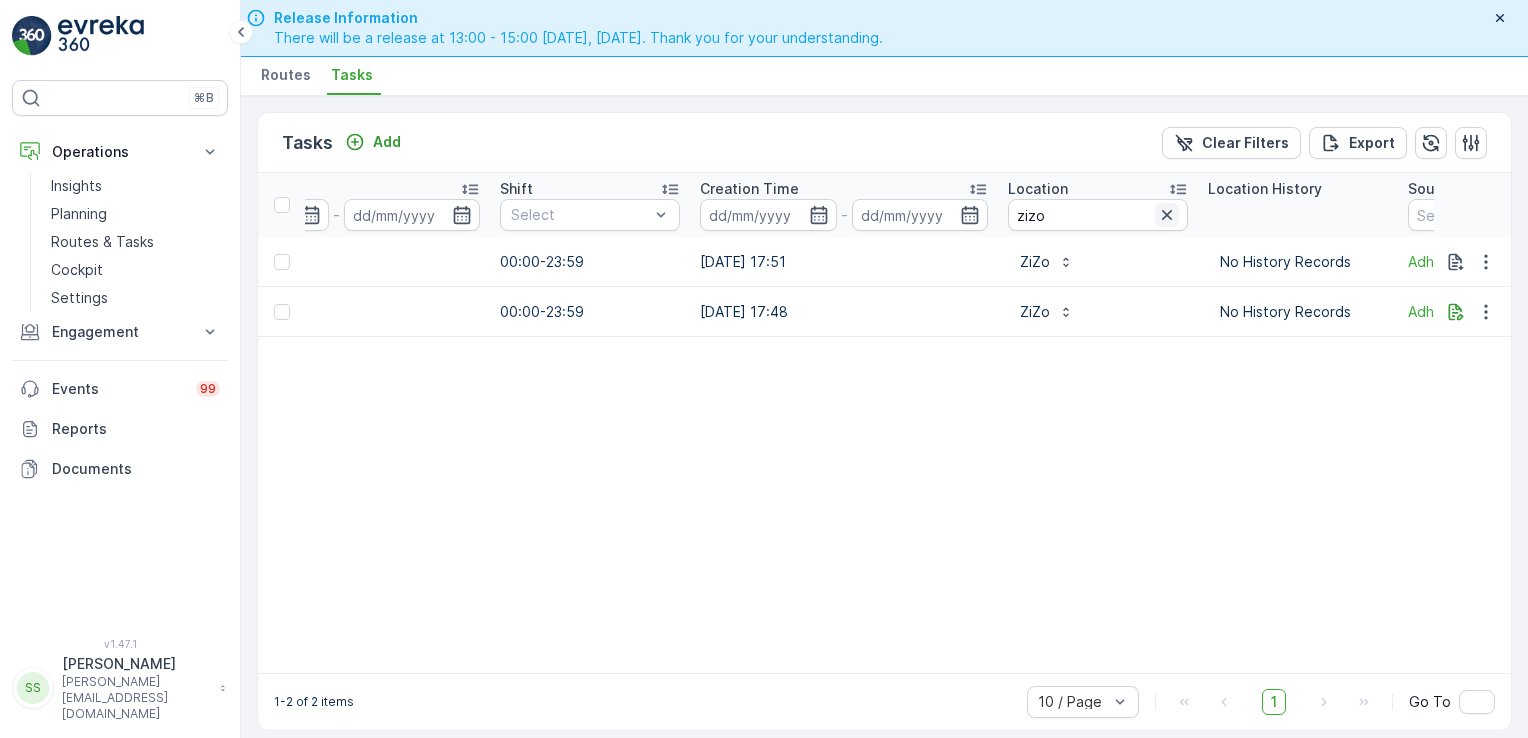 click 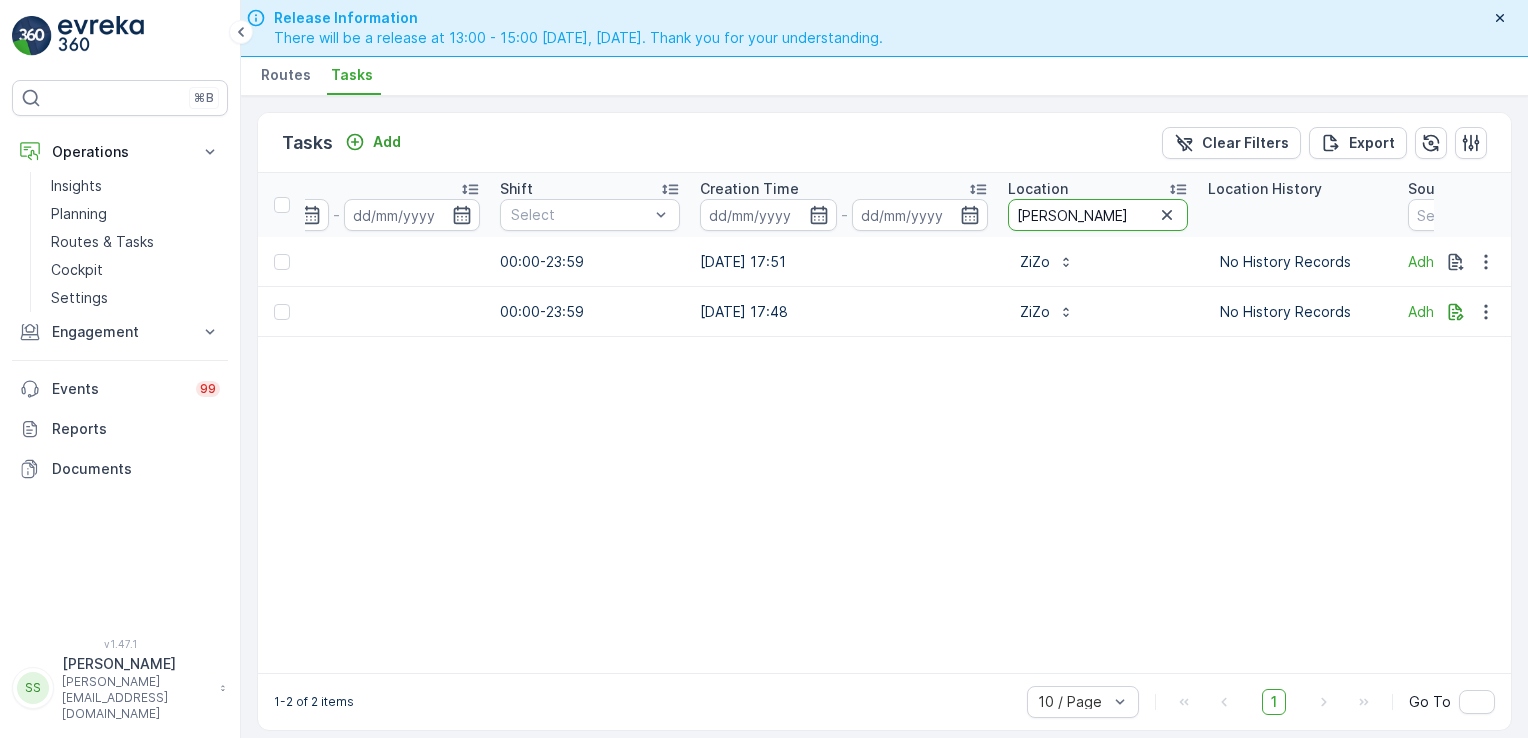 type on "broei" 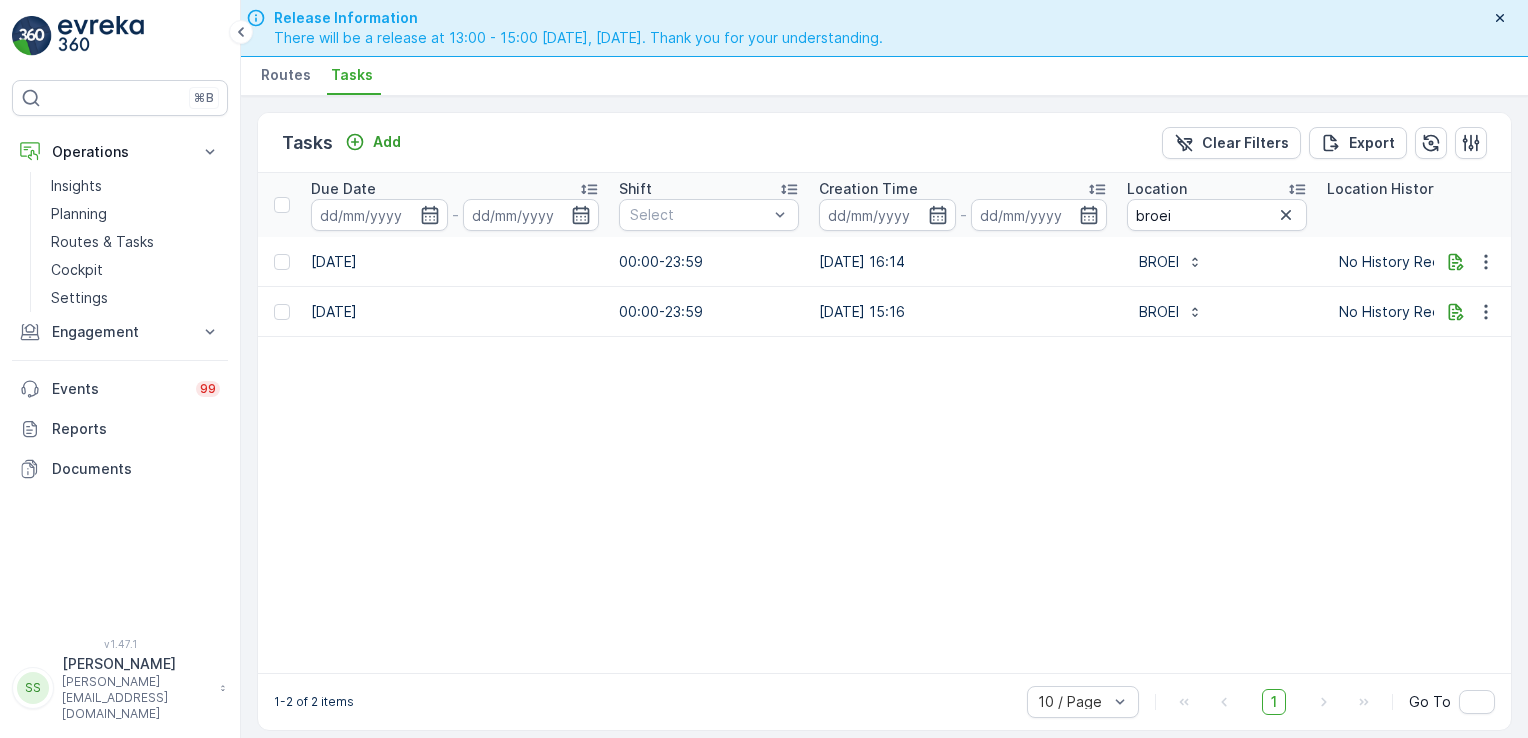 scroll, scrollTop: 0, scrollLeft: 1148, axis: horizontal 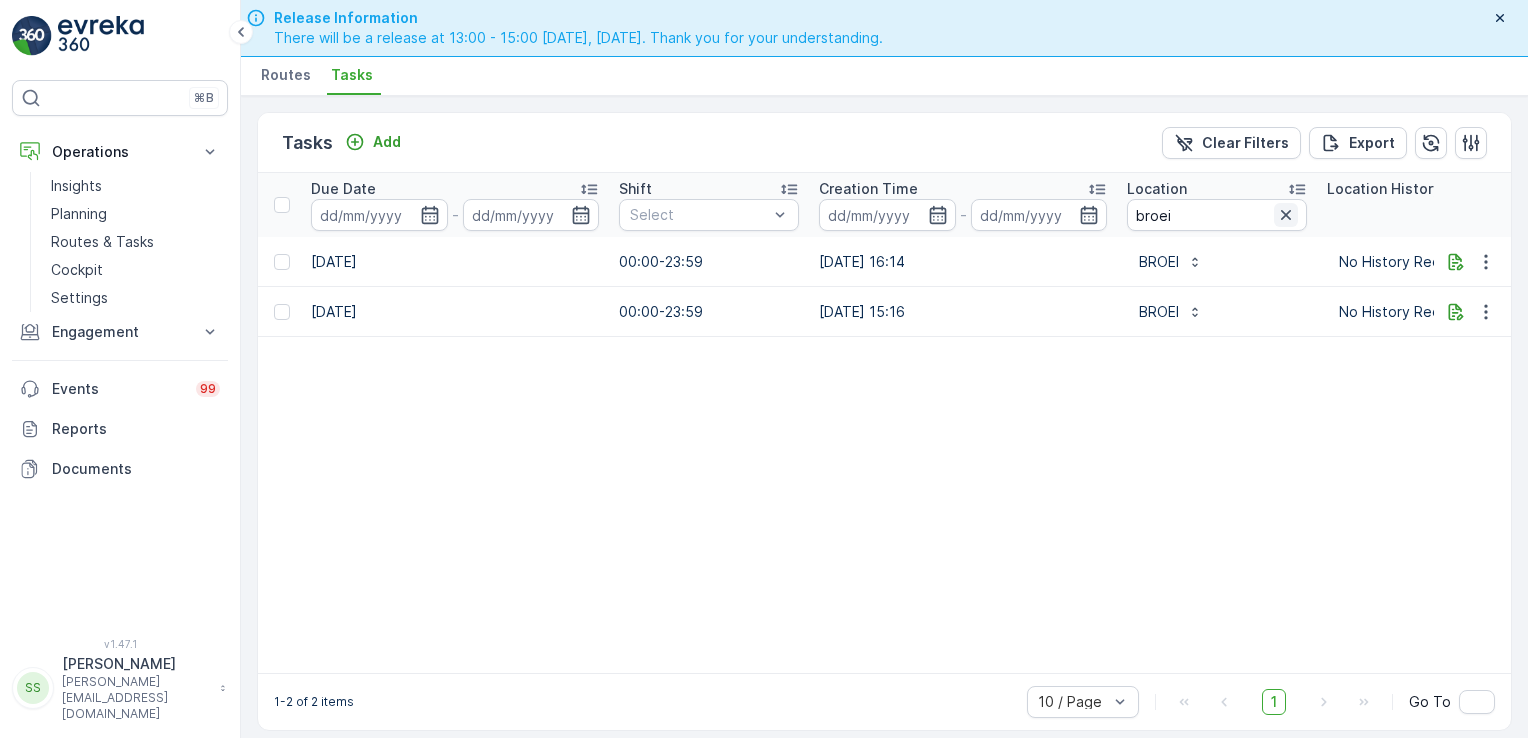 click 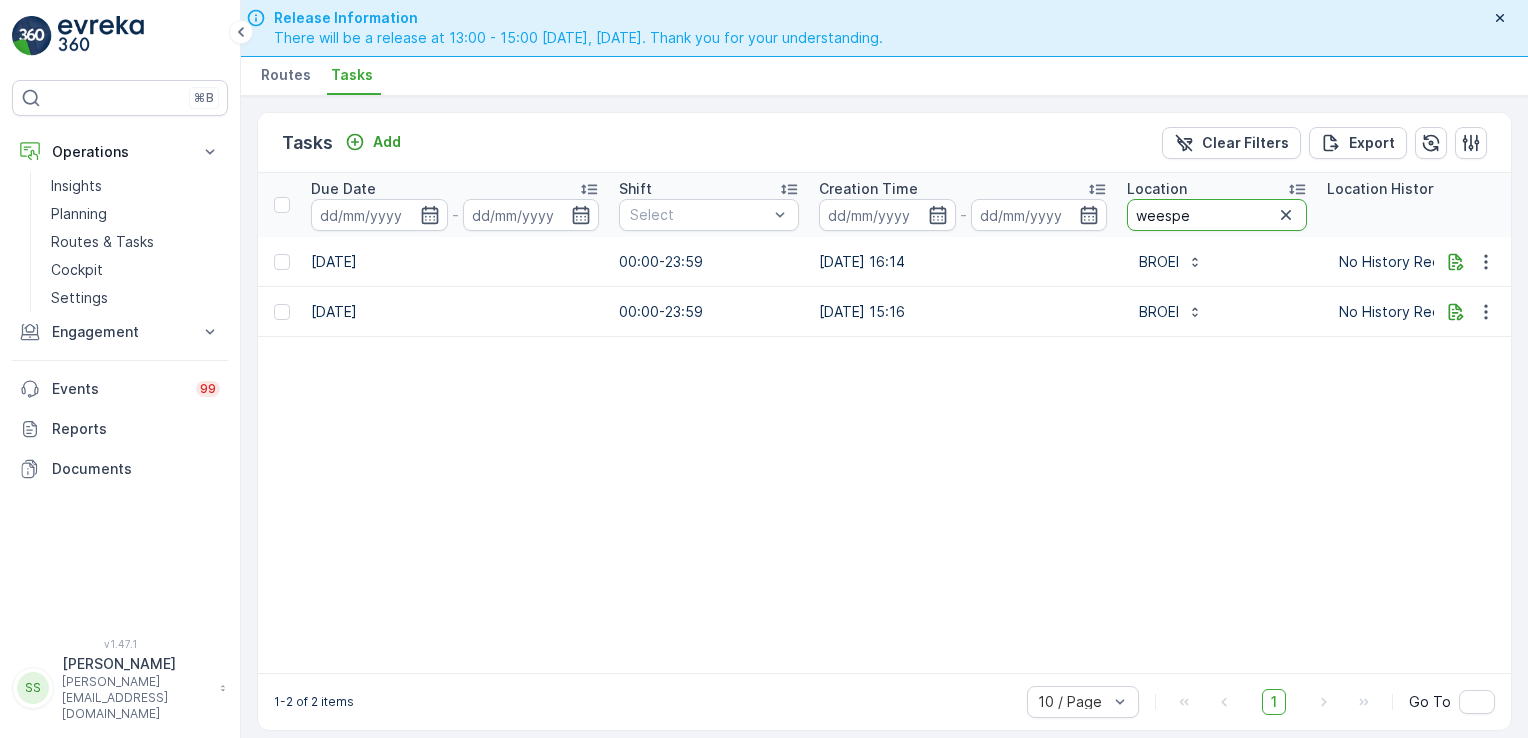type on "weesper" 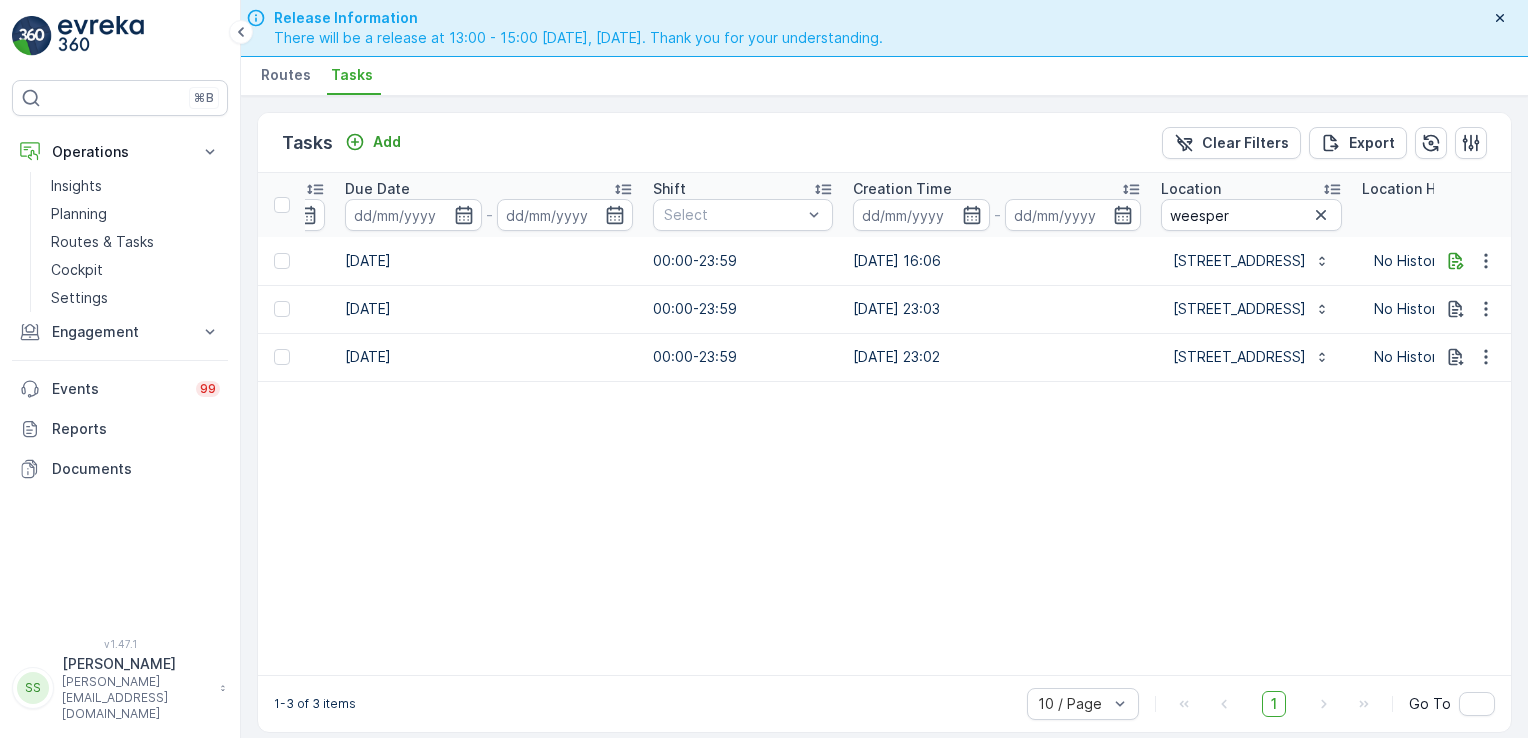 scroll, scrollTop: 0, scrollLeft: 1404, axis: horizontal 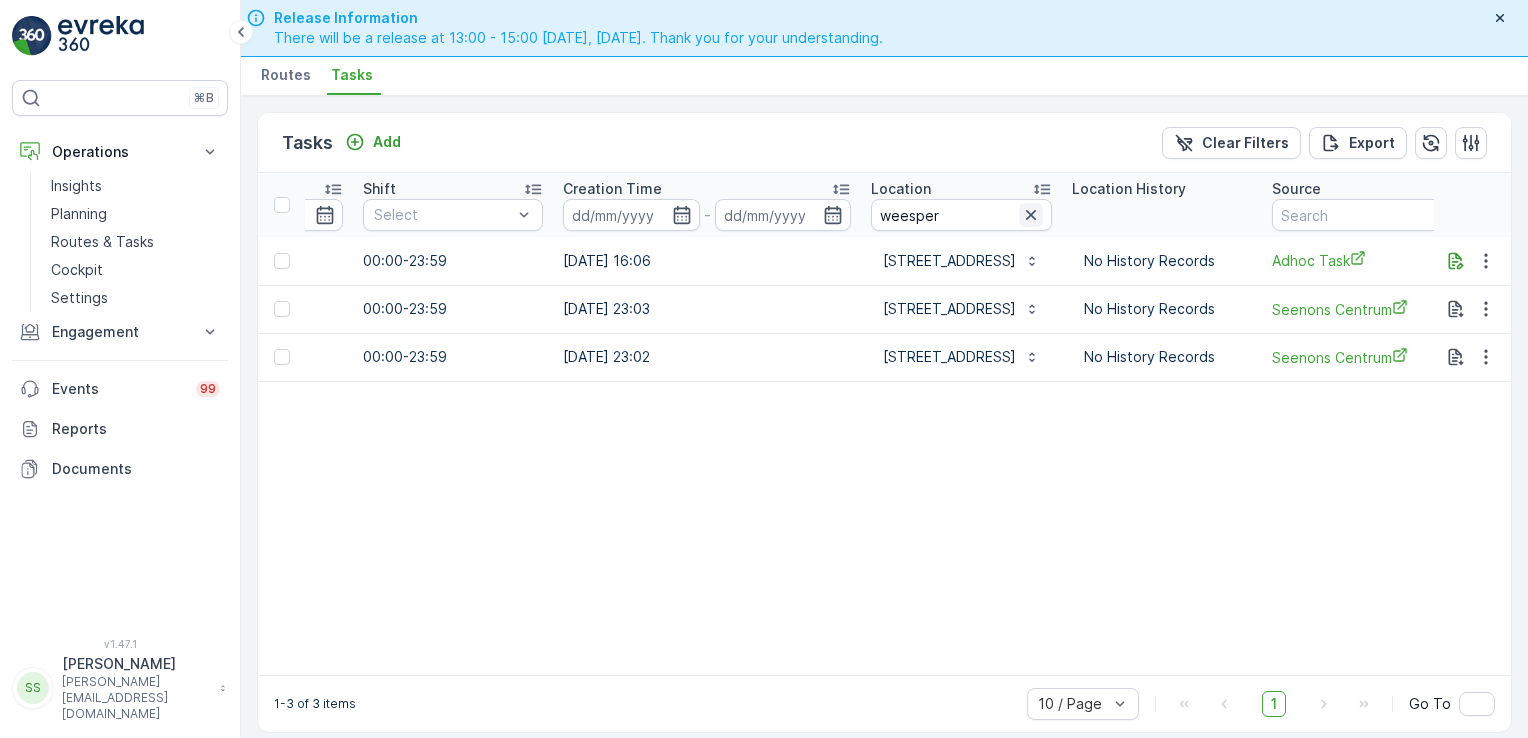 click 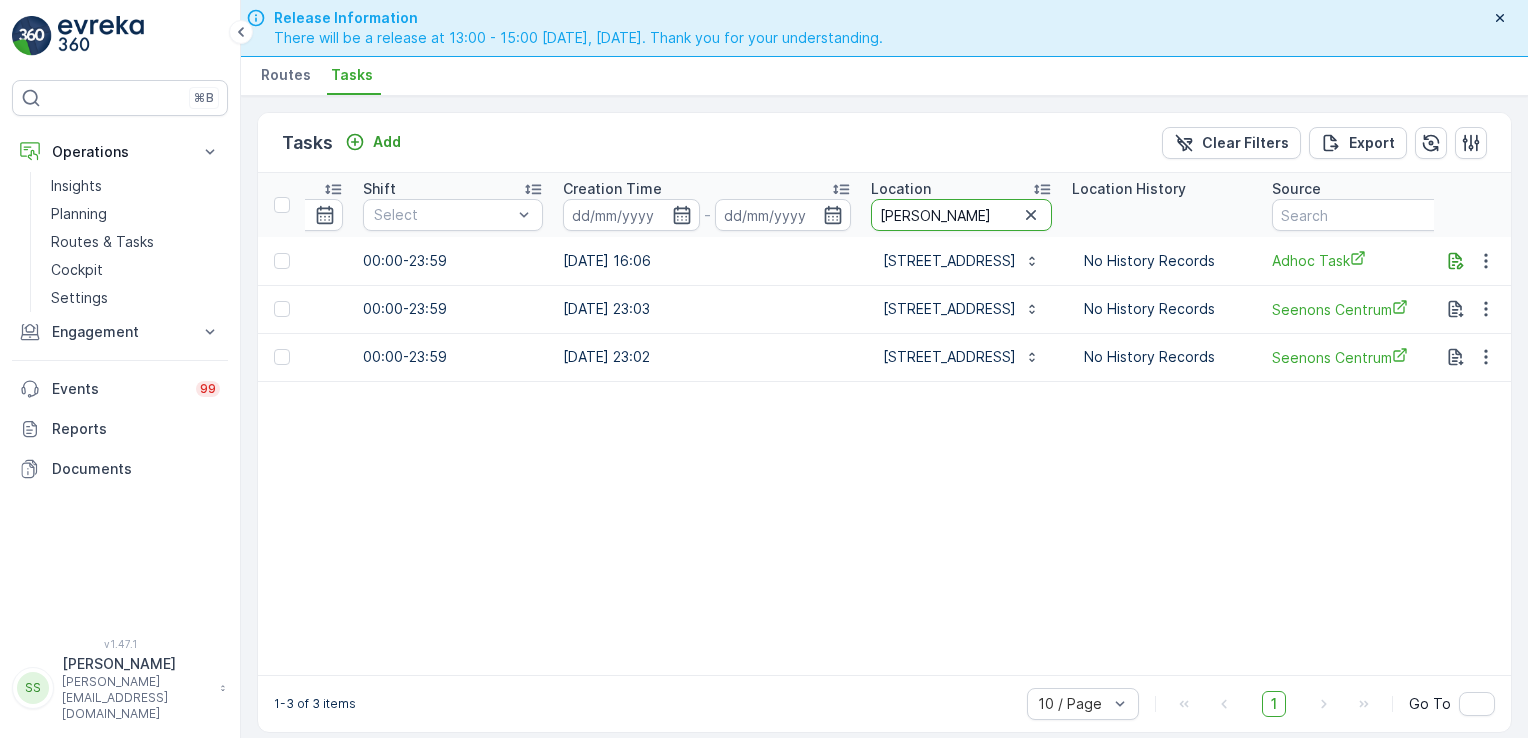 type on "winkel" 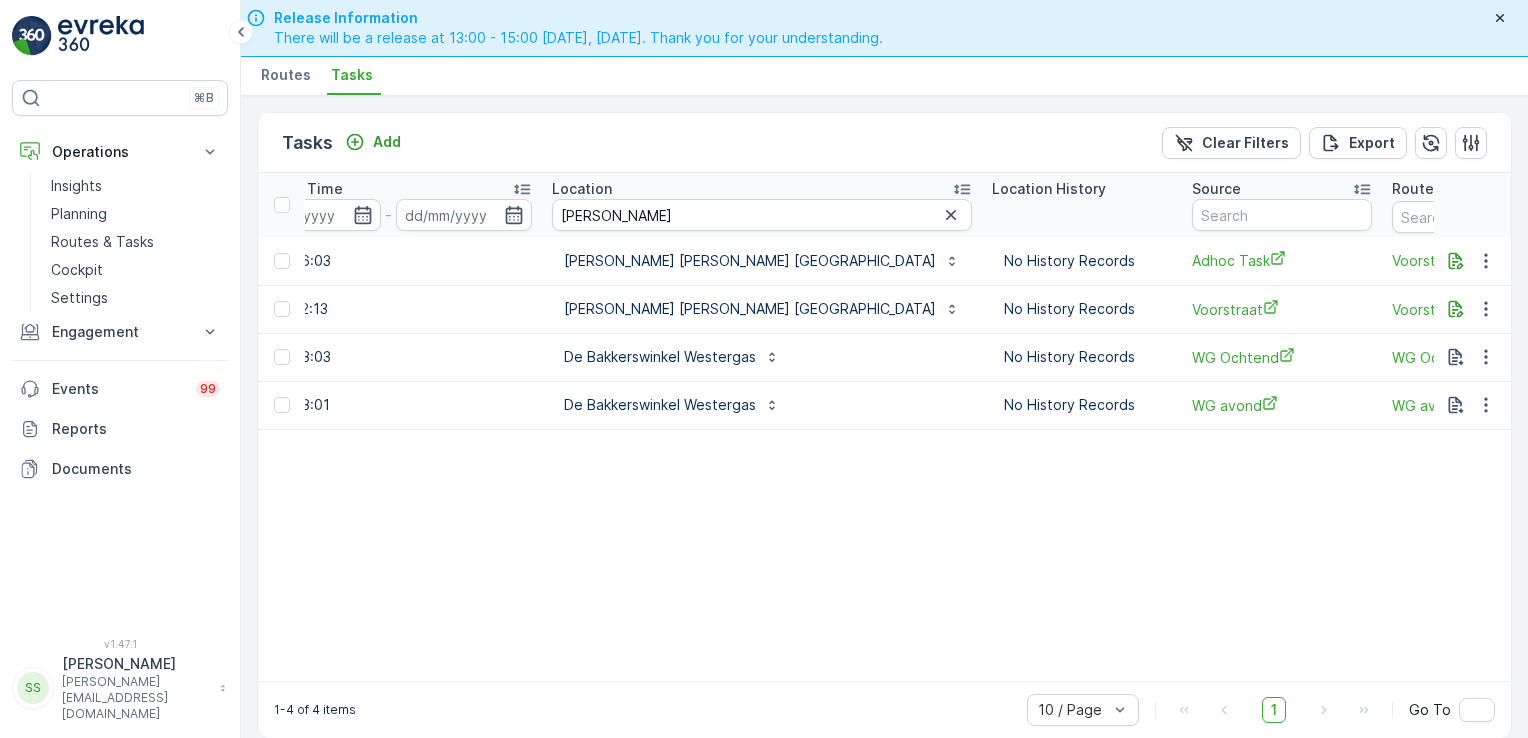 scroll, scrollTop: 0, scrollLeft: 1878, axis: horizontal 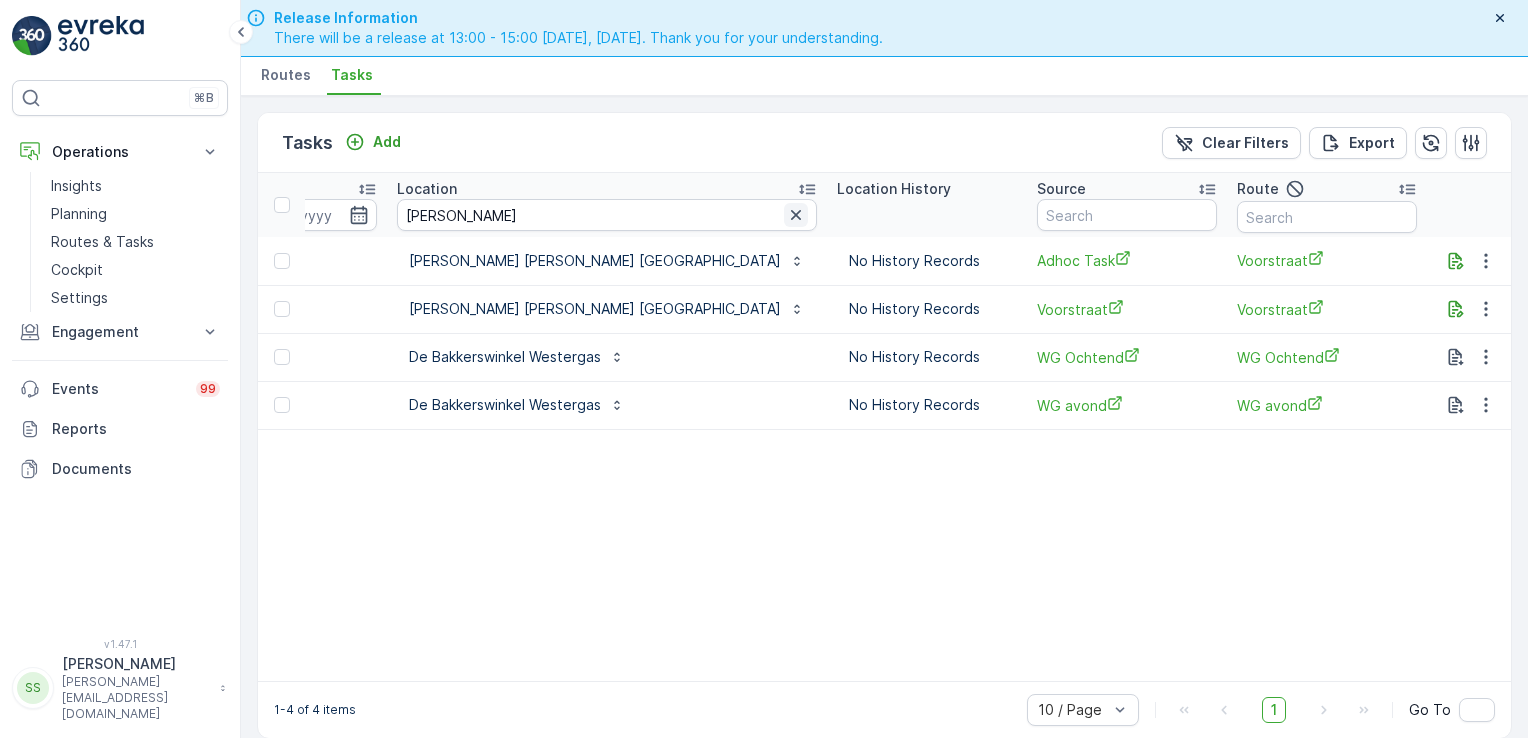 click 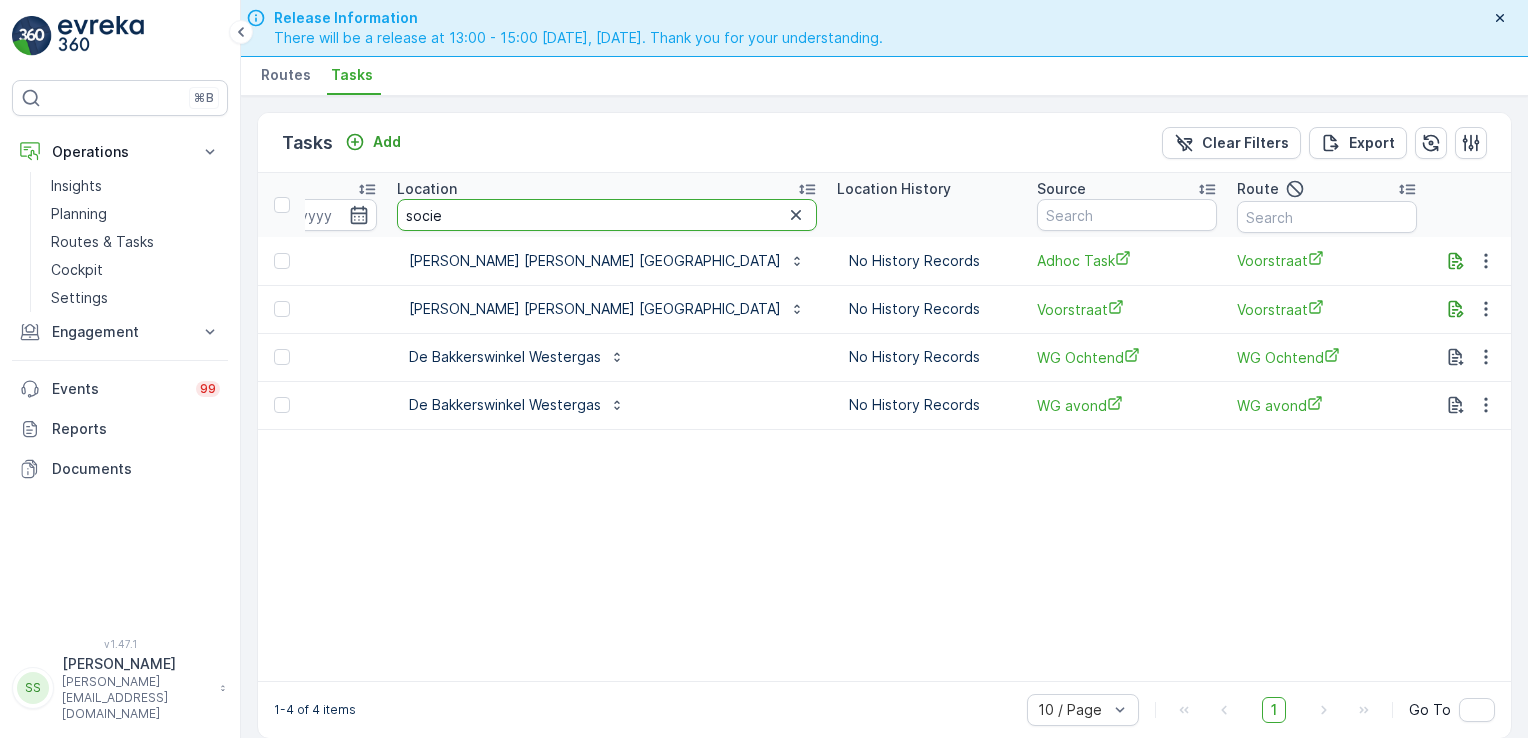 type on "societ" 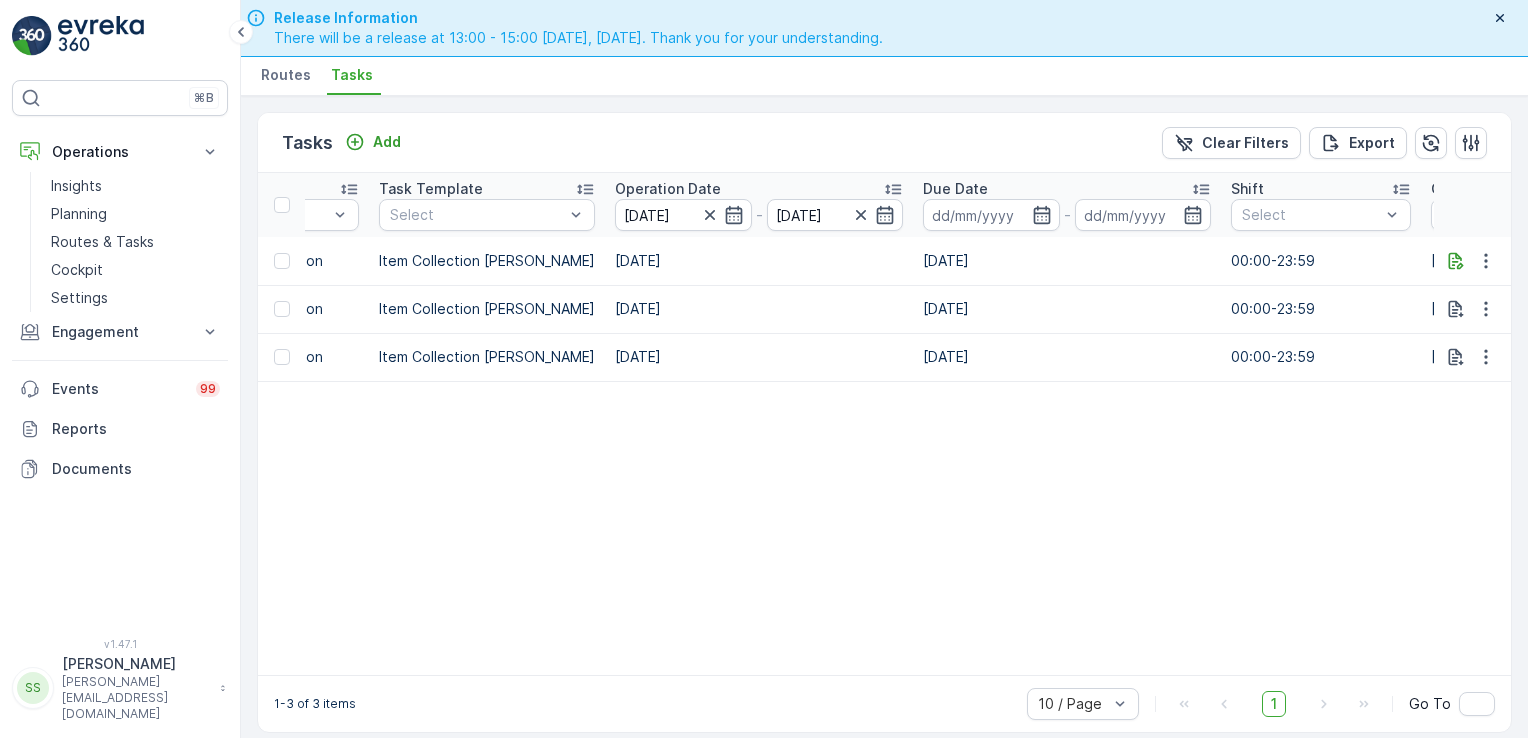 scroll, scrollTop: 0, scrollLeft: 0, axis: both 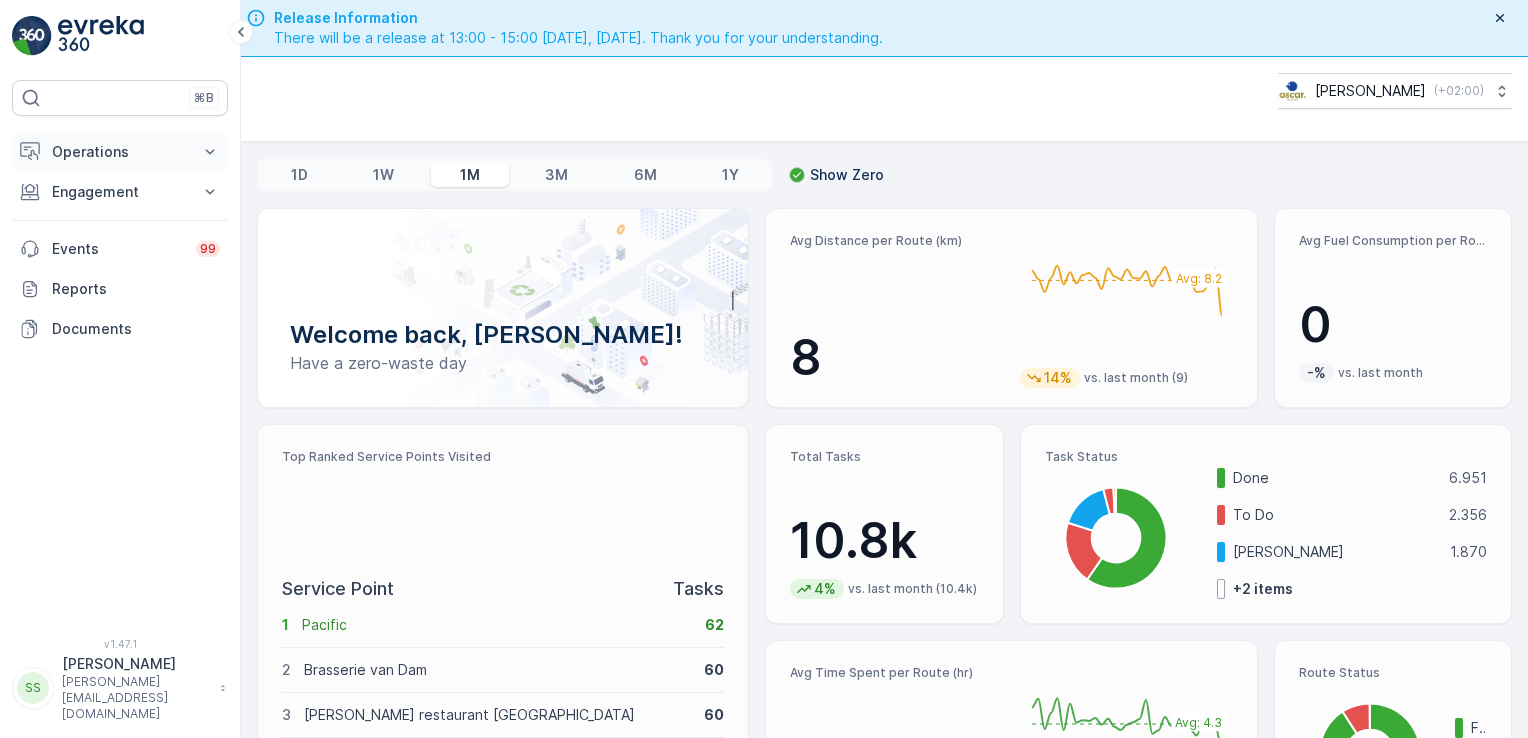 click on "Operations" at bounding box center (120, 152) 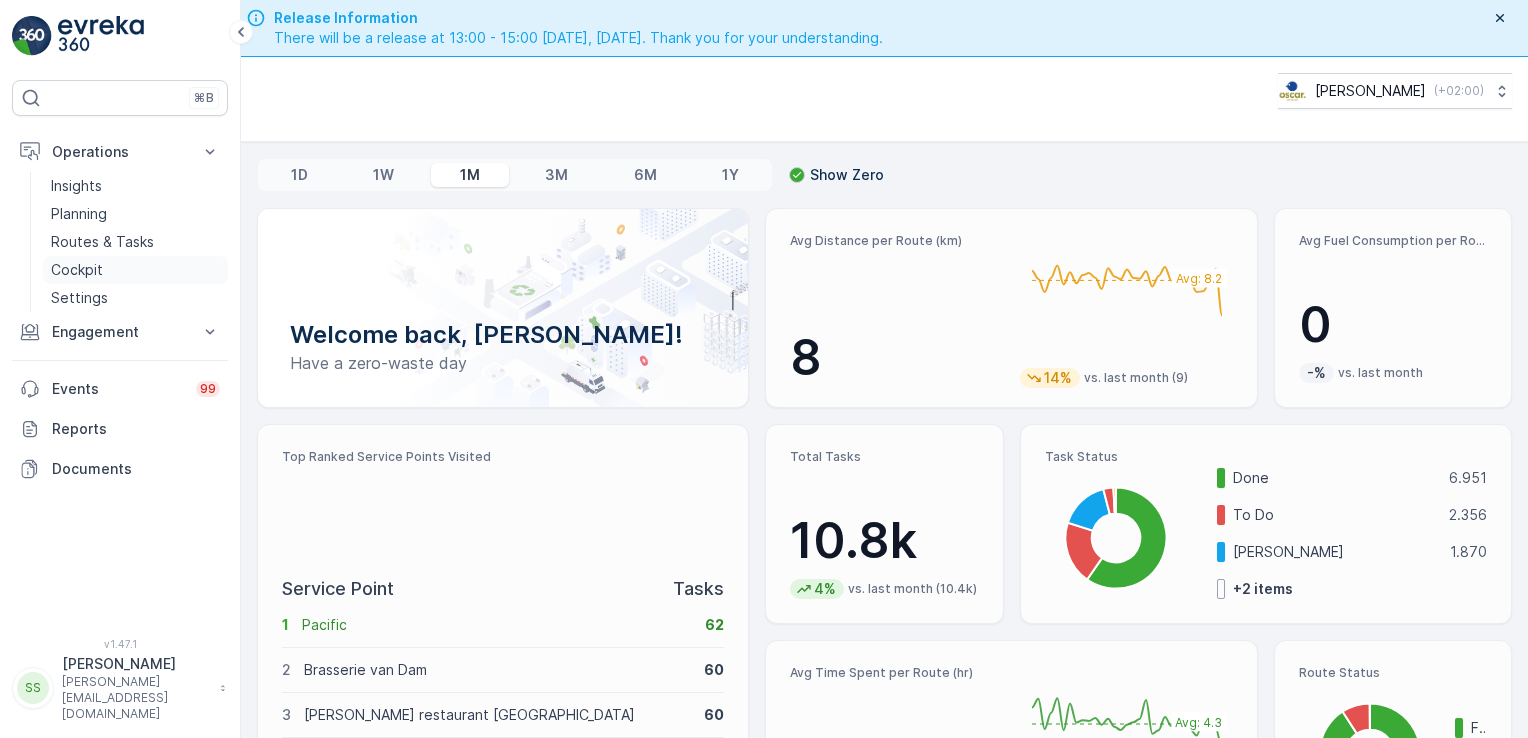 click on "Cockpit" at bounding box center (77, 270) 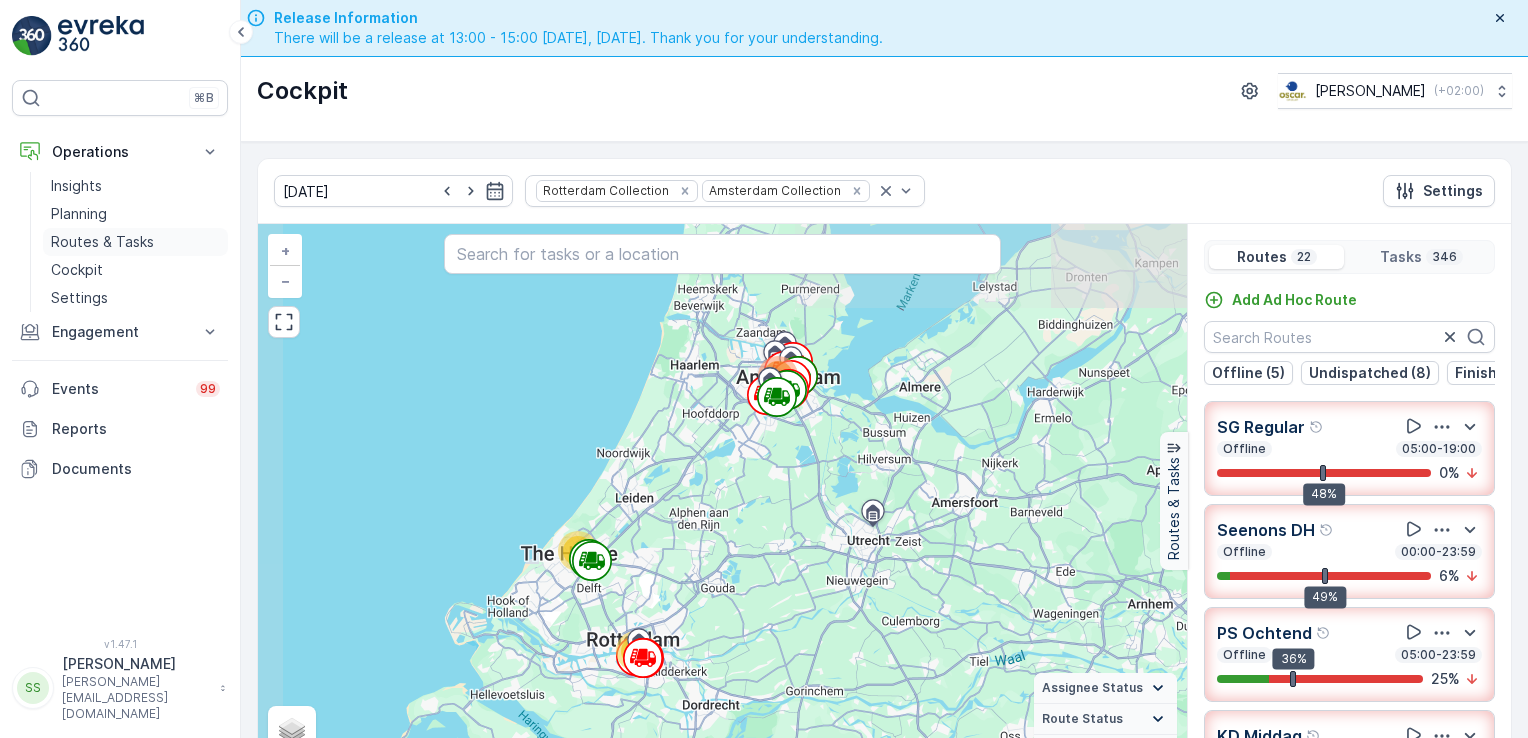 click on "Routes & Tasks" at bounding box center (102, 242) 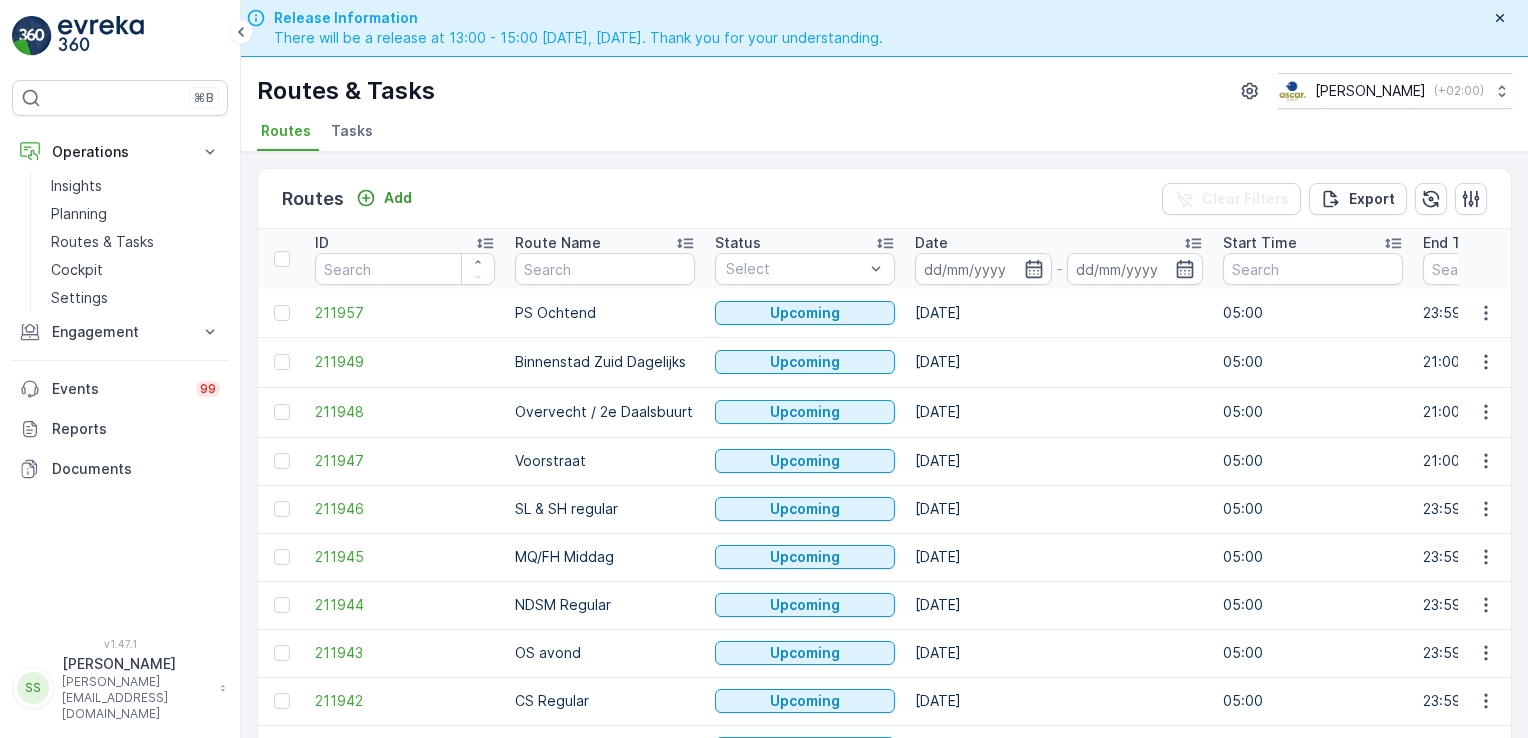 scroll, scrollTop: 59, scrollLeft: 0, axis: vertical 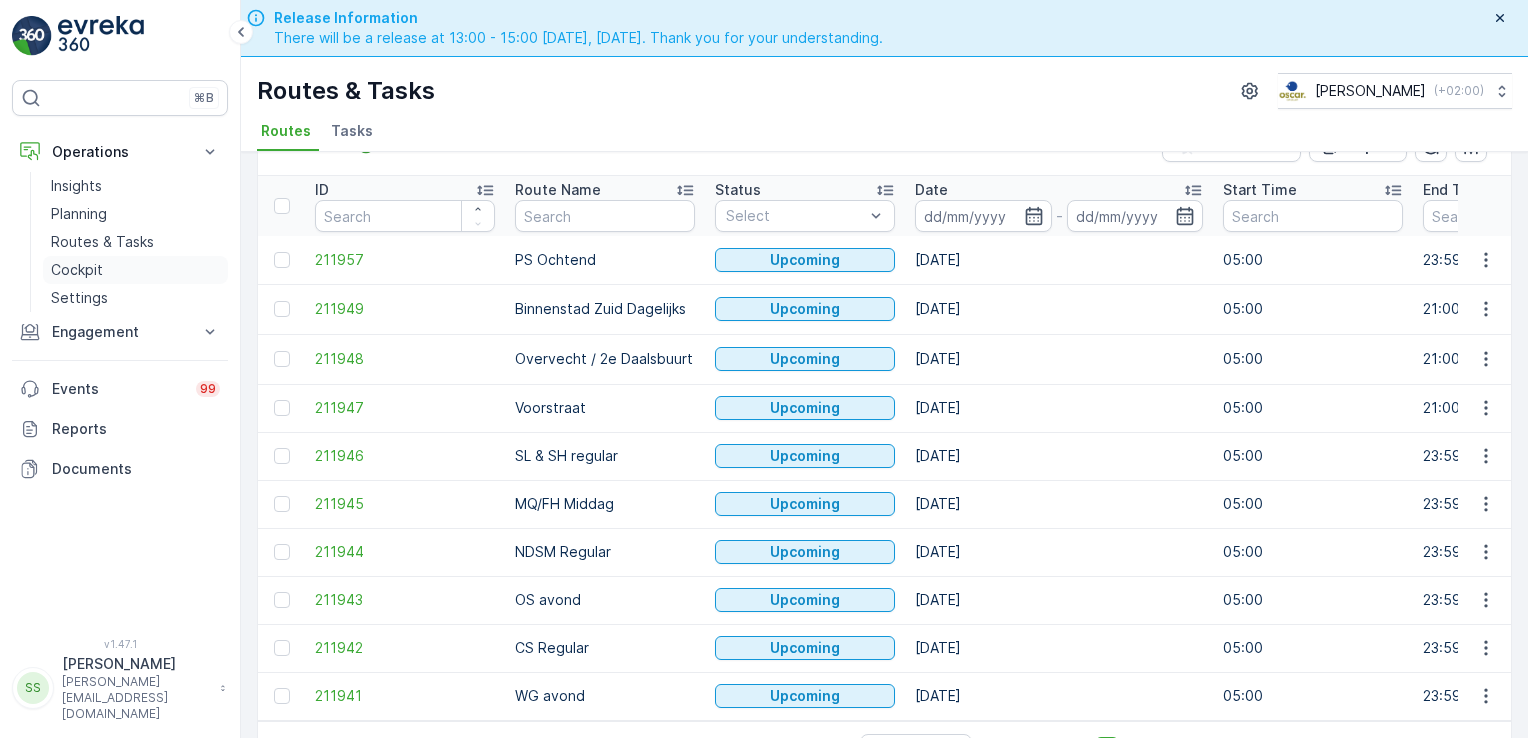 click on "Cockpit" at bounding box center (77, 270) 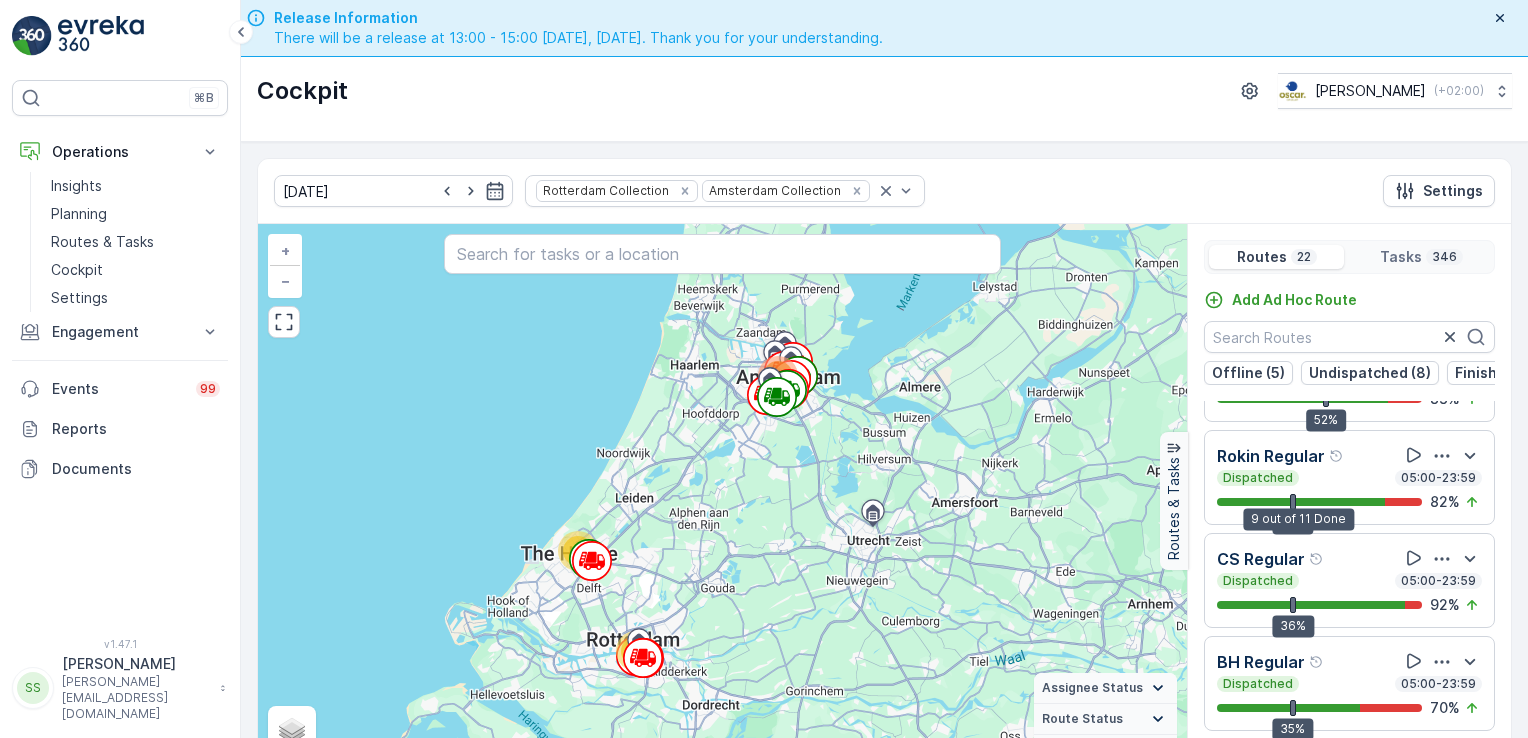 scroll, scrollTop: 1860, scrollLeft: 0, axis: vertical 